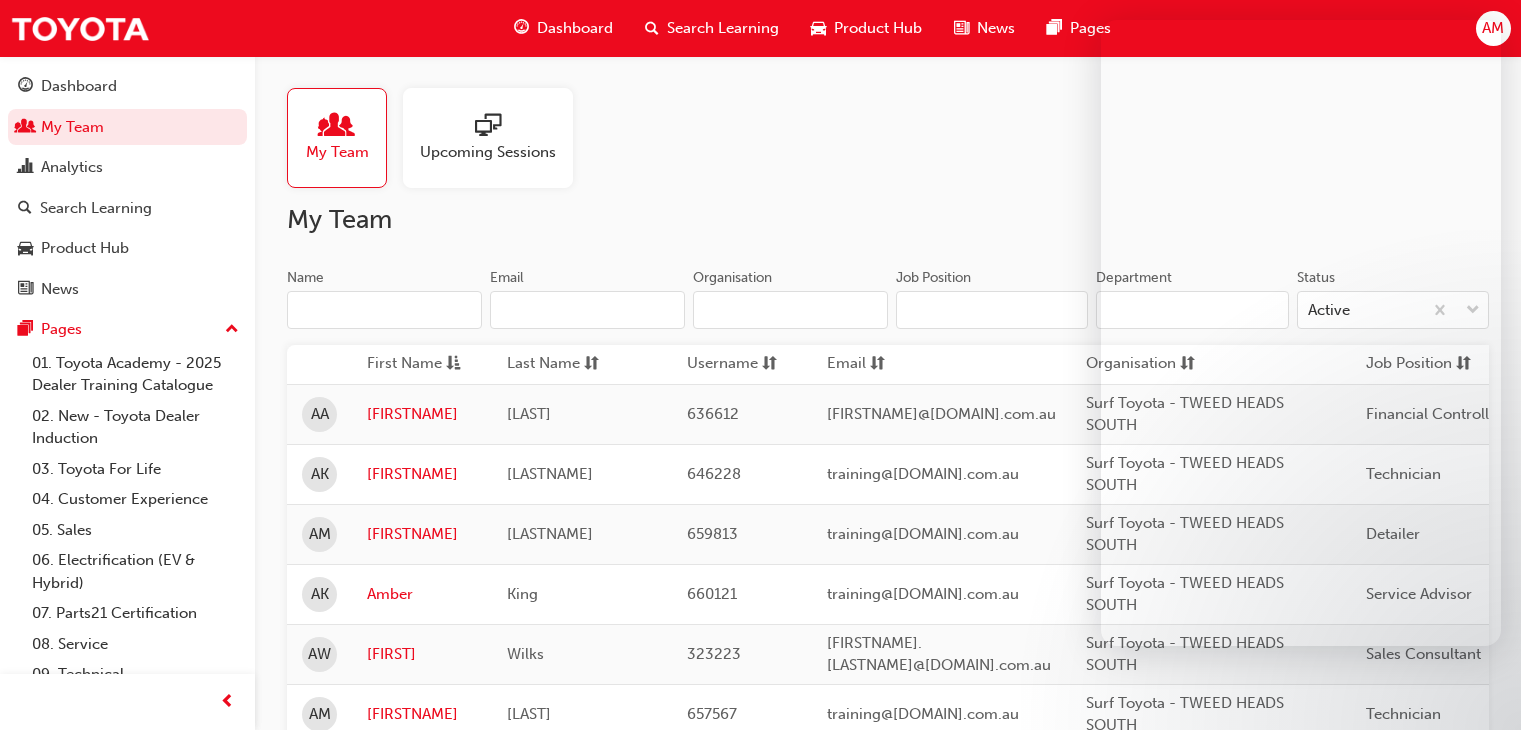 scroll, scrollTop: 2744, scrollLeft: 0, axis: vertical 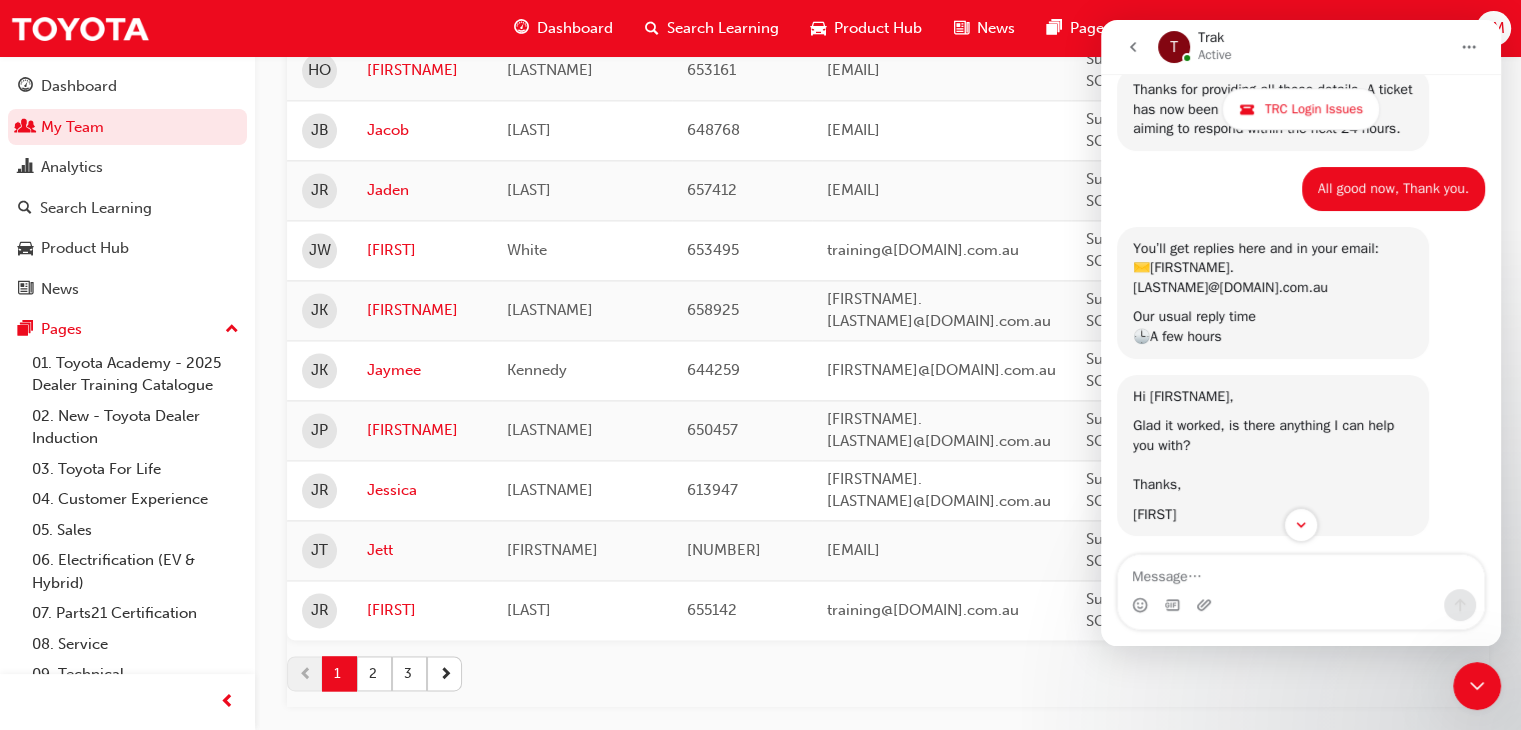 click 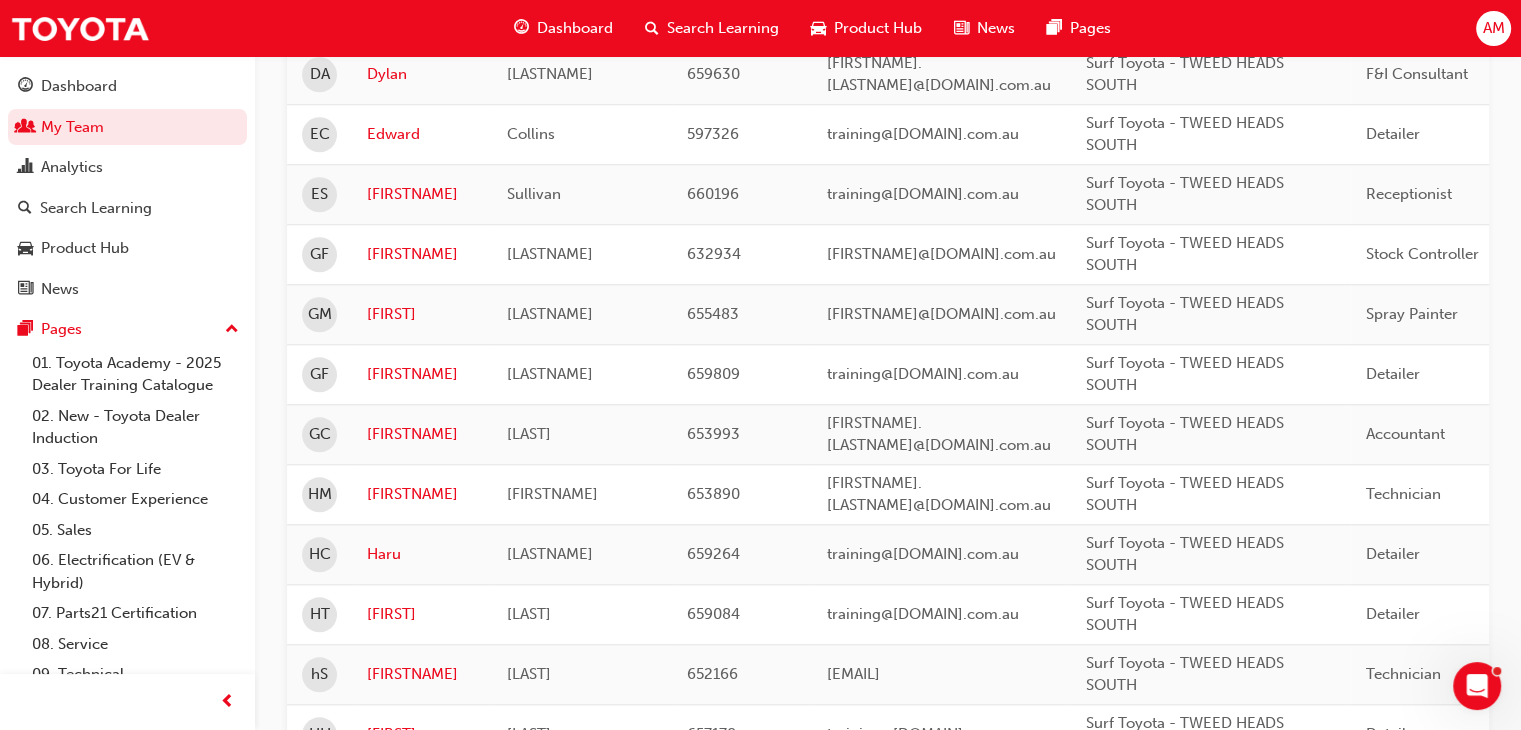 scroll, scrollTop: 1844, scrollLeft: 0, axis: vertical 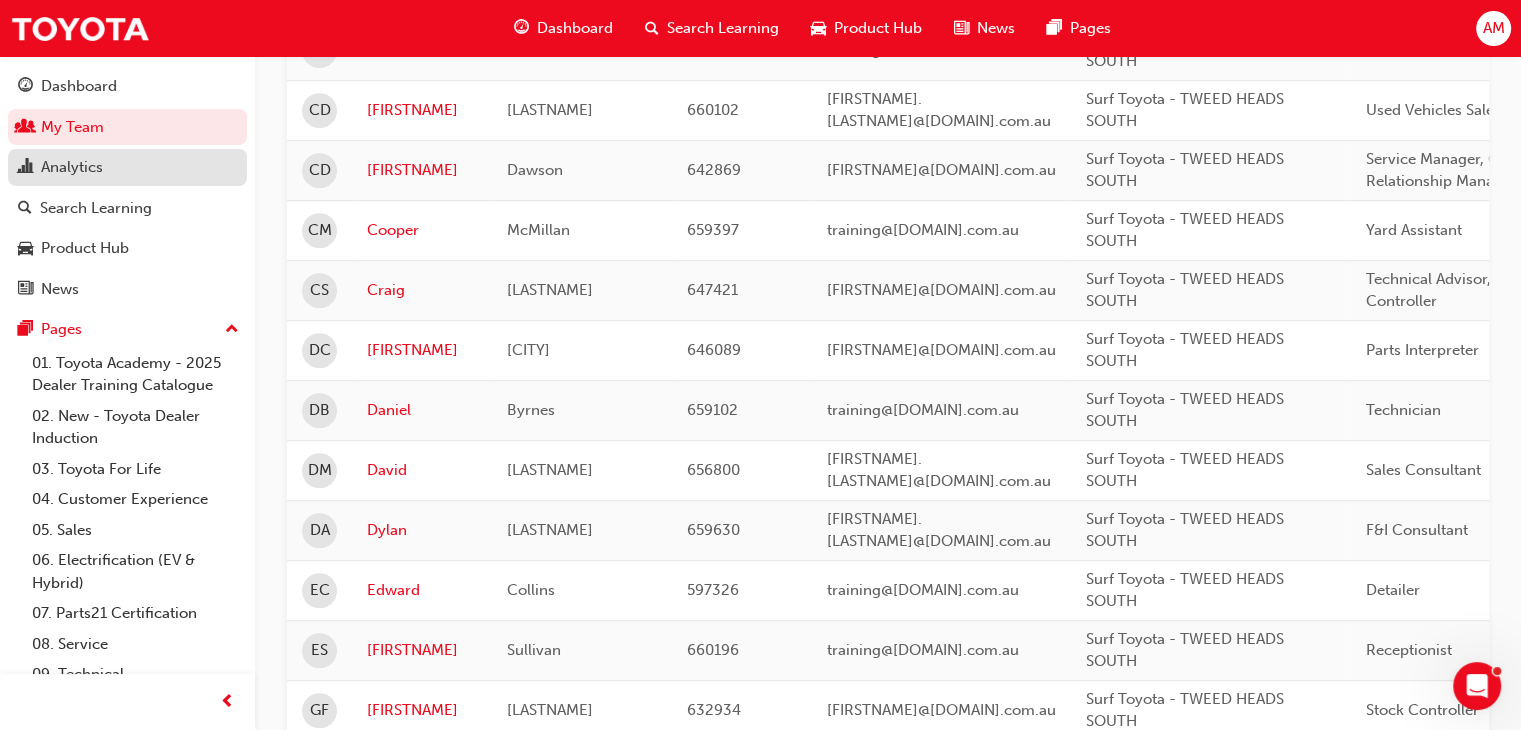 click on "Analytics" at bounding box center [127, 167] 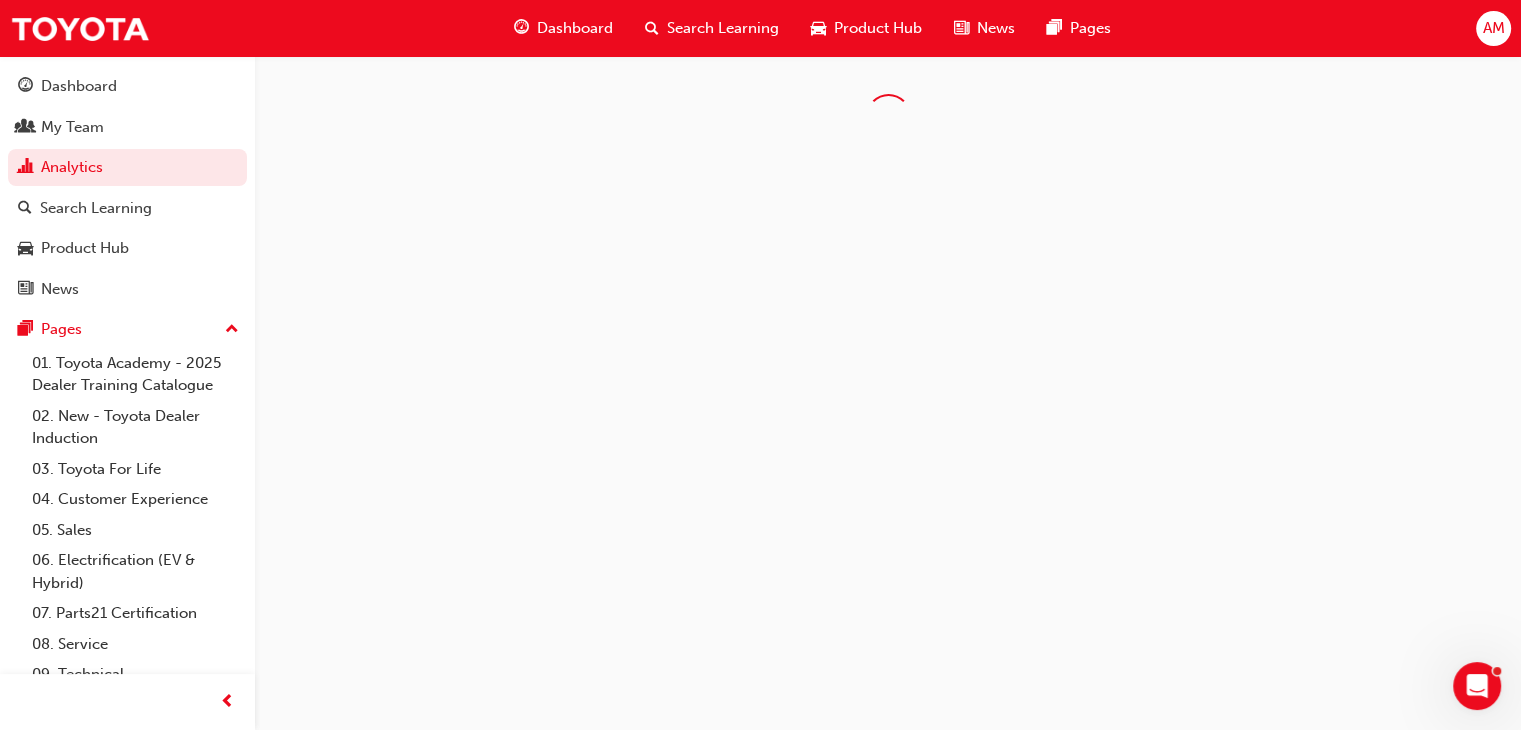scroll, scrollTop: 0, scrollLeft: 0, axis: both 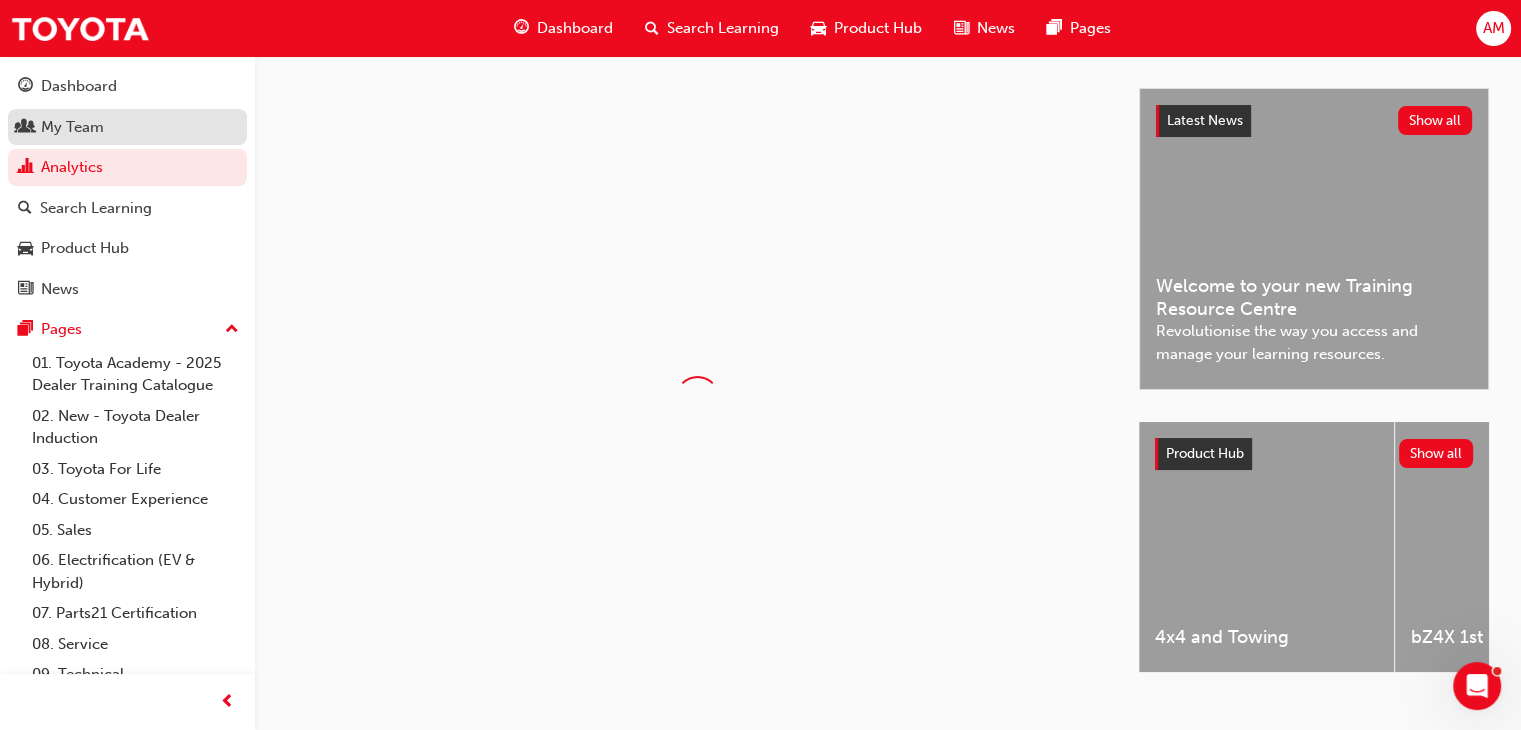 click on "My Team" at bounding box center (127, 127) 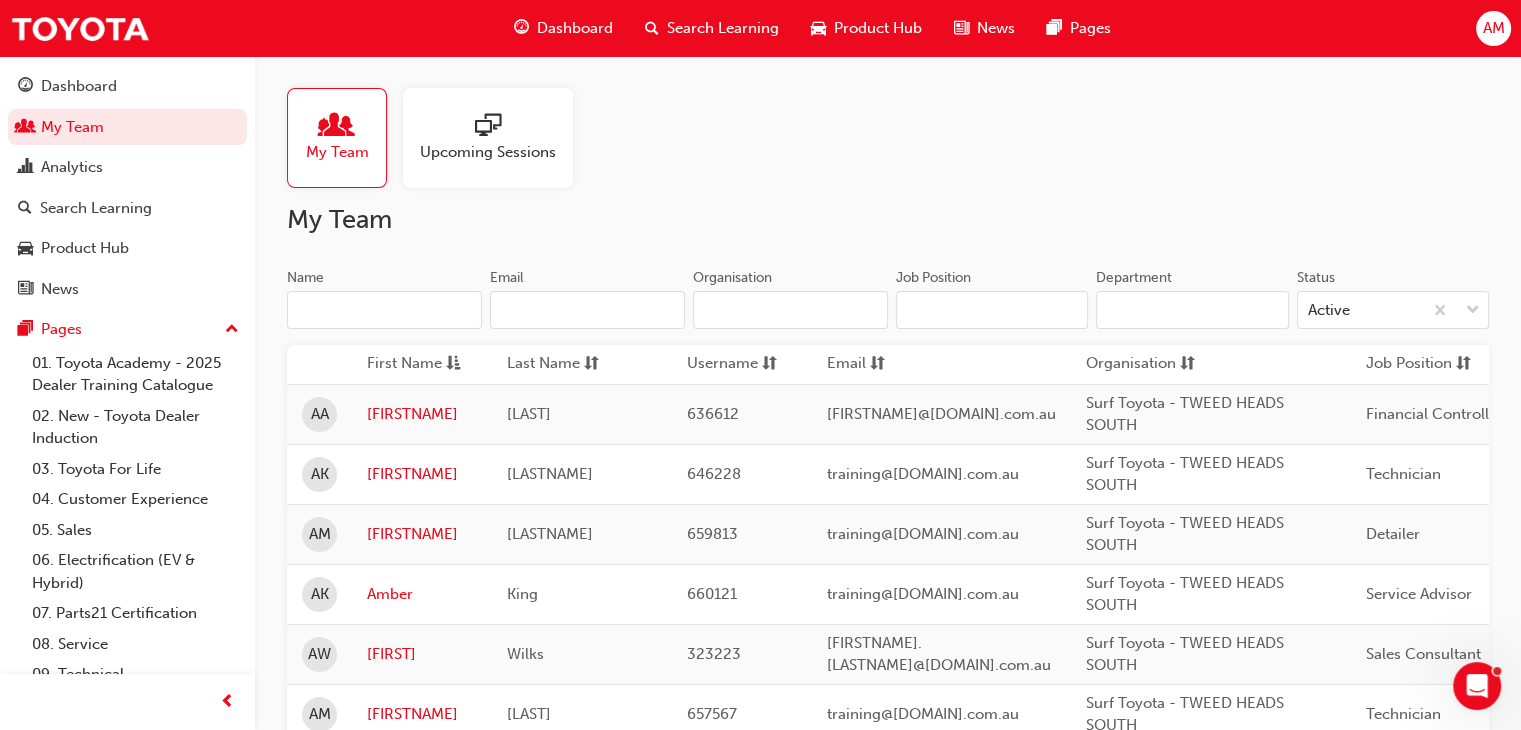 click on "Upcoming Sessions" at bounding box center [488, 152] 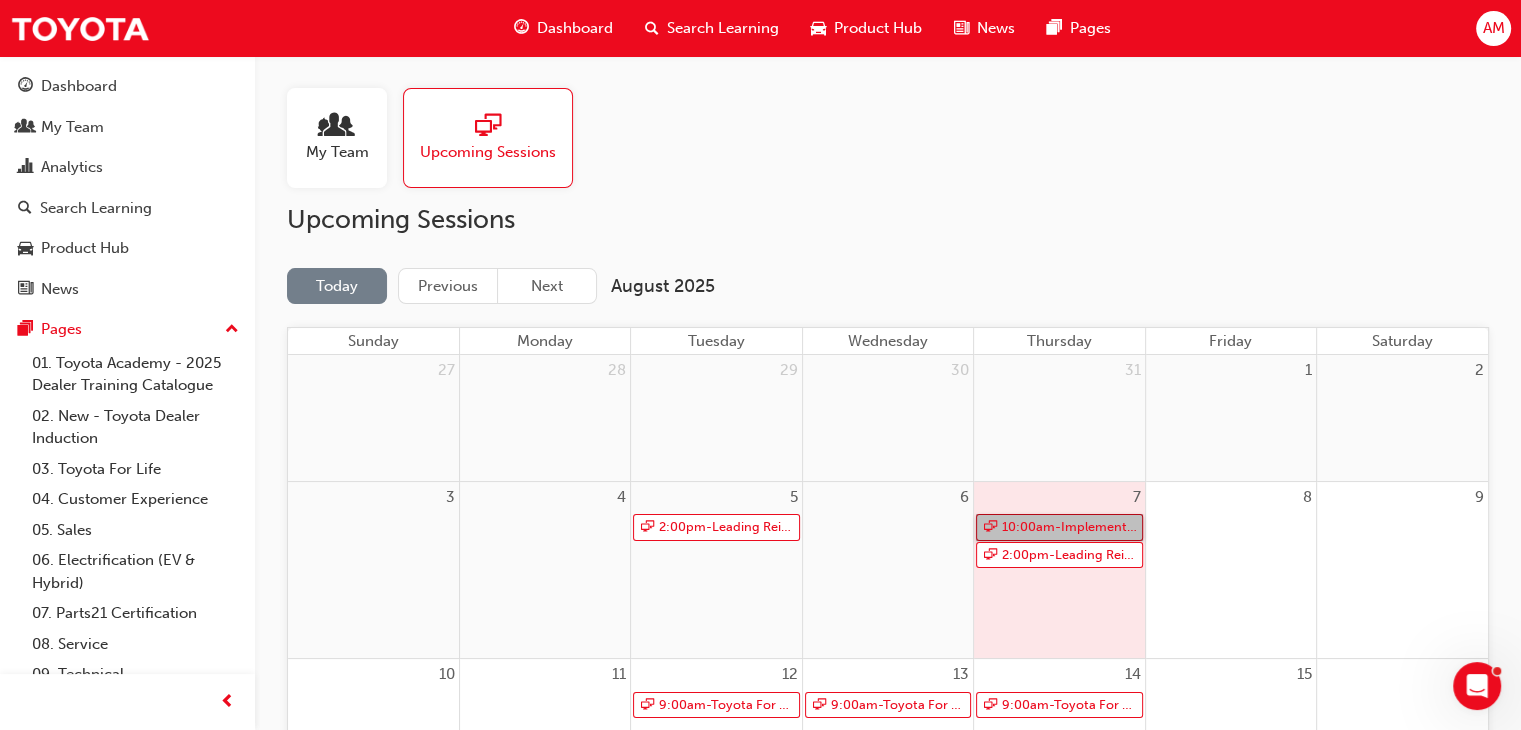 click on "10:00am  -  Implementation of Digital & Social Media Marketing Strategy" at bounding box center [1059, 527] 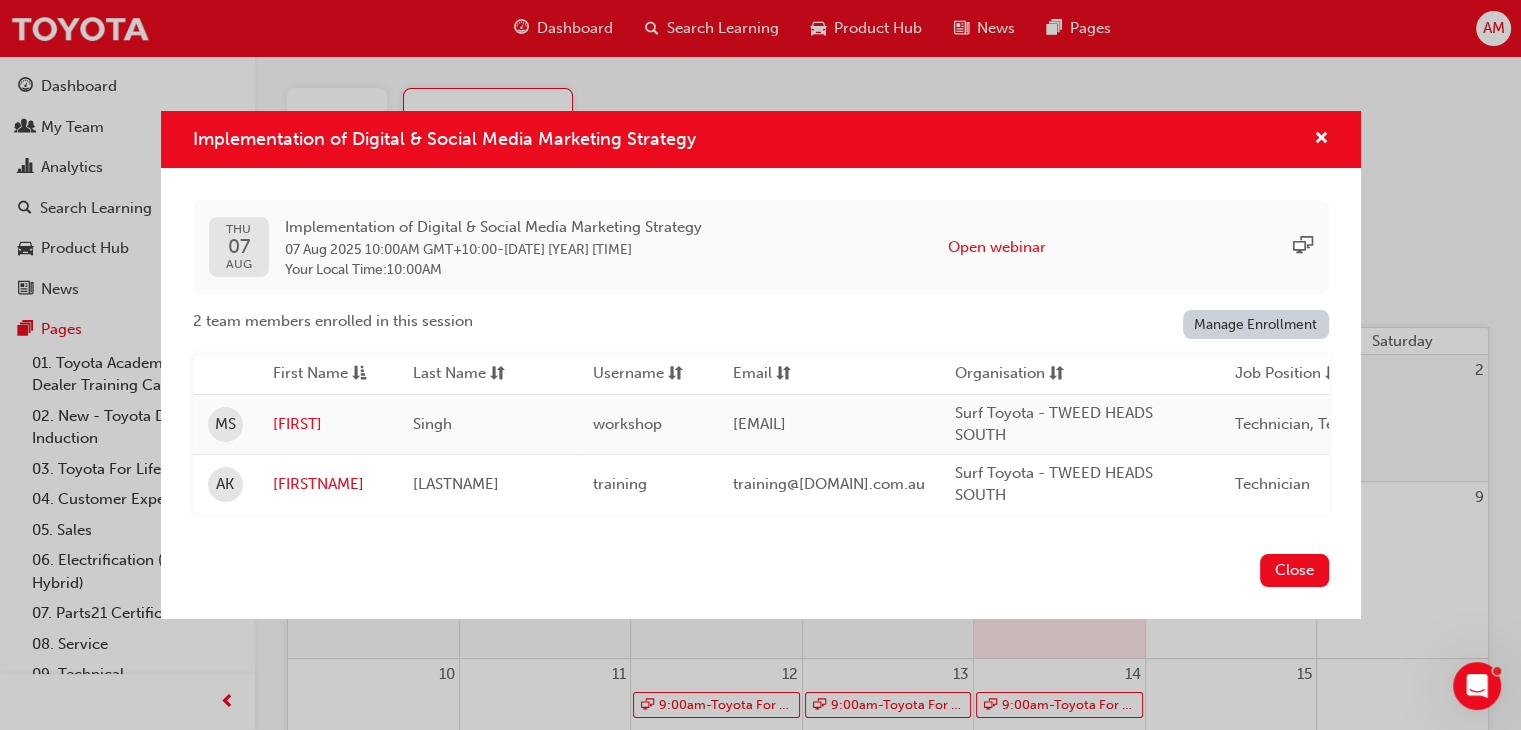 click on "[DATE] [YEAR] [TIME]" at bounding box center (568, 249) 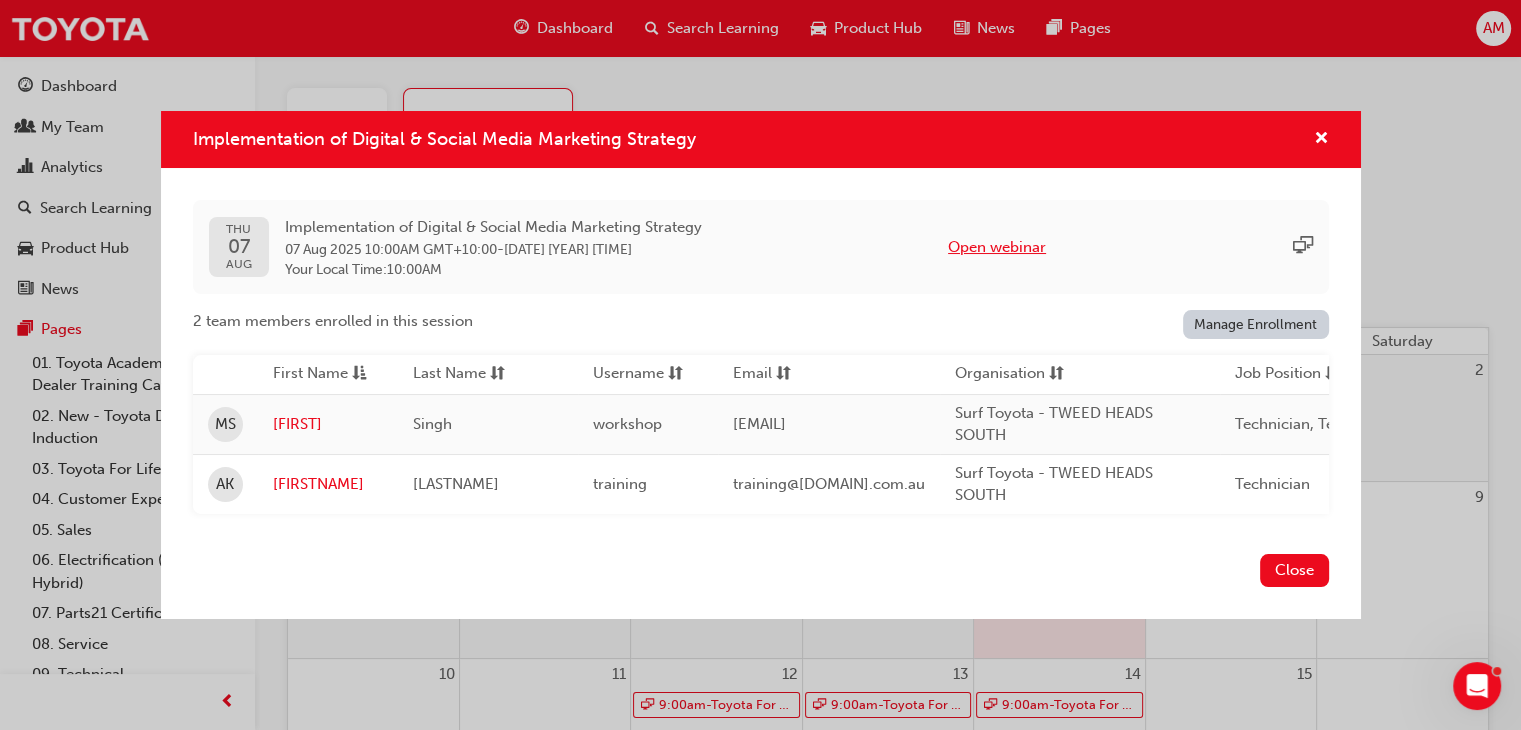 click on "Open webinar" at bounding box center [997, 247] 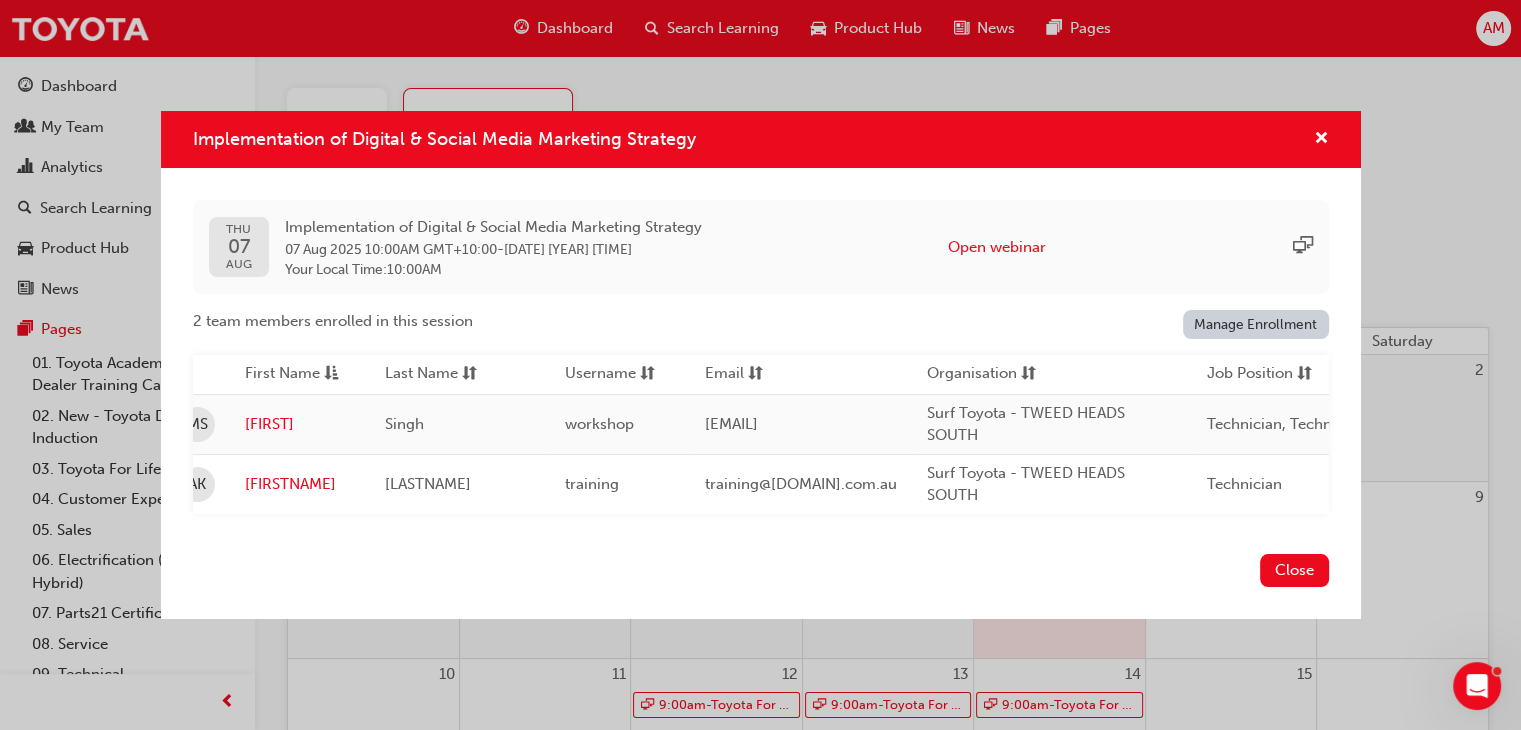 scroll, scrollTop: 0, scrollLeft: 0, axis: both 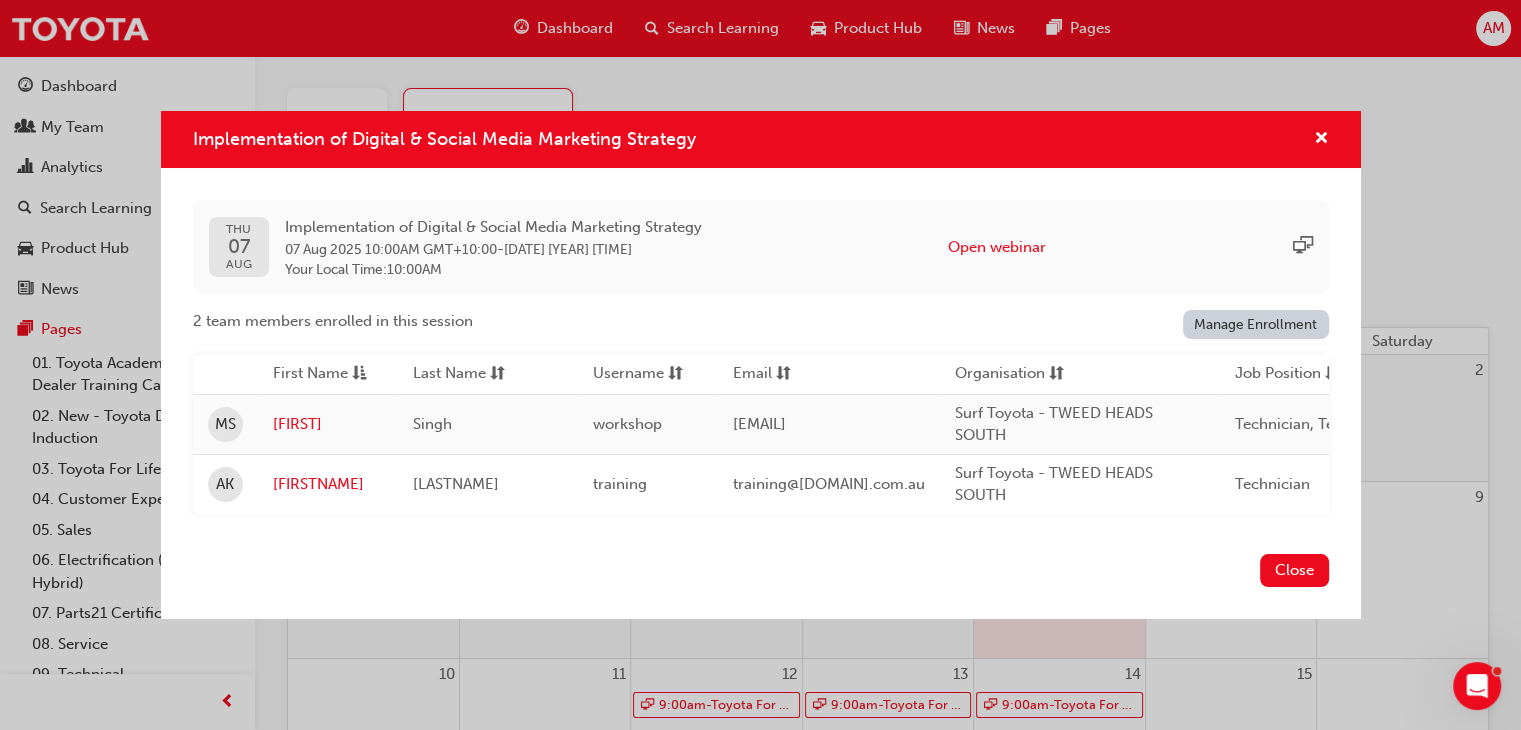 click on "Close" at bounding box center [761, 582] 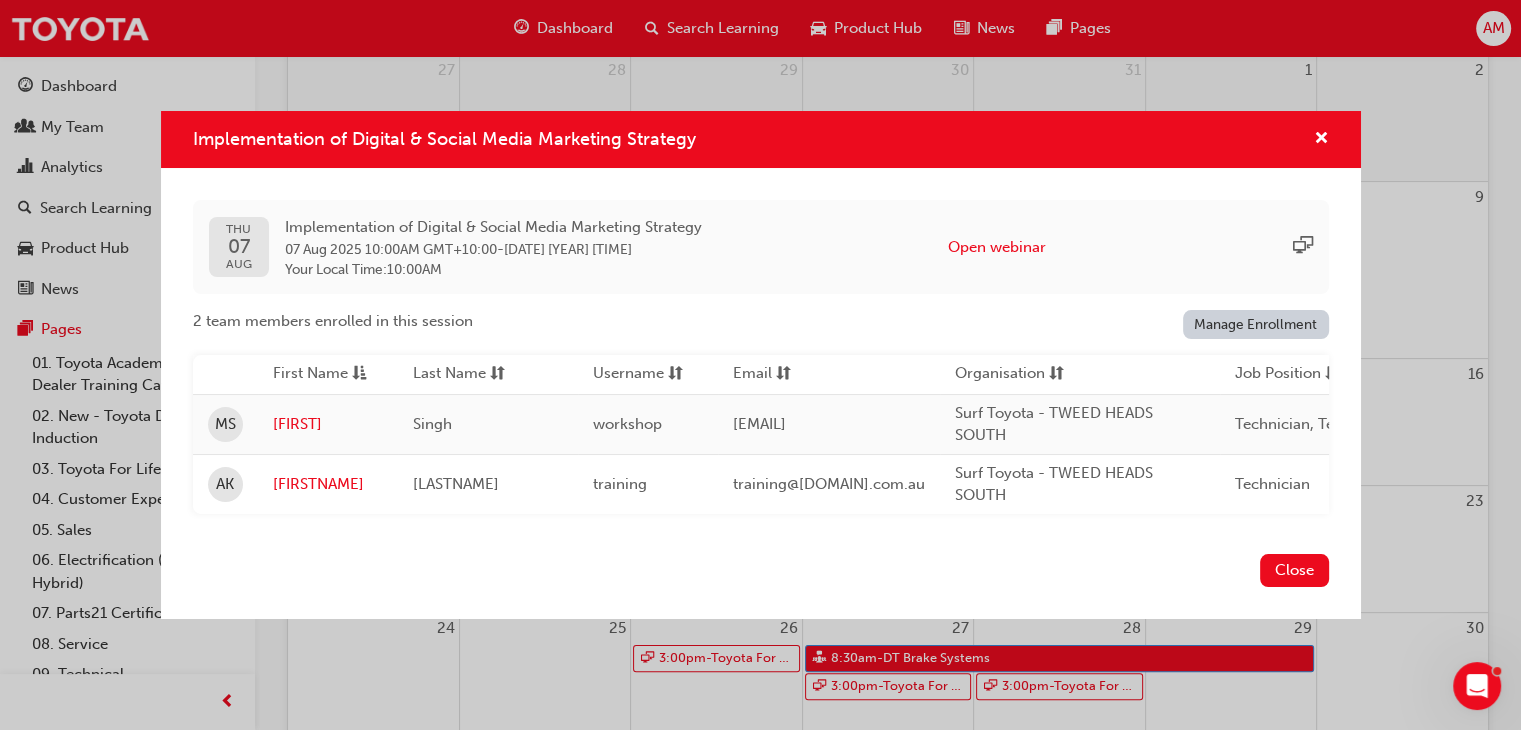 click on "Implementation of Digital & Social Media Marketing Strategy THU [DATE] [YEAR] Implementation of Digital & Social Media Marketing Strategy [DATE] [YEAR] [TIME] GMT+10:00 - [TIME] Your Local Time : [TIME] Open webinar 2 team members enrolled in this session Manage Enrollment First Name Last Name Username Email Organisation Job Position Department Status MS [FIRSTNAME] [LASTNAME] workshop workshop@[DOMAIN].com.au Surf Toyota - TWEED HEADS SOUTH Technician, Technical Advisor Service Active AK [FIRSTNAME] [LASTNAME] training training@[DOMAIN].com.au Surf Toyota - TWEED HEADS SOUTH Technician Service Active Close" at bounding box center [760, 365] 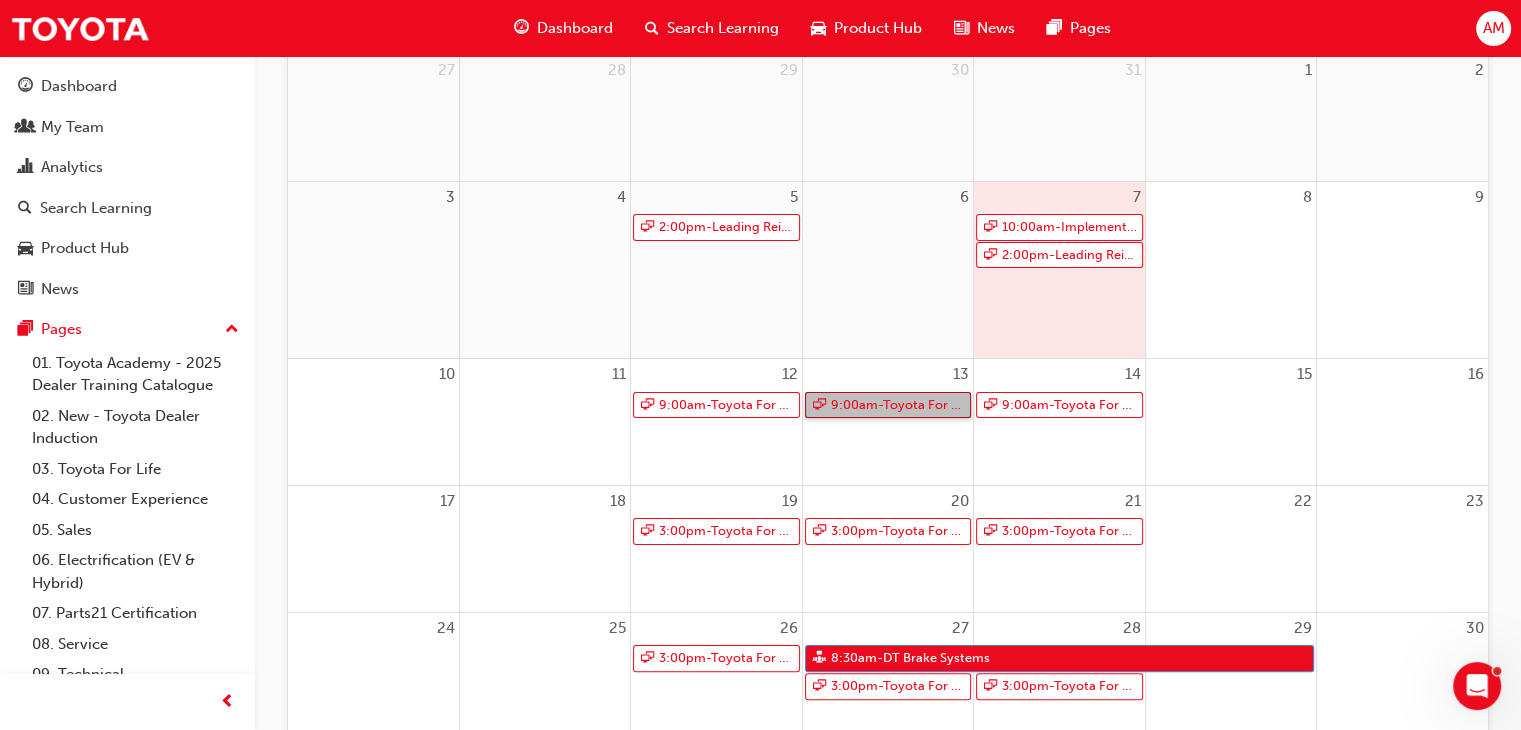 click on "9:00am  -  Toyota For Life In Action - Virtual Classroom" at bounding box center [888, 405] 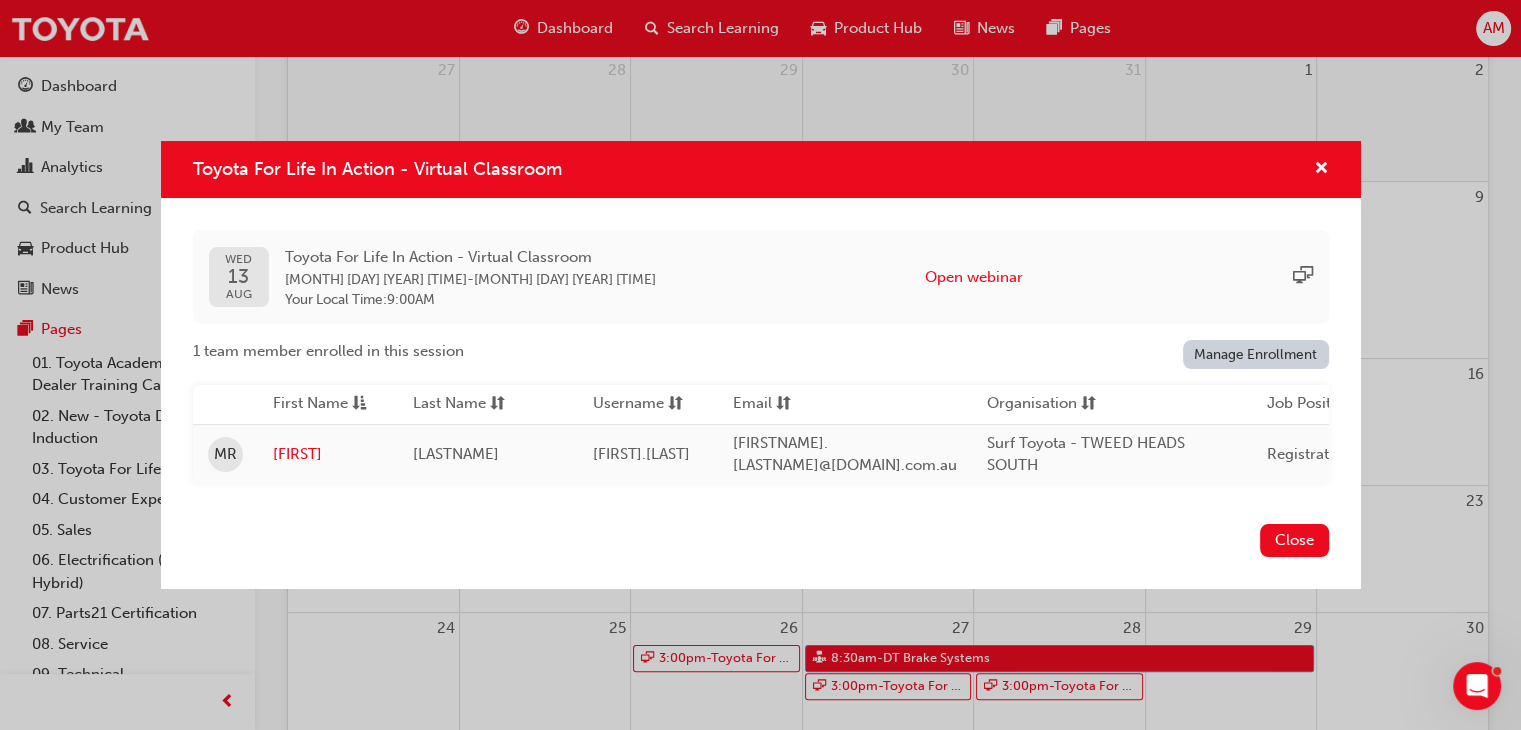 click on "Organisation" at bounding box center [1112, 404] 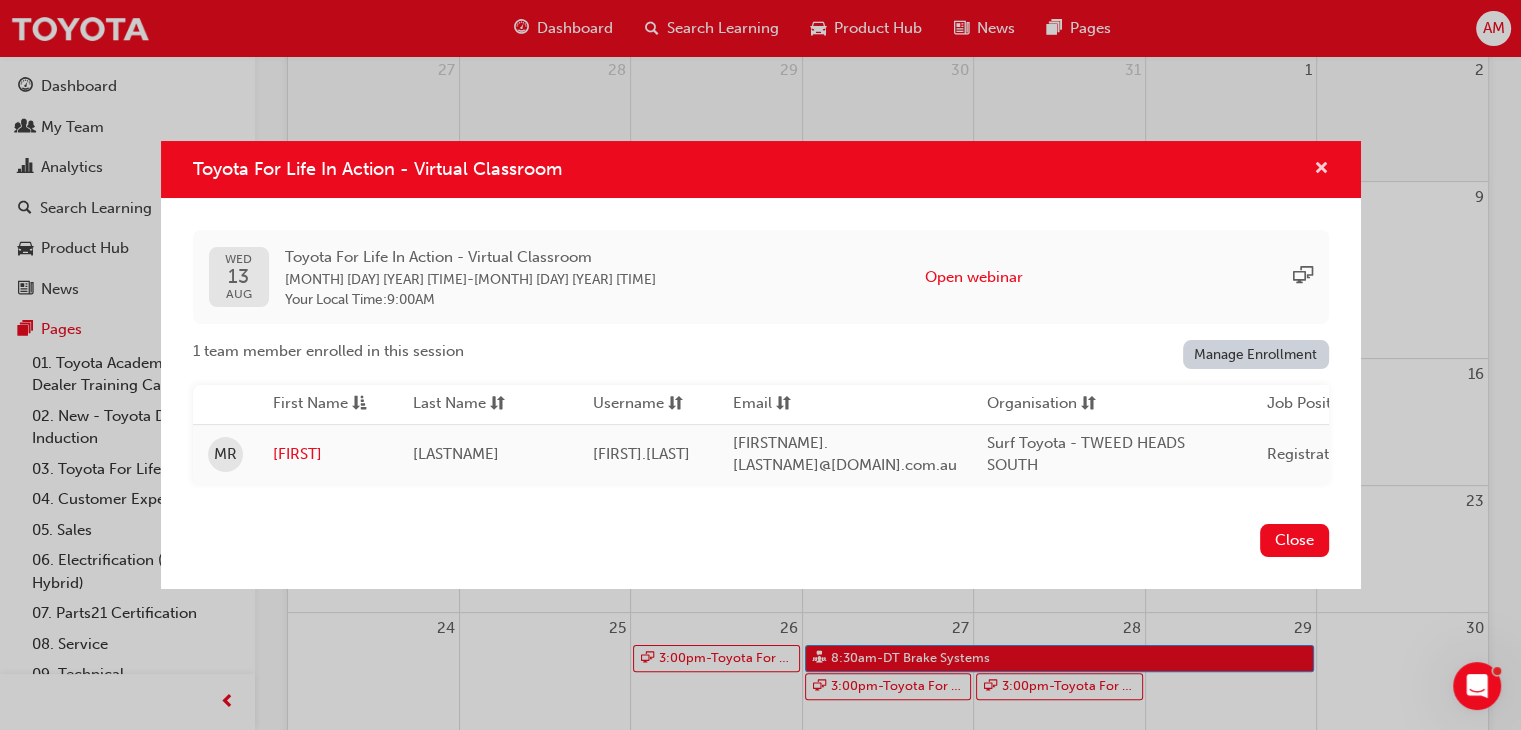 click at bounding box center [1321, 170] 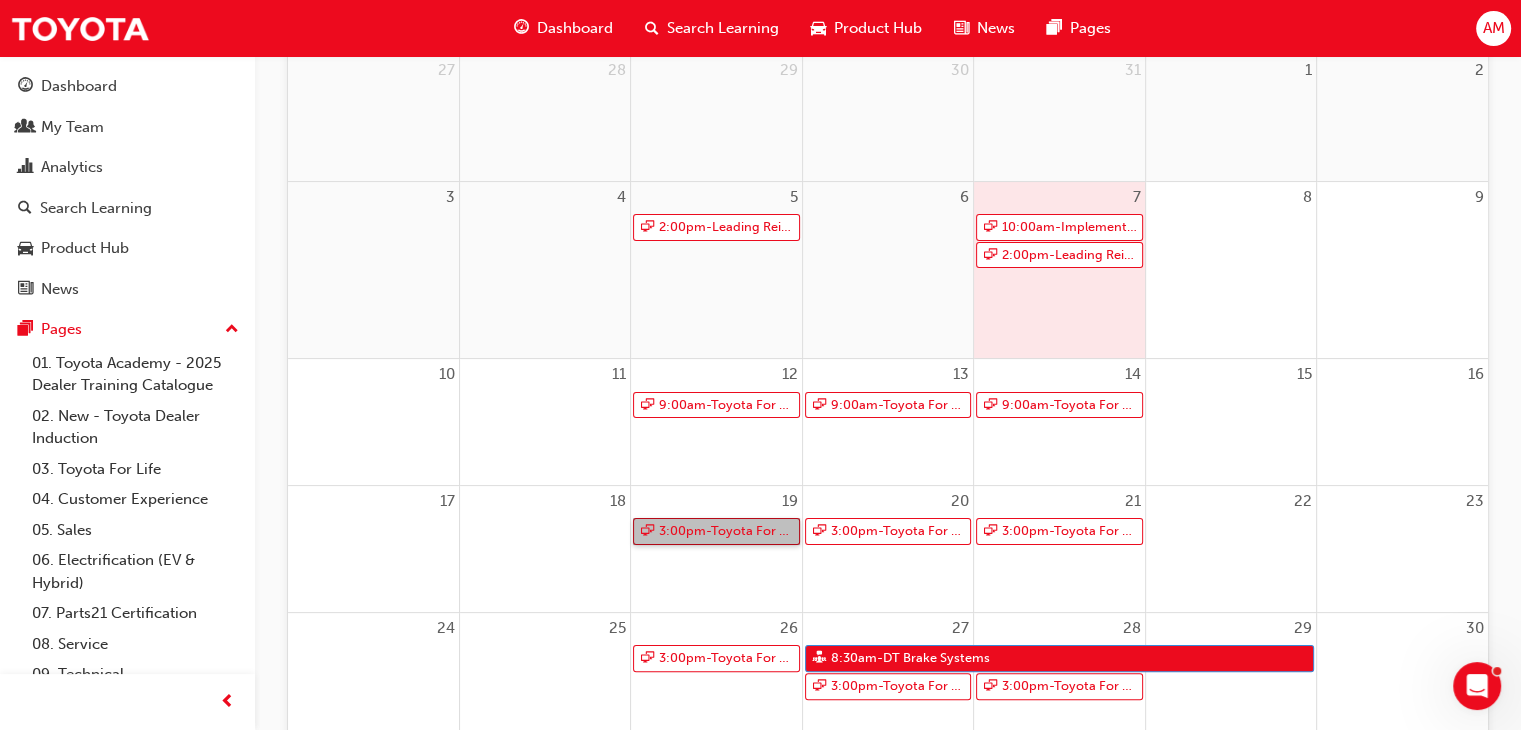 click on "3:00pm  -  Toyota For Life In Action - Virtual Classroom" at bounding box center (716, 531) 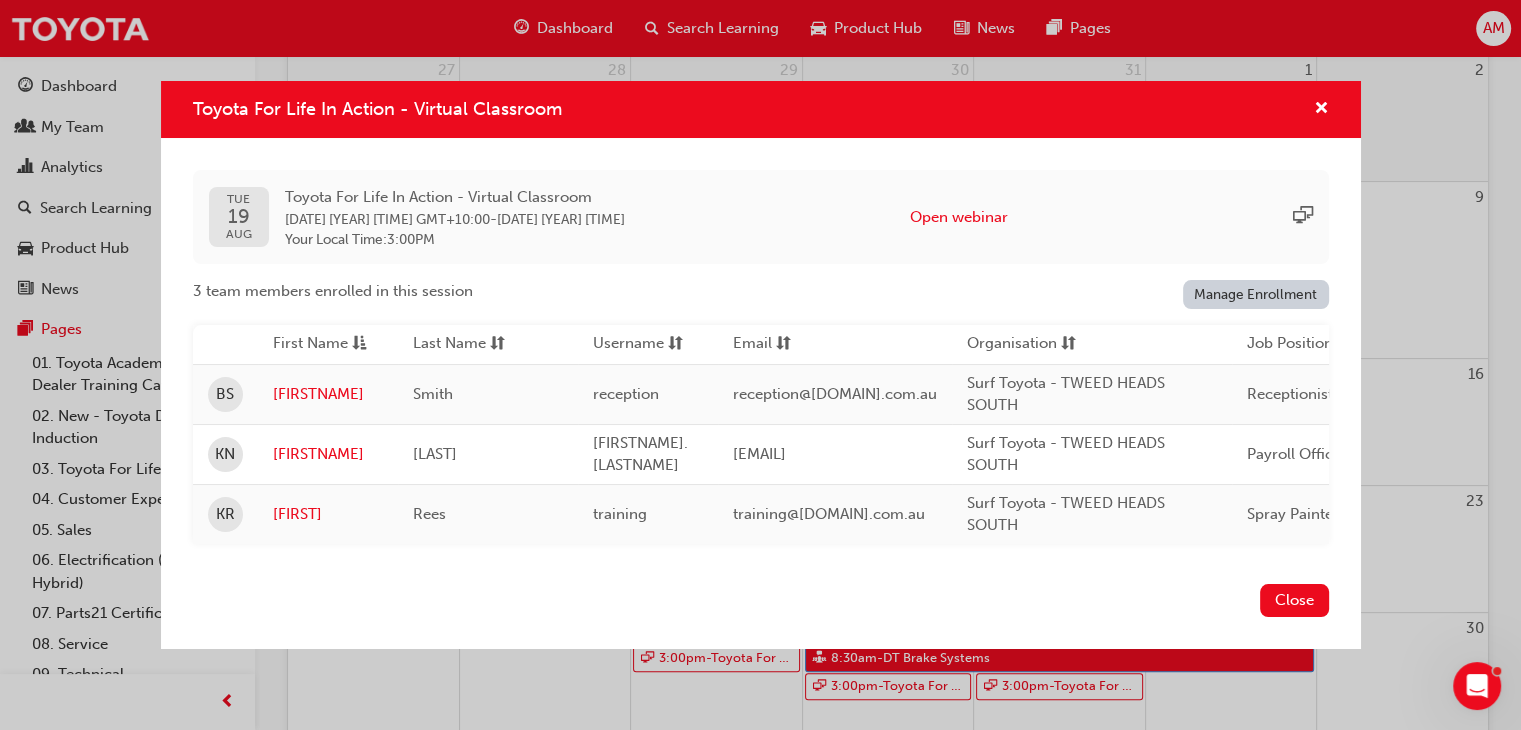 click on "Close" at bounding box center [1294, 600] 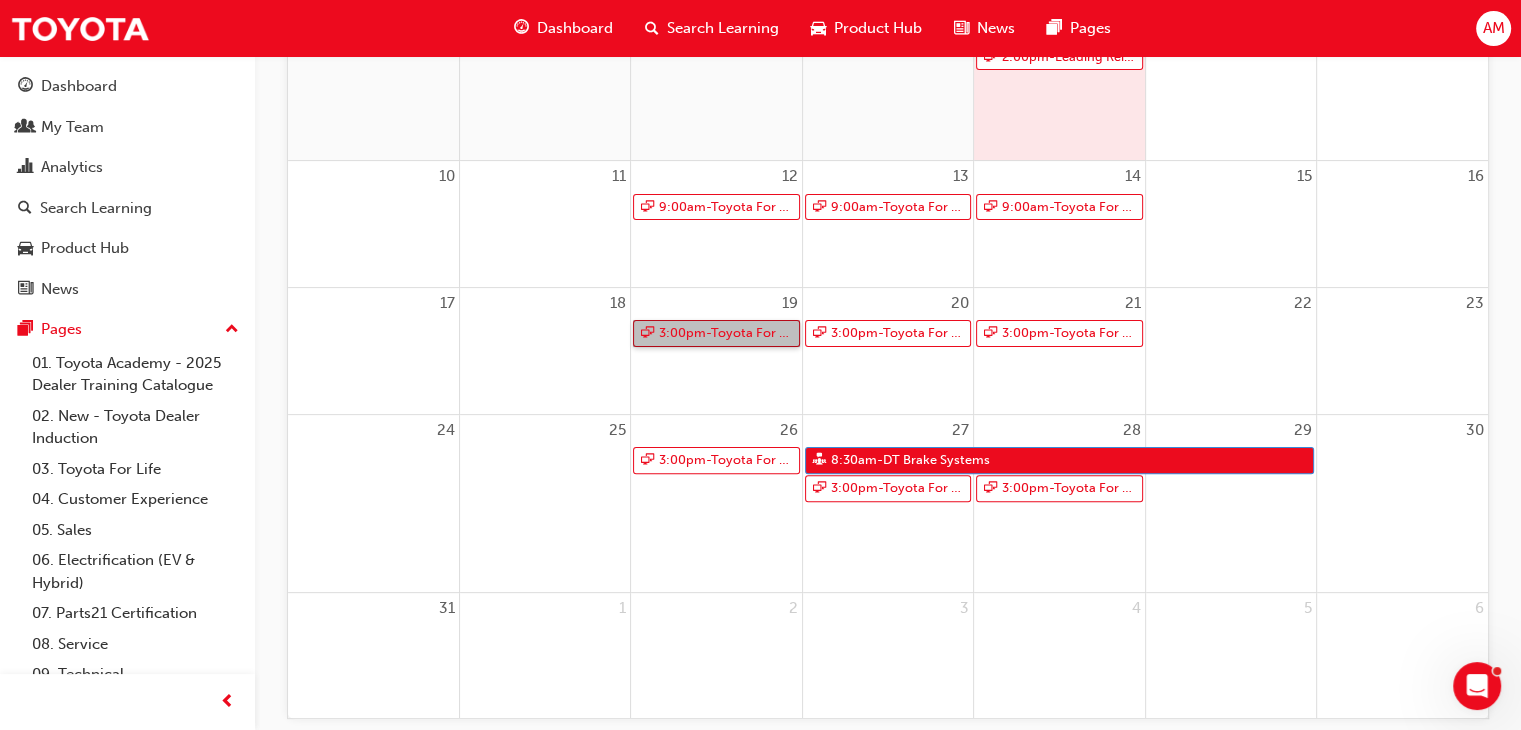 scroll, scrollTop: 500, scrollLeft: 0, axis: vertical 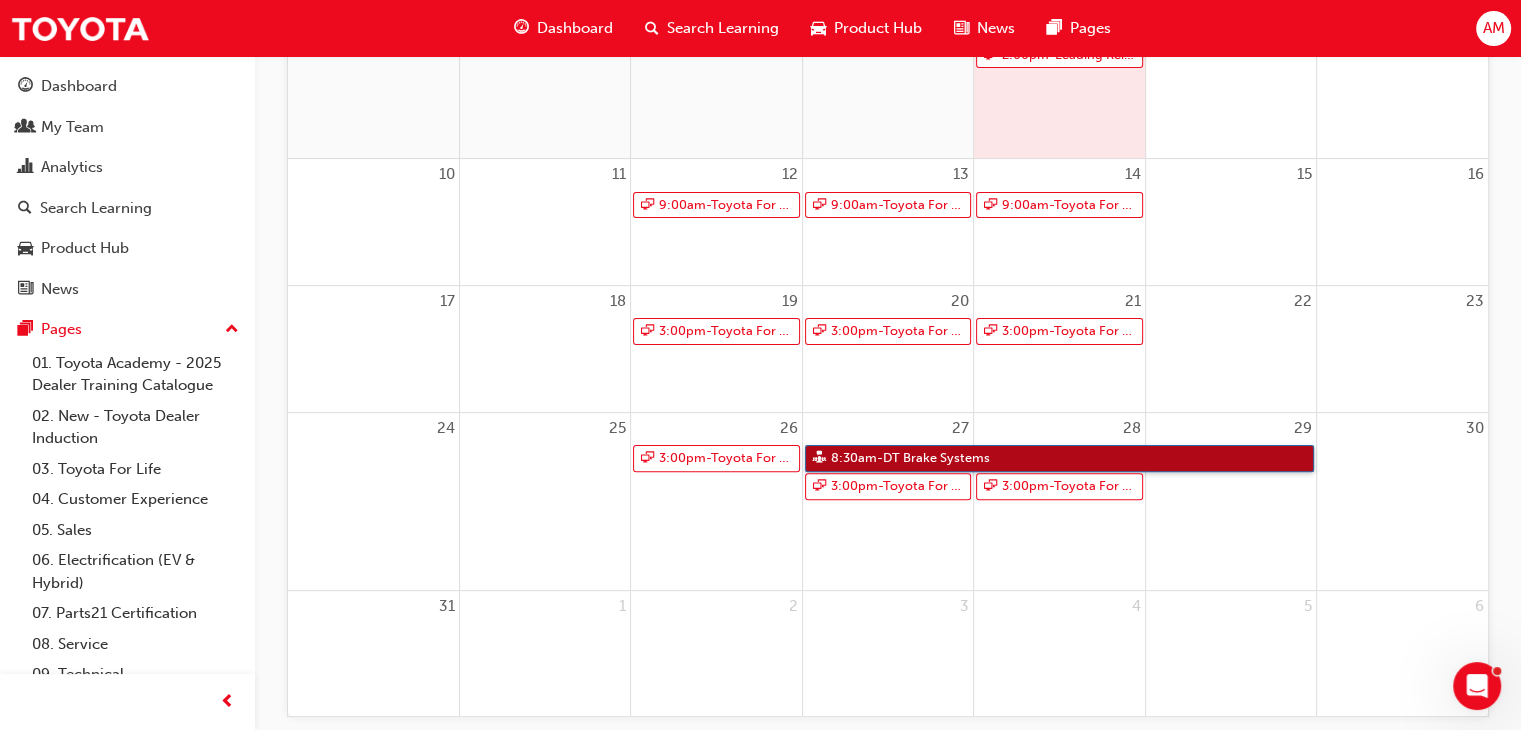 click on "8:30am  -  DT Brake Systems" at bounding box center (1059, 458) 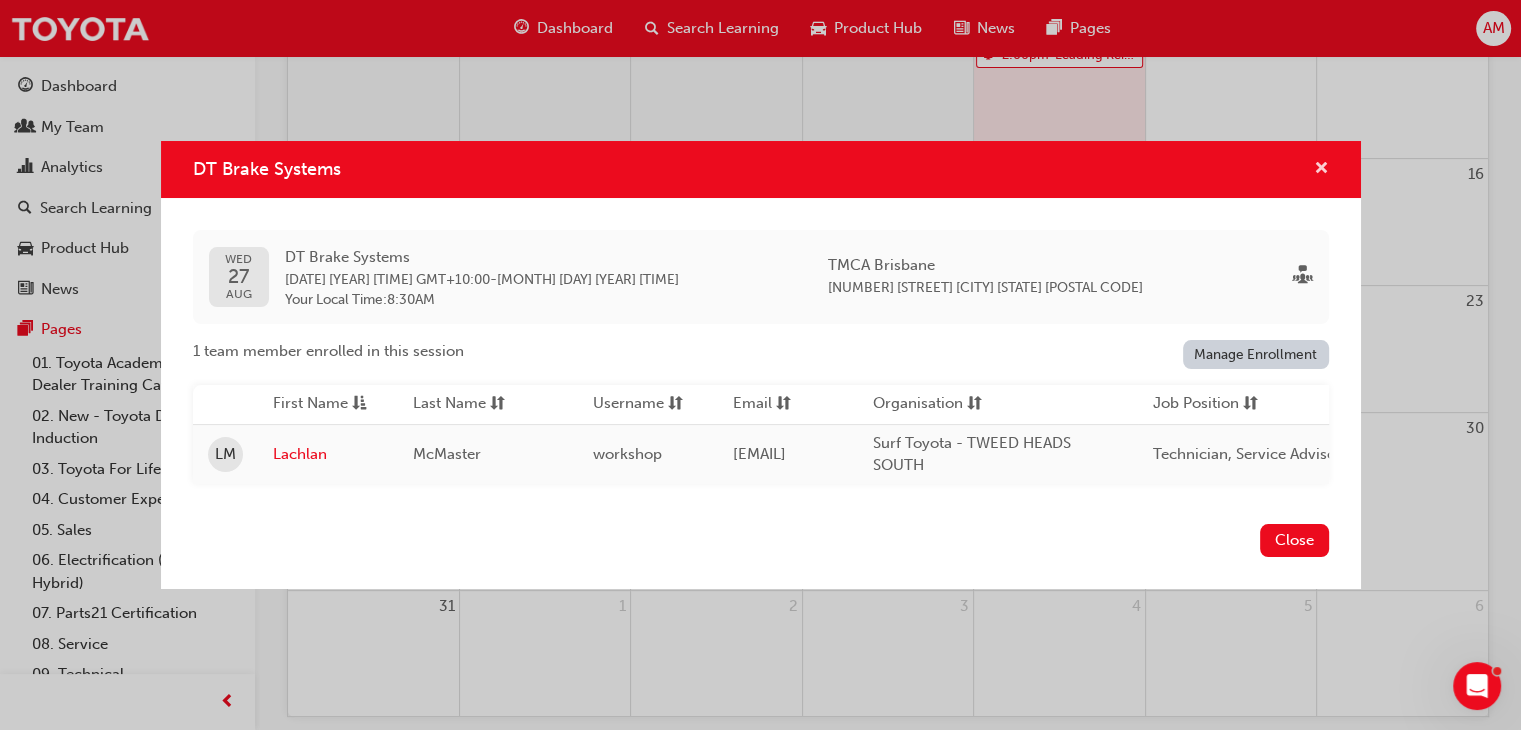 click at bounding box center [1321, 170] 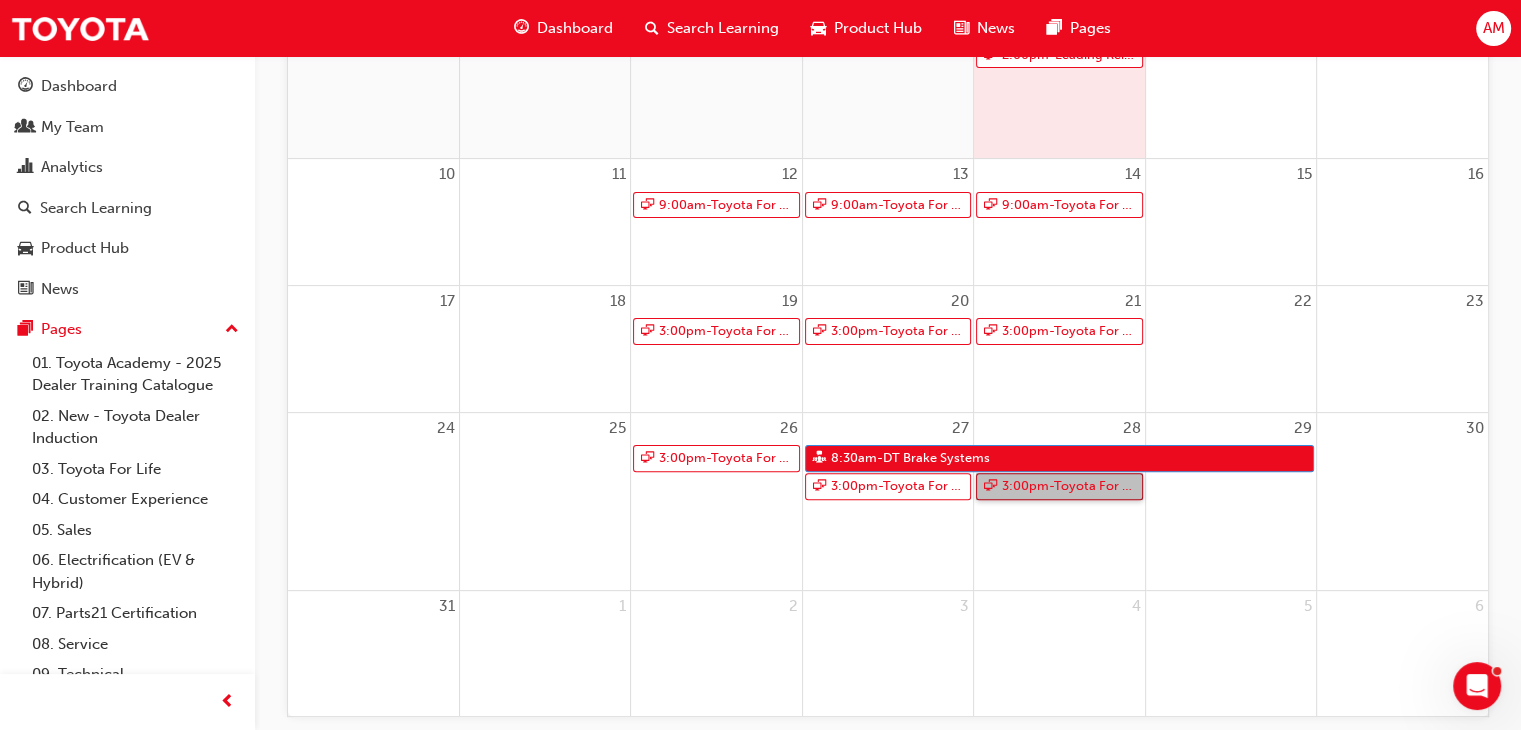 click on "3:00pm  -  Toyota For Life In Action - Virtual Classroom" at bounding box center (1059, 486) 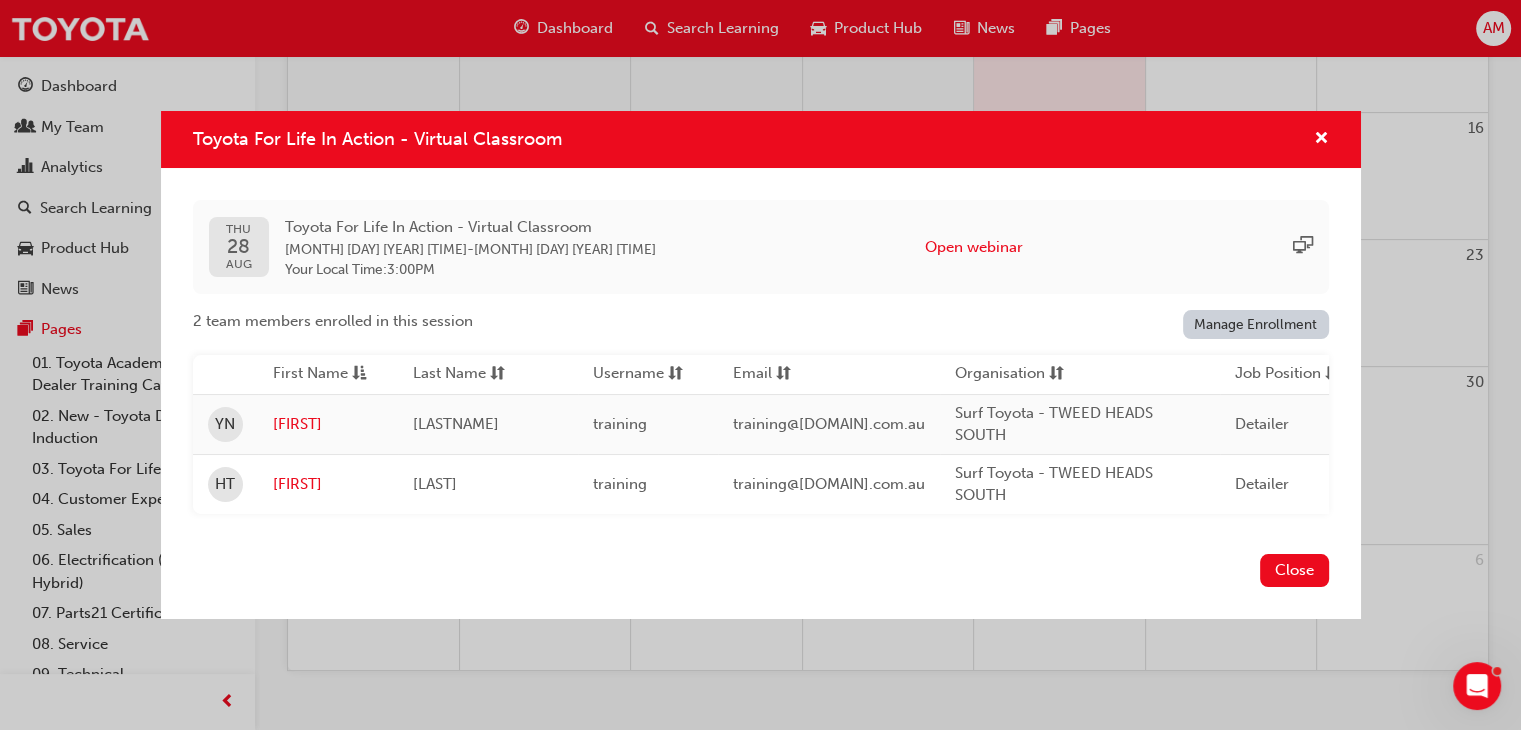 scroll, scrollTop: 585, scrollLeft: 0, axis: vertical 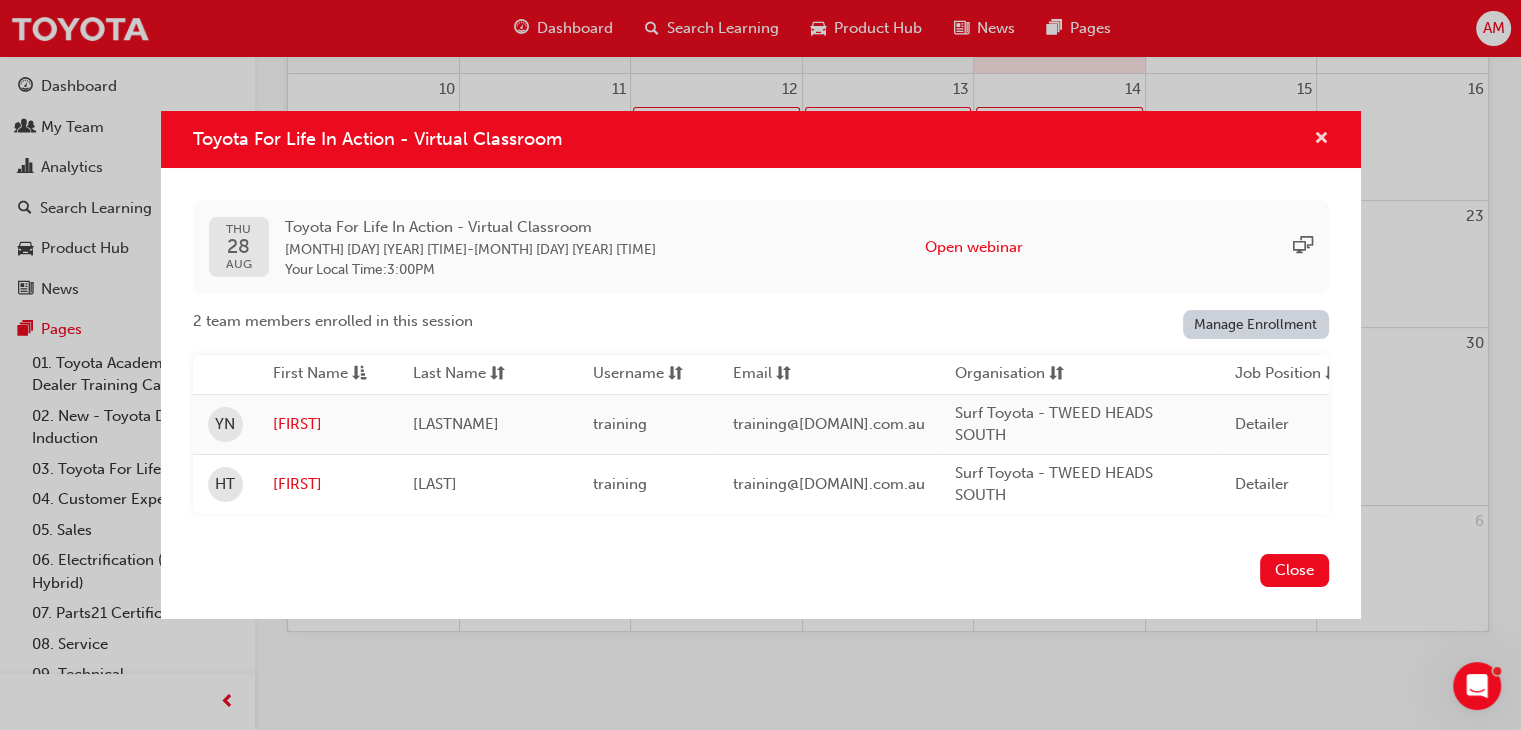 click at bounding box center (1321, 140) 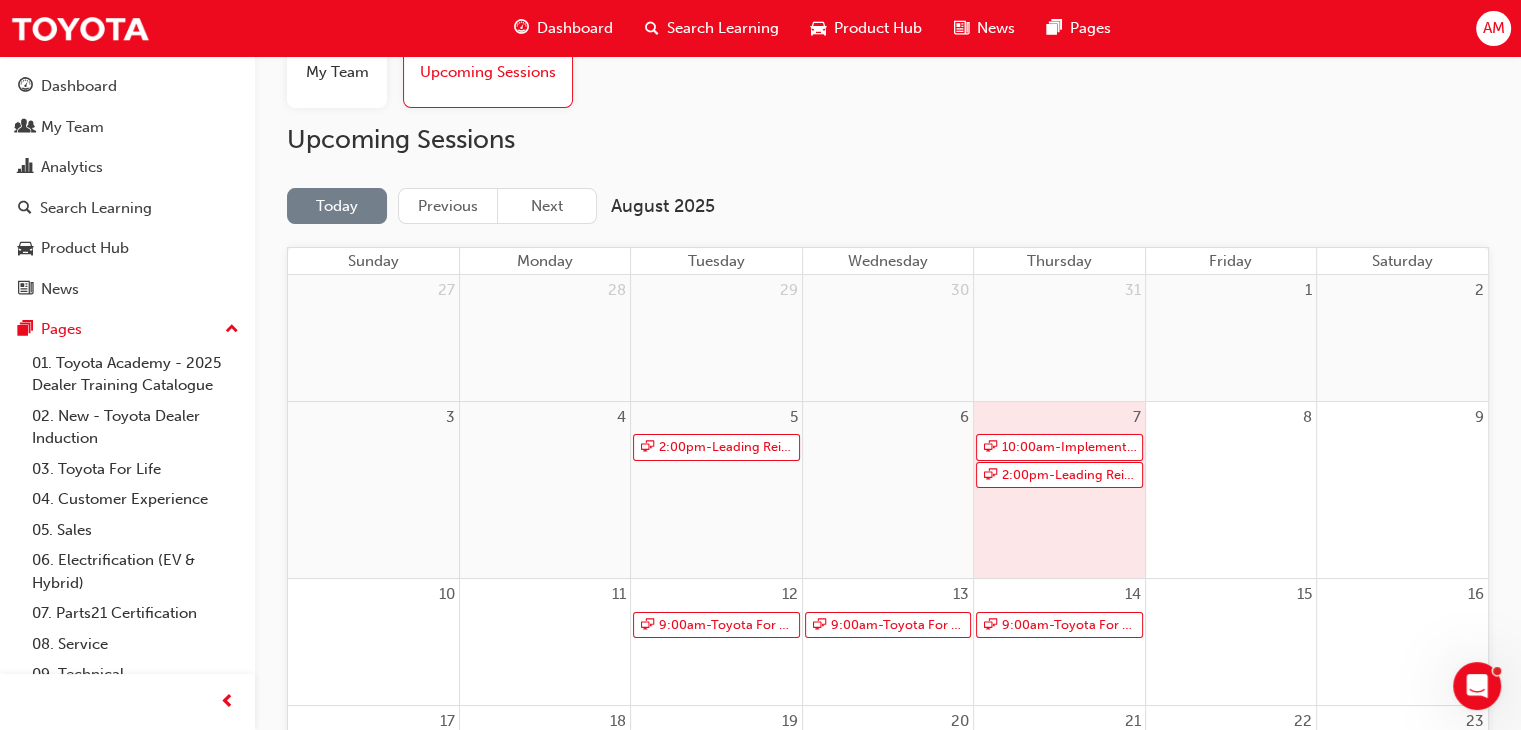 scroll, scrollTop: 0, scrollLeft: 0, axis: both 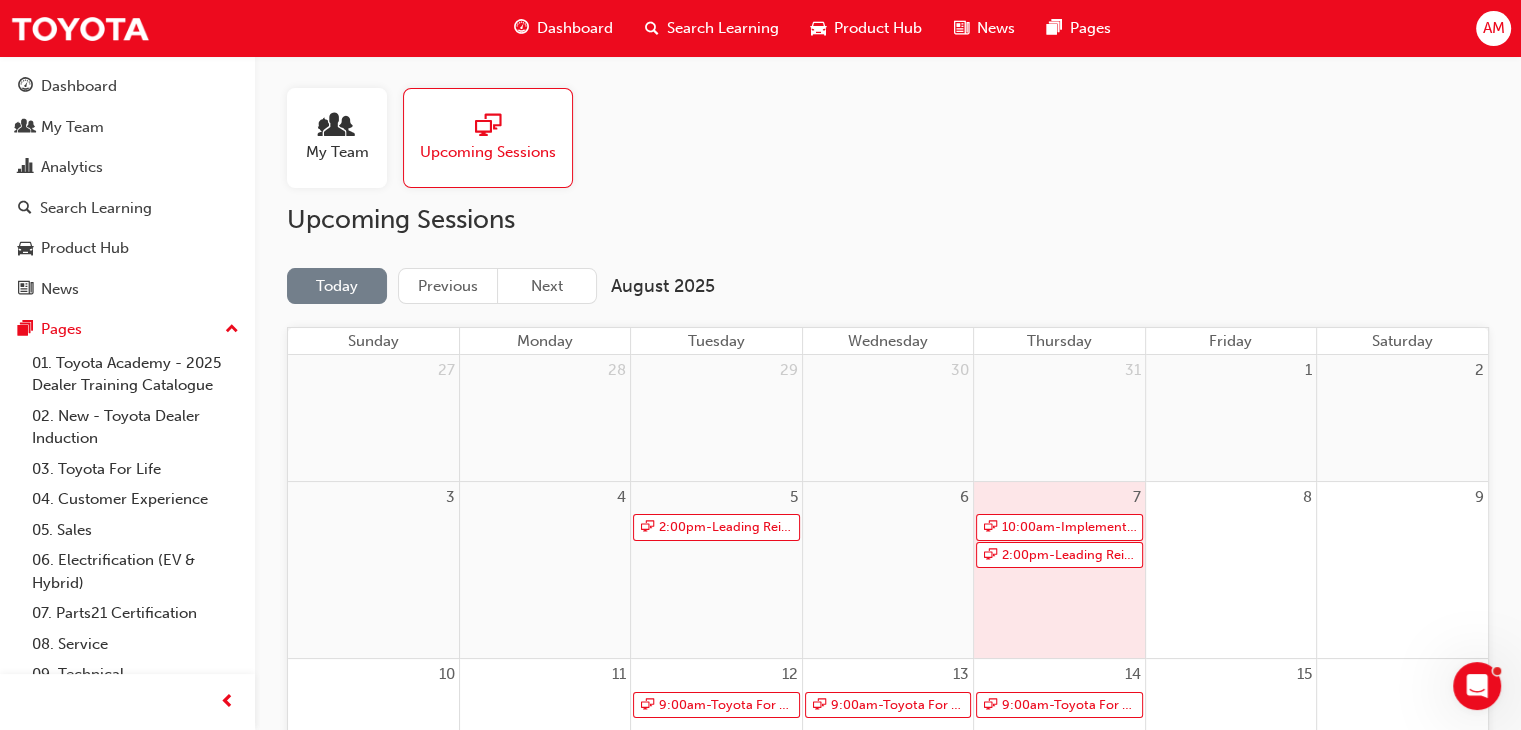 click on "Search Learning" at bounding box center (723, 28) 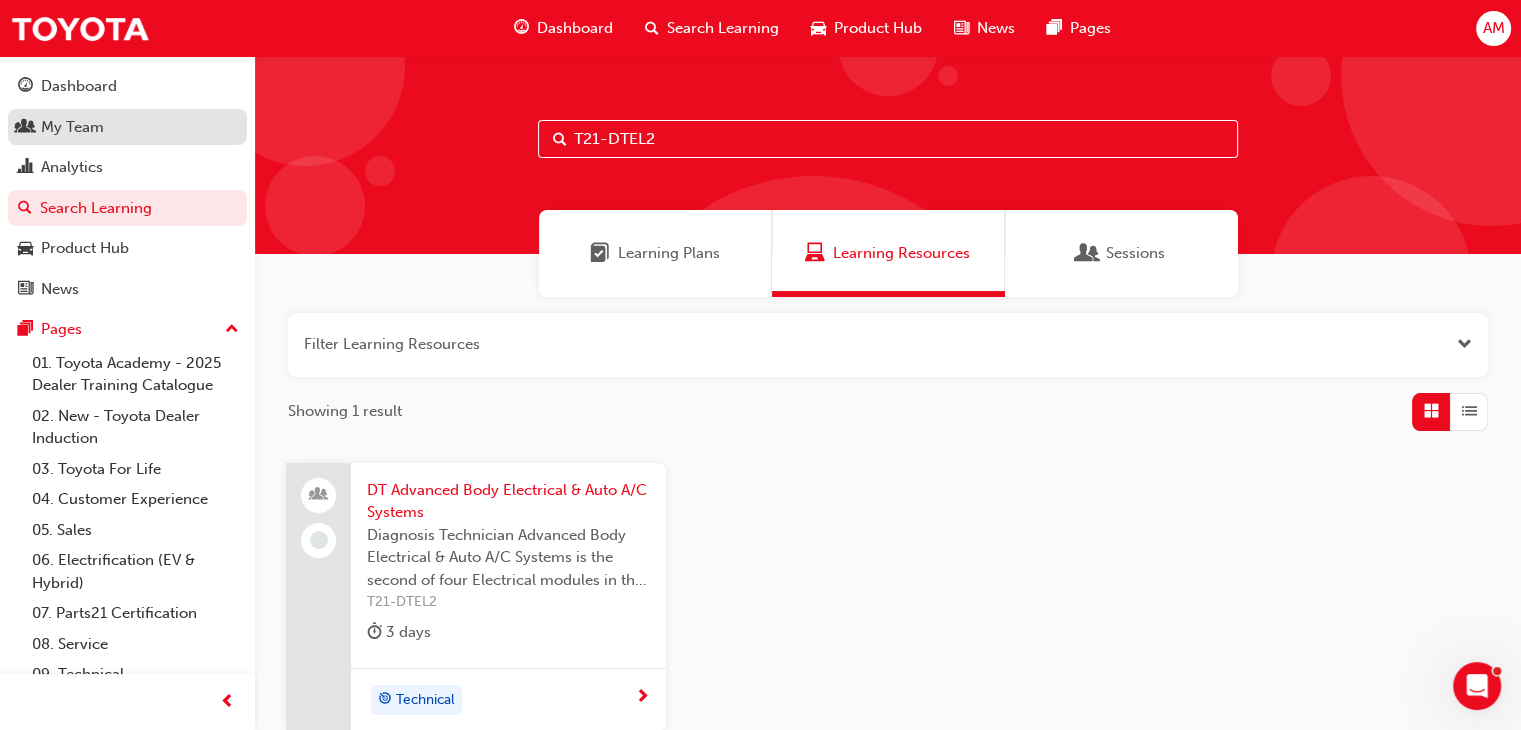 click on "My Team" at bounding box center (127, 127) 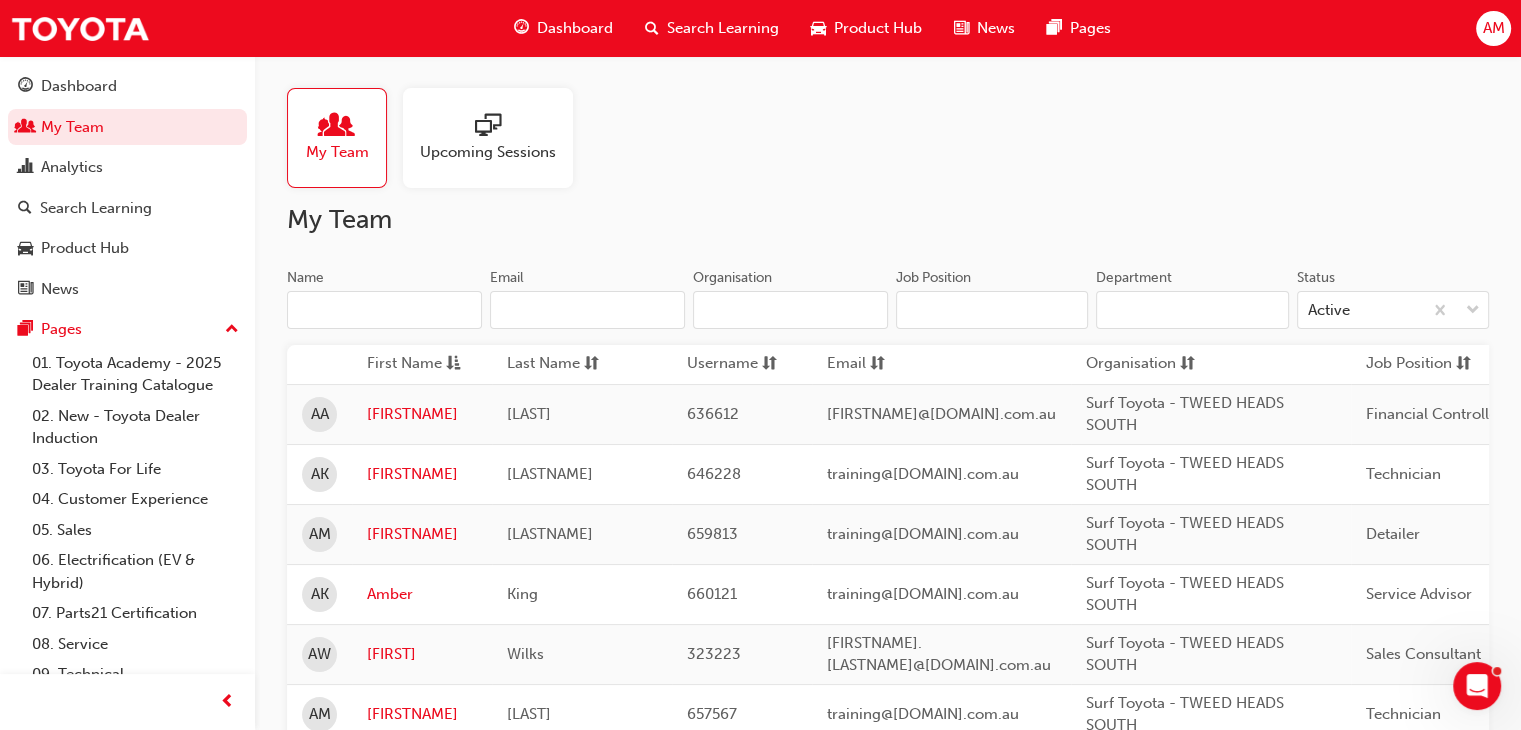 click on "Name" at bounding box center (384, 280) 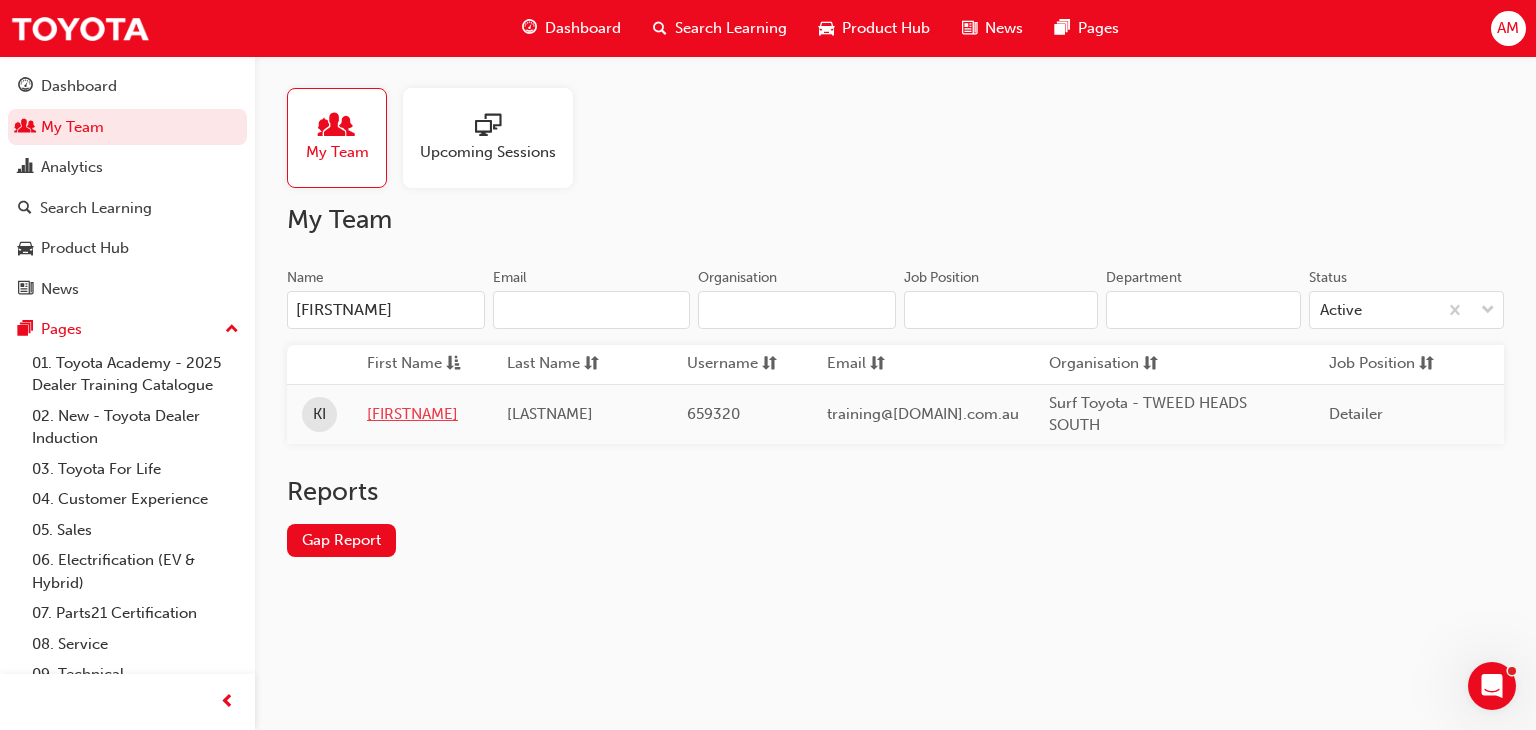 type on "[FIRSTNAME]" 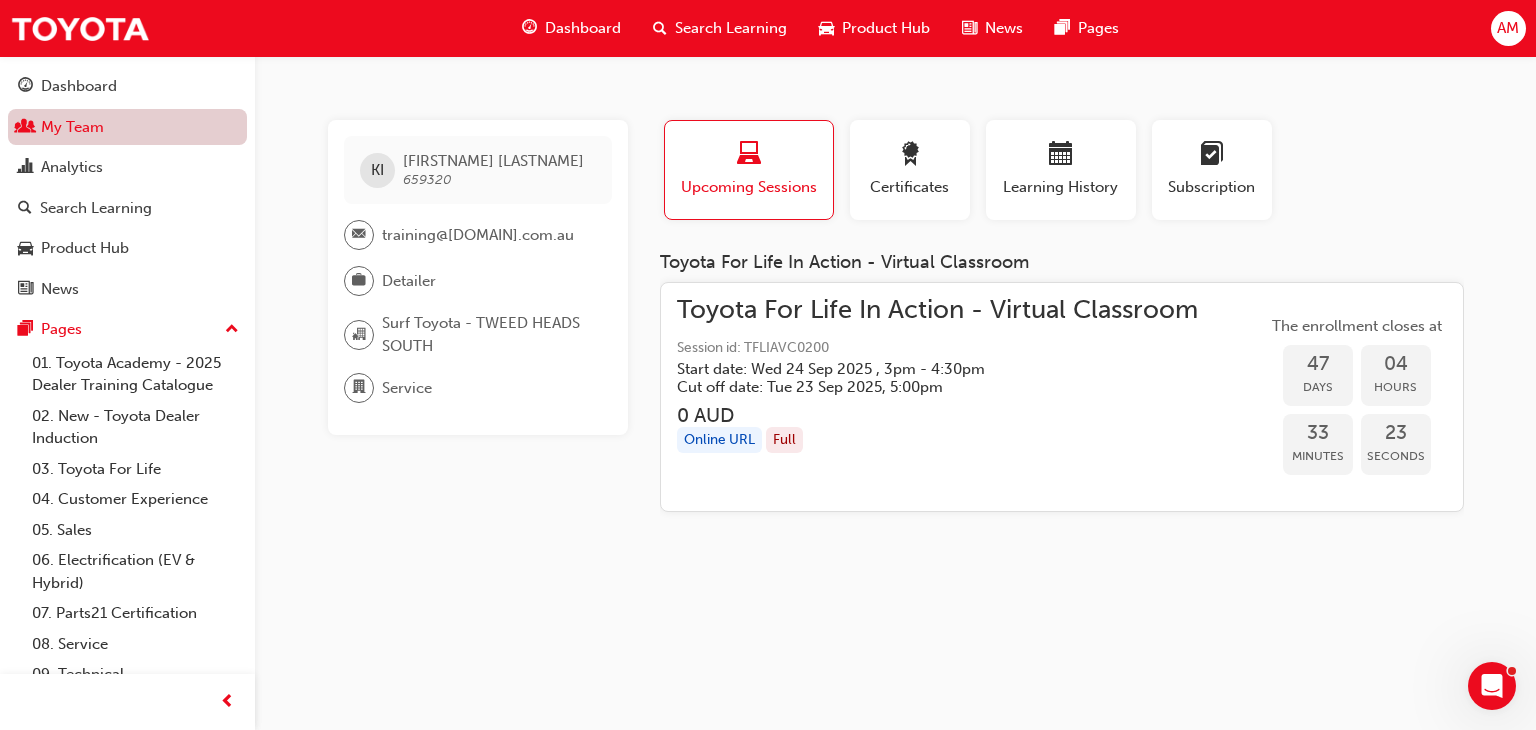 click on "My Team" at bounding box center [127, 127] 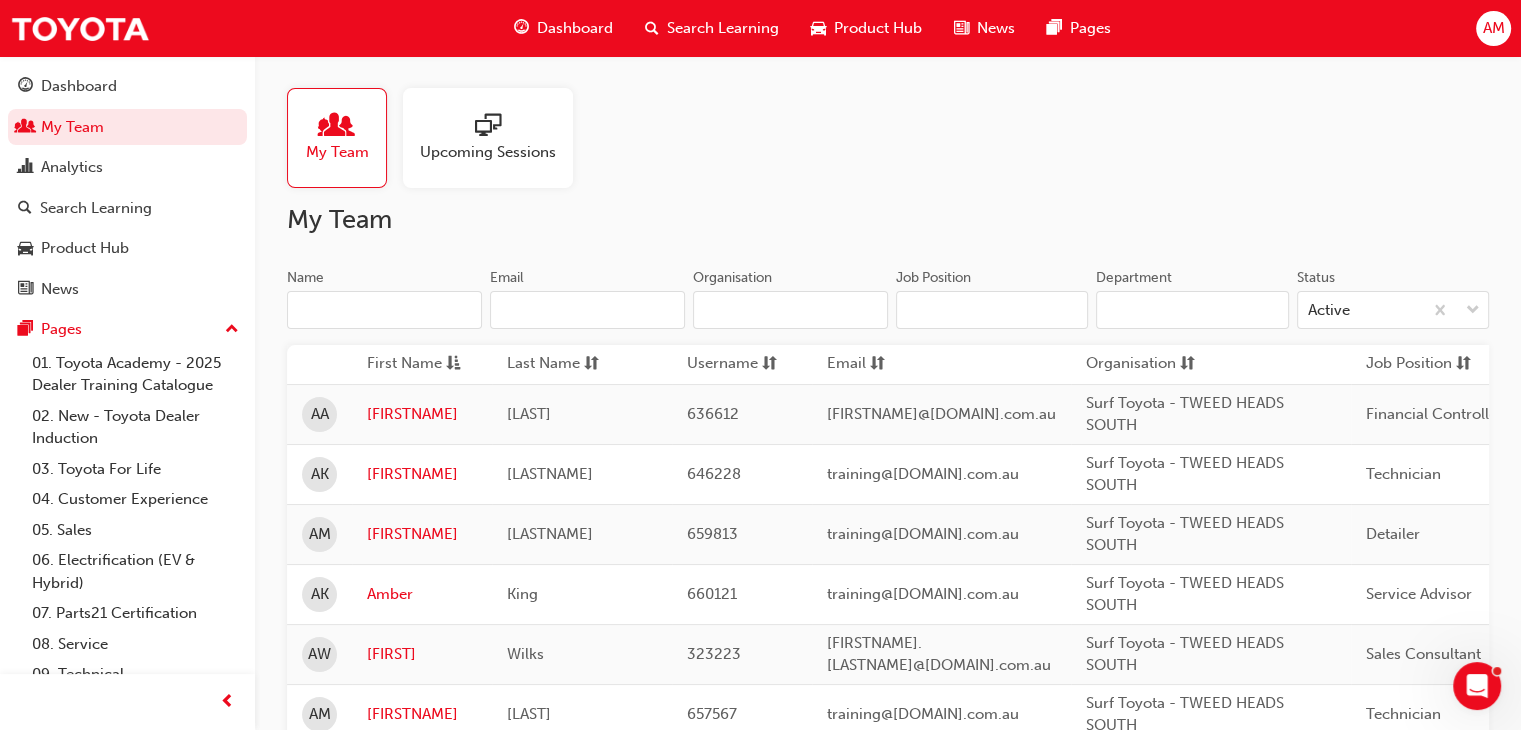 click on "Upcoming Sessions" at bounding box center [488, 152] 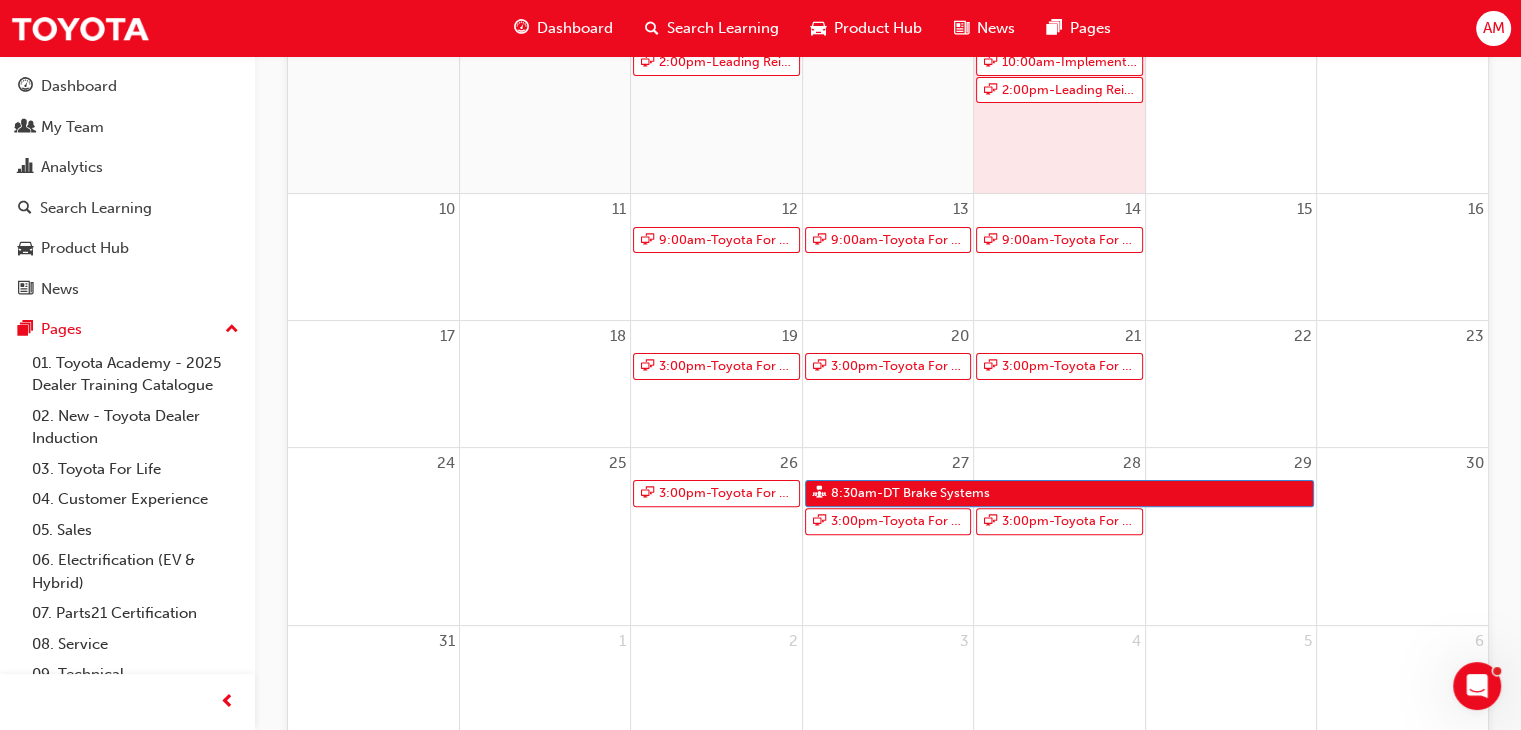 scroll, scrollTop: 500, scrollLeft: 0, axis: vertical 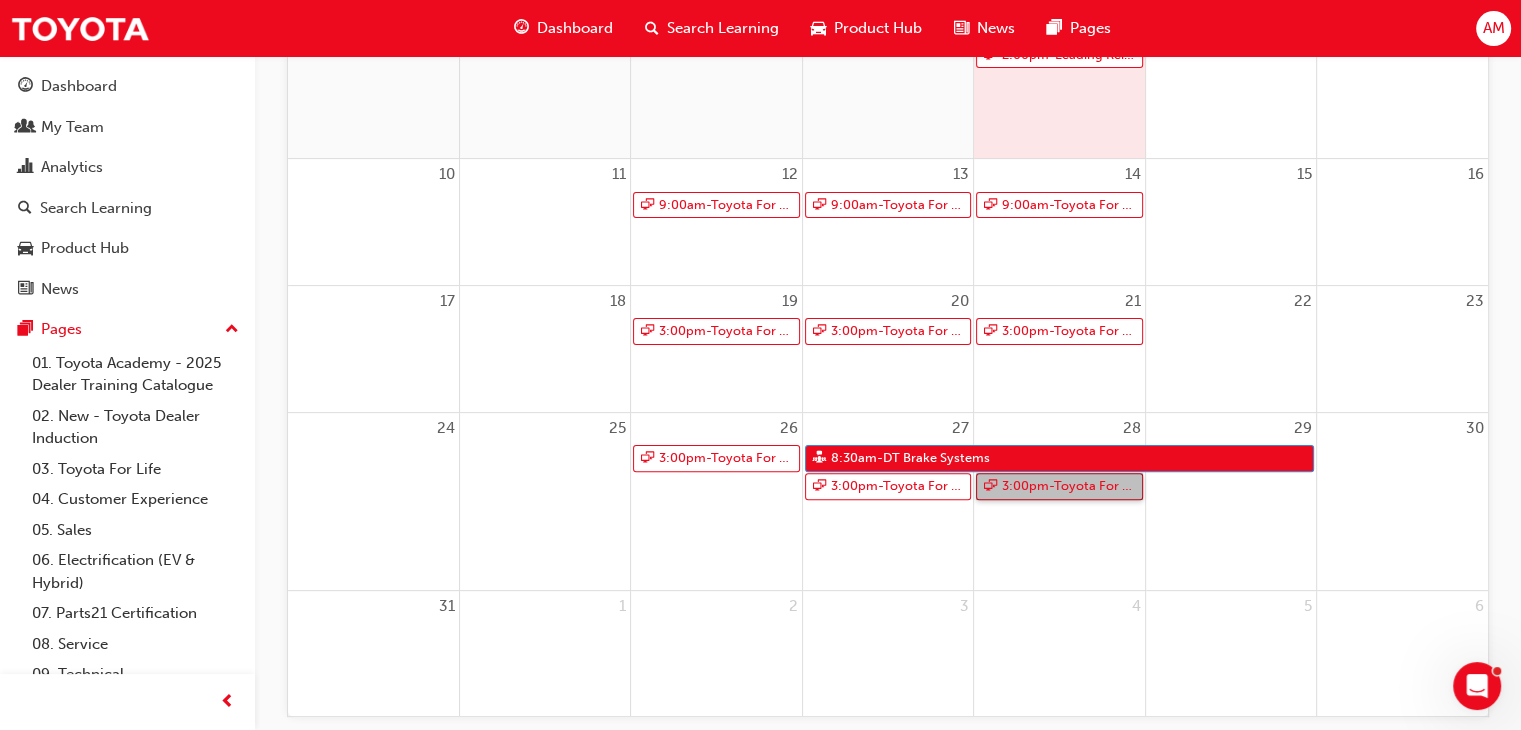 click on "3:00pm  -  Toyota For Life In Action - Virtual Classroom" at bounding box center [1059, 486] 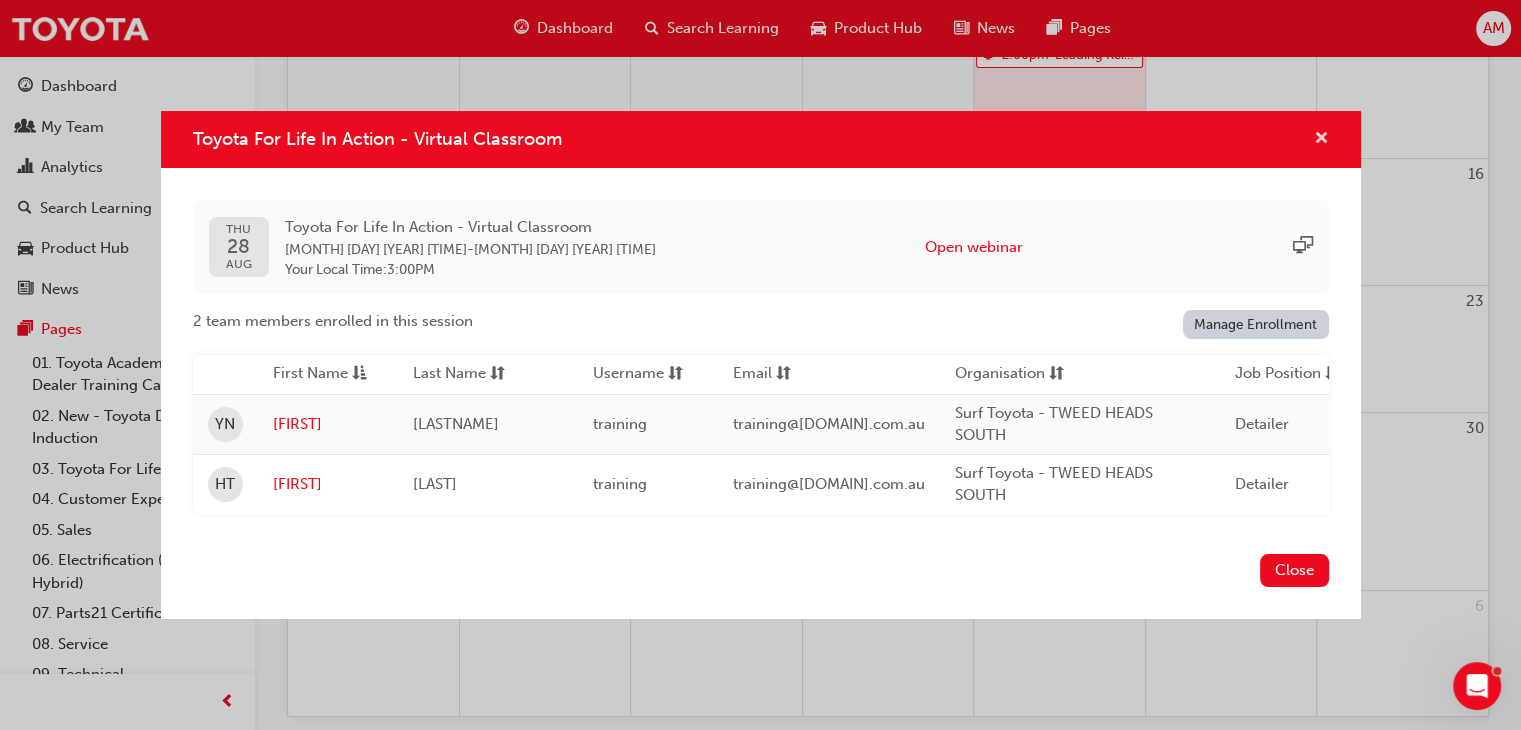 click at bounding box center [1321, 140] 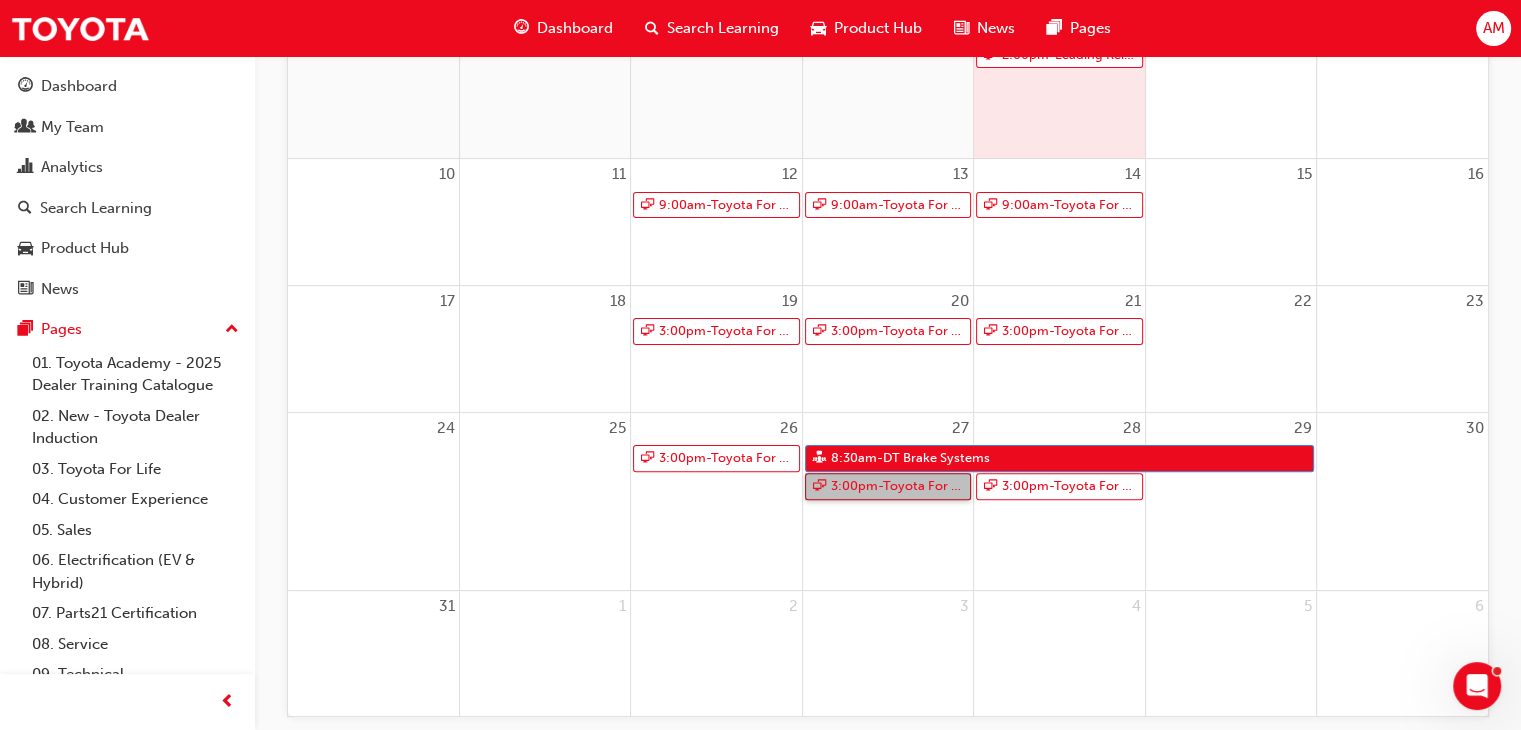 click on "3:00pm  -  Toyota For Life In Action - Virtual Classroom" at bounding box center [888, 486] 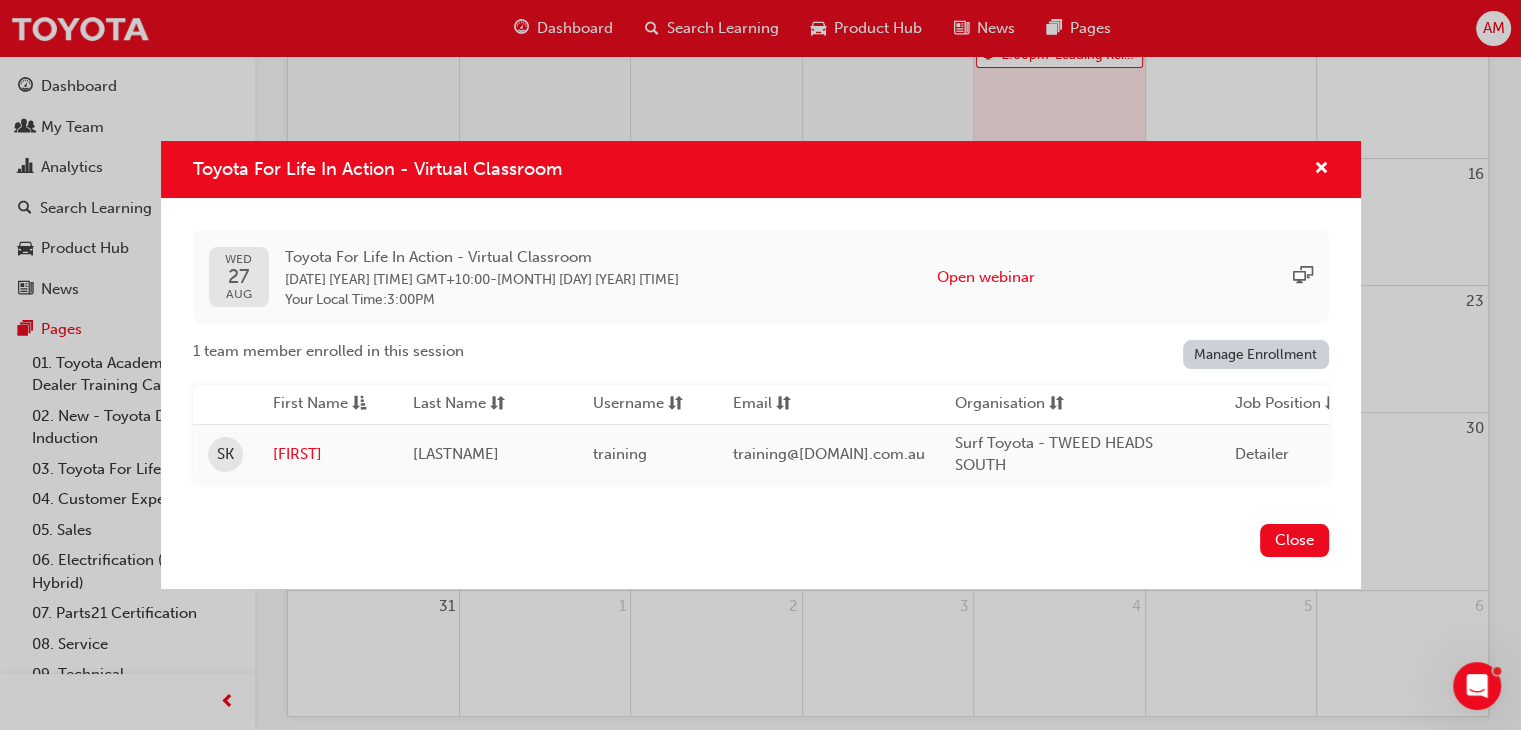 click on "Toyota For Life In Action - Virtual Classroom" at bounding box center (761, 169) 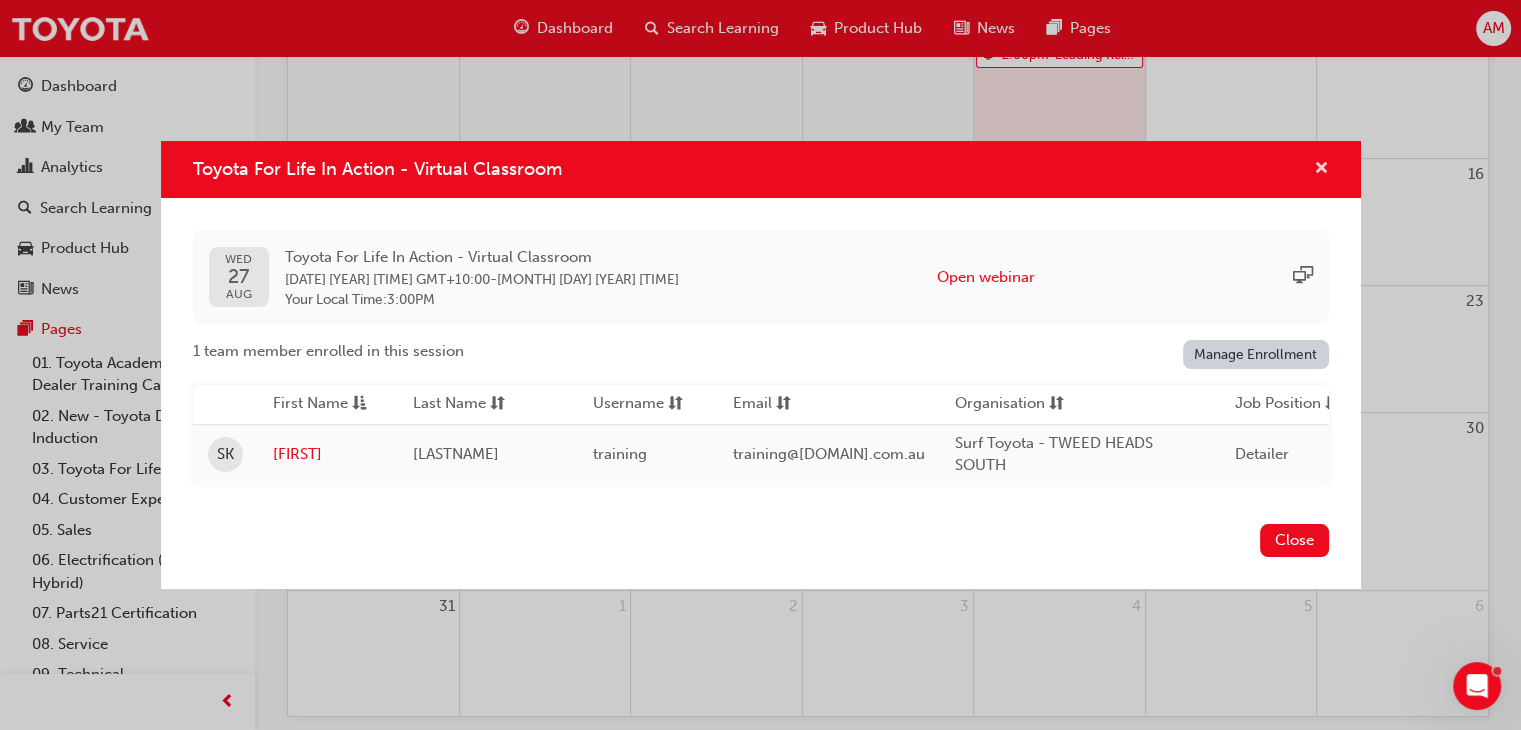 click at bounding box center (1321, 170) 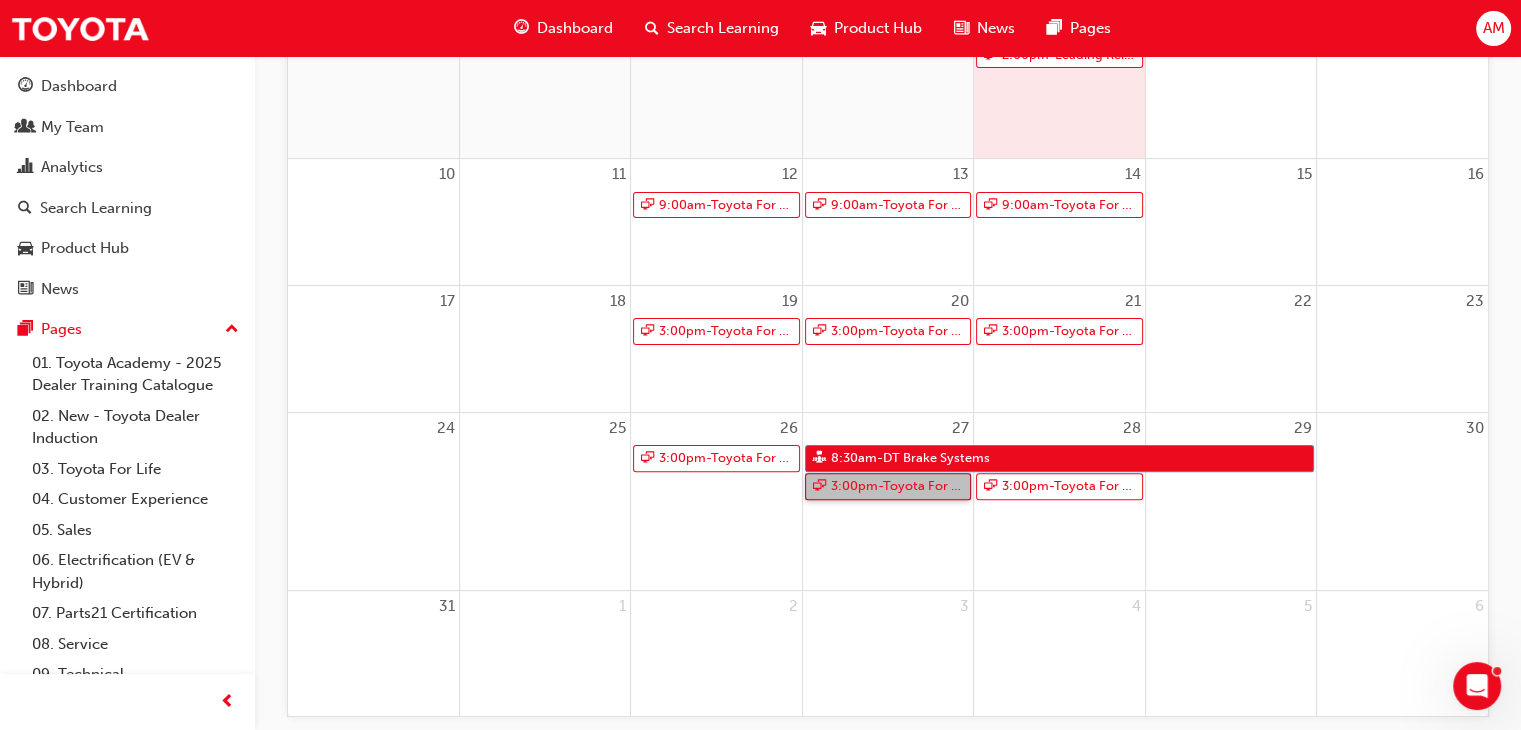 scroll, scrollTop: 200, scrollLeft: 0, axis: vertical 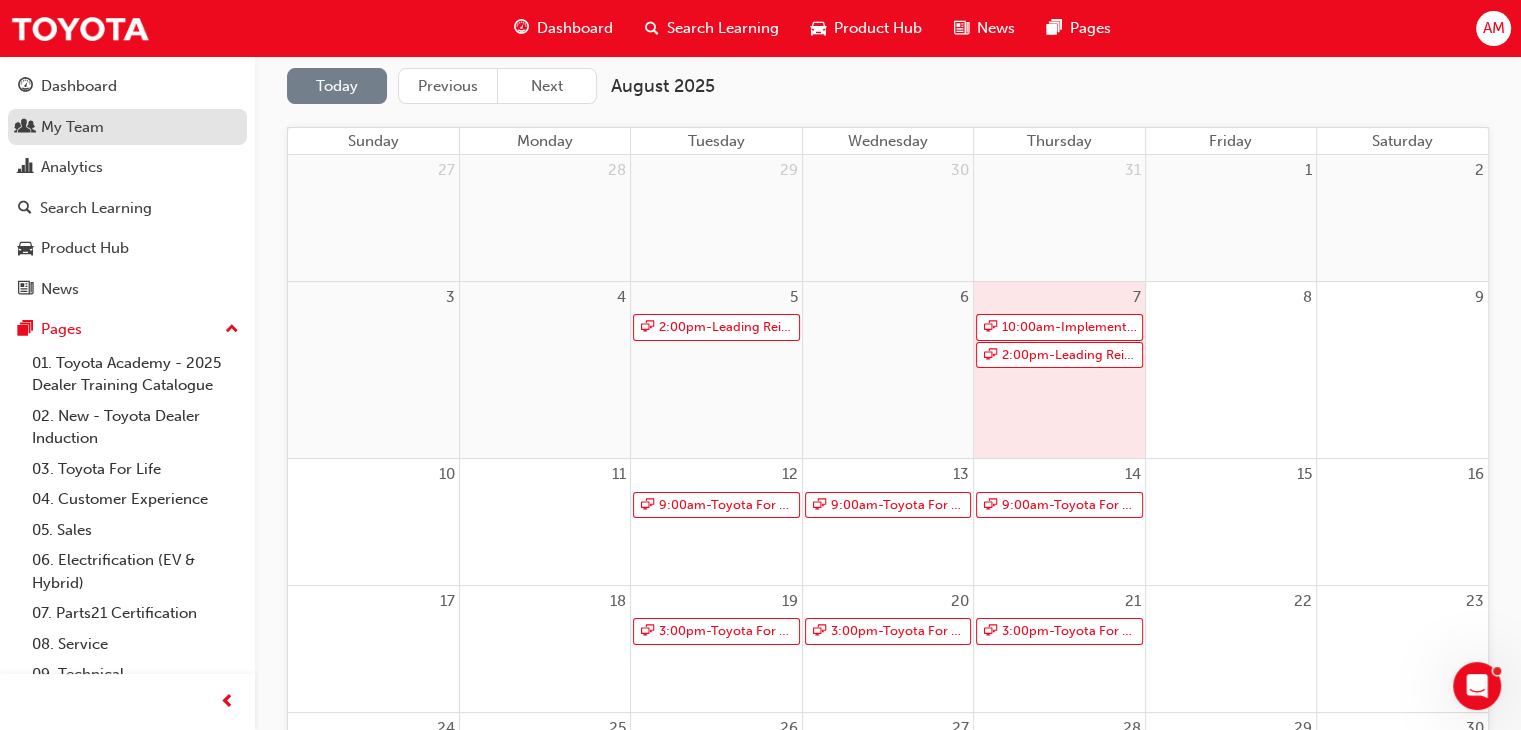 click on "My Team" at bounding box center (72, 127) 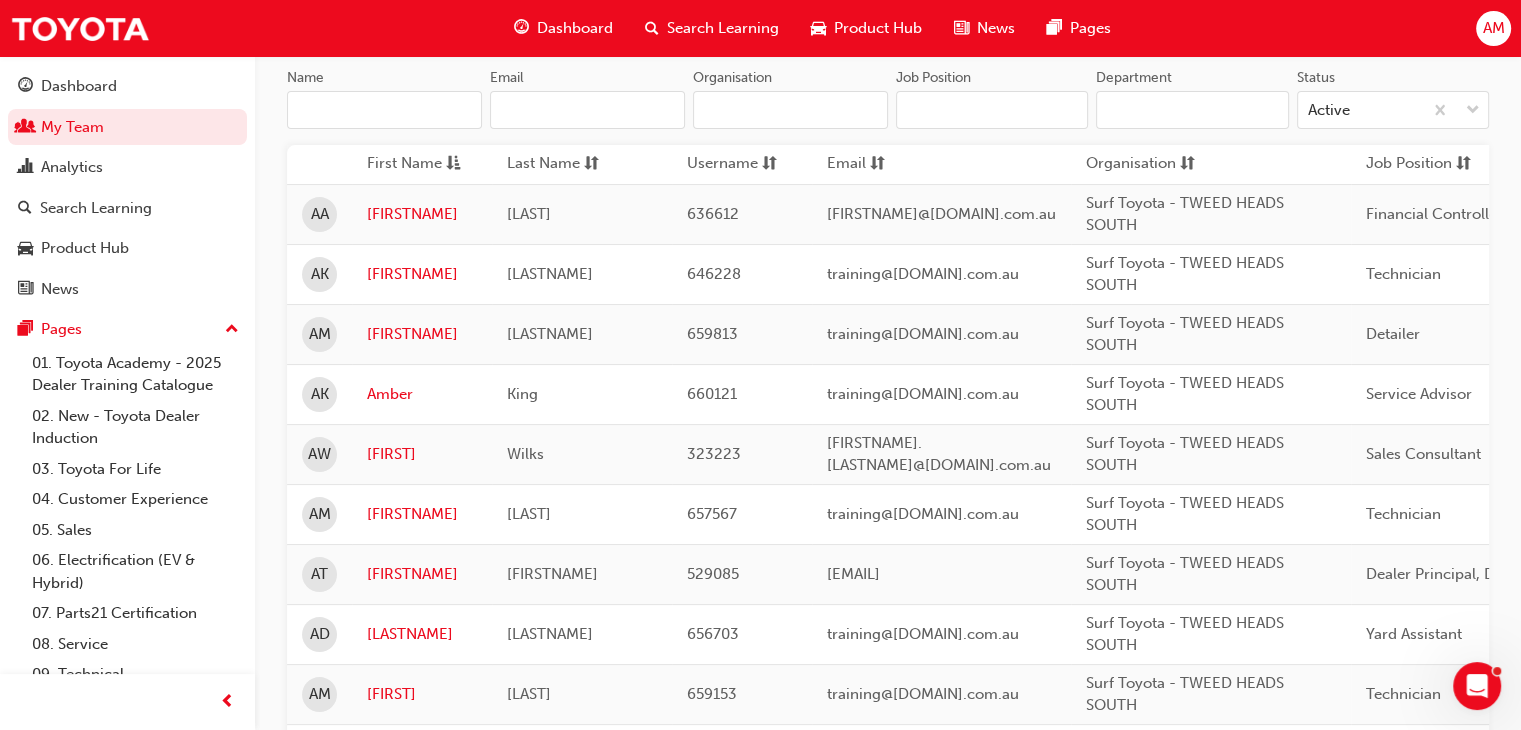 scroll, scrollTop: 25, scrollLeft: 0, axis: vertical 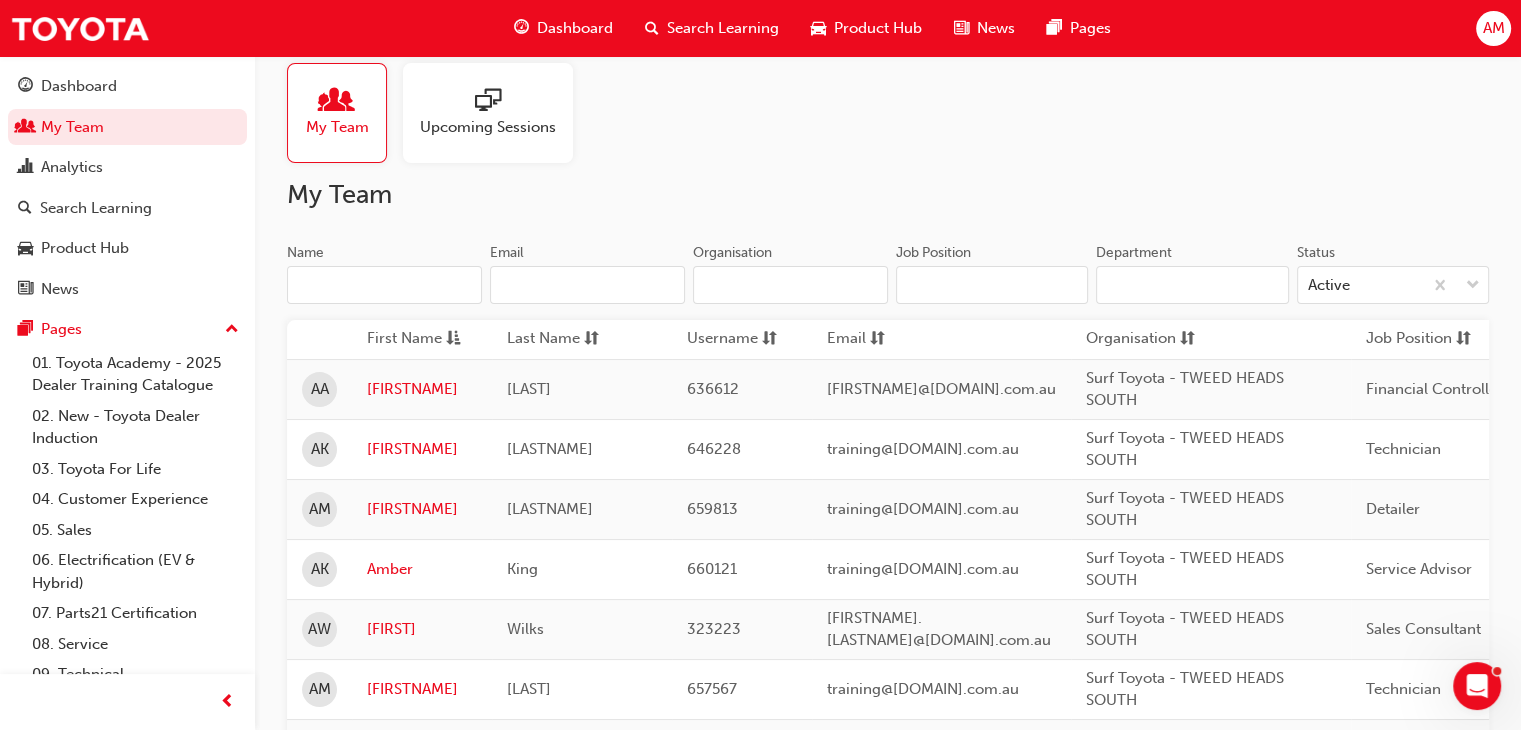 click on "Search Learning" at bounding box center (723, 28) 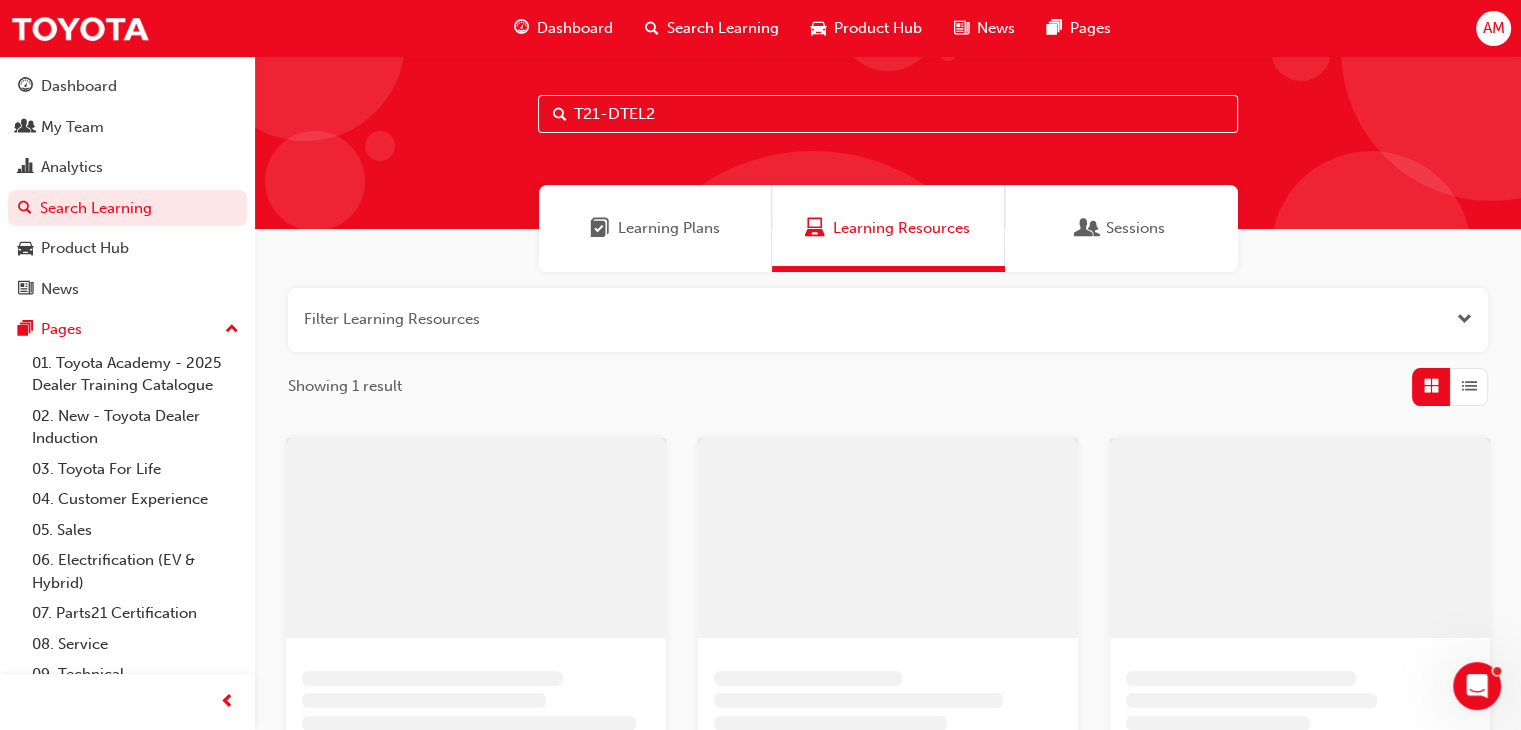 scroll, scrollTop: 0, scrollLeft: 0, axis: both 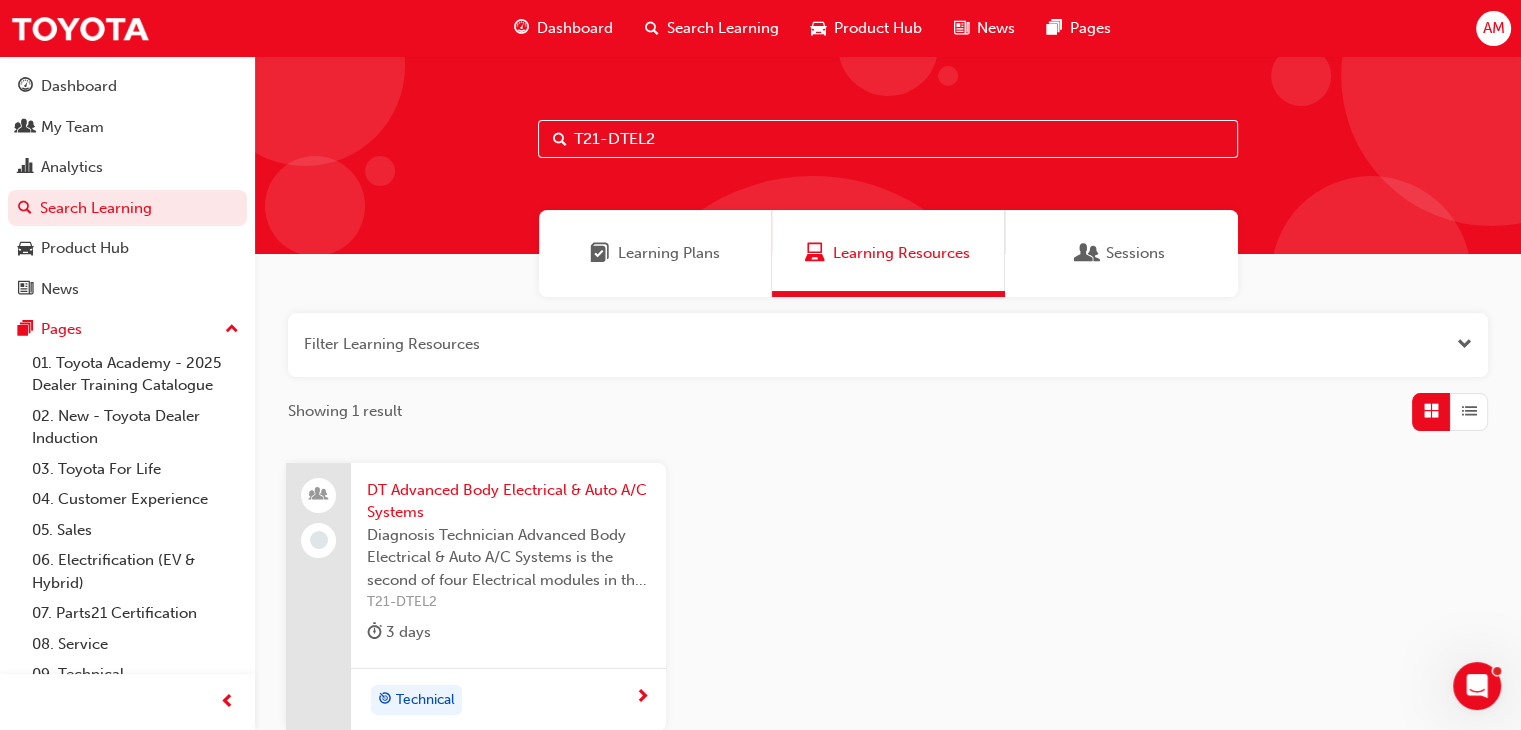 click on "Dashboard" at bounding box center (575, 28) 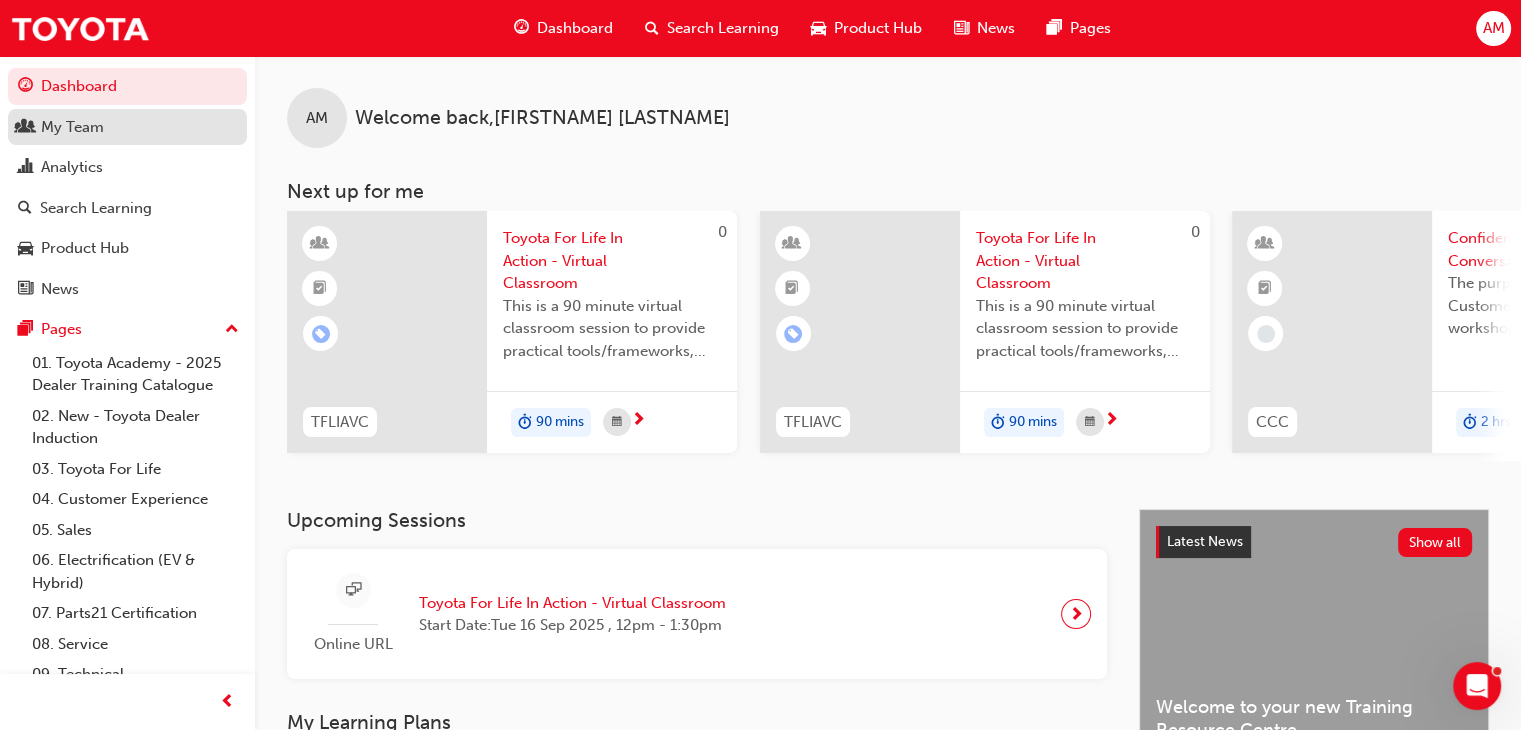 click on "My Team" at bounding box center (127, 127) 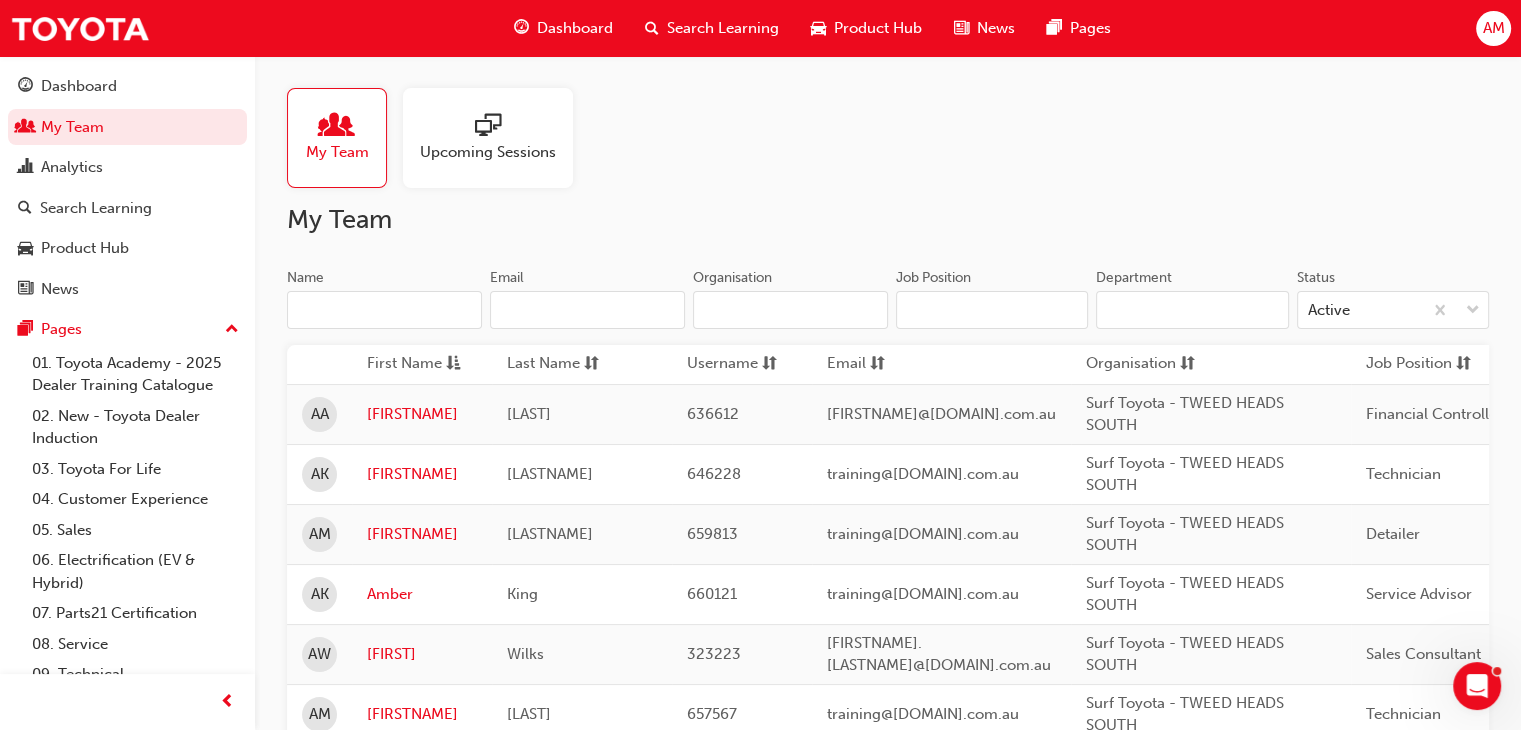 click on "Upcoming Sessions" at bounding box center (488, 138) 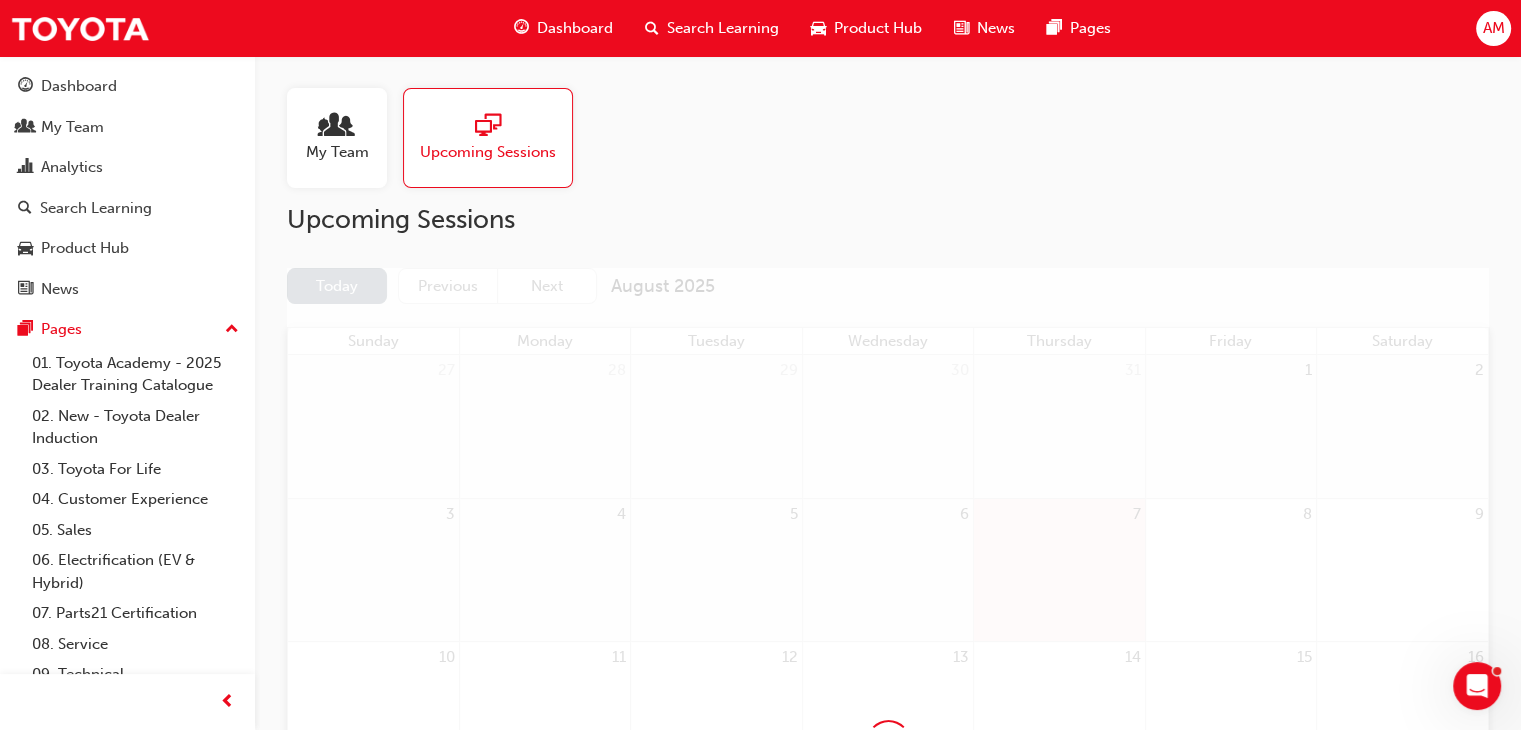 click on "Upcoming Sessions" at bounding box center (488, 152) 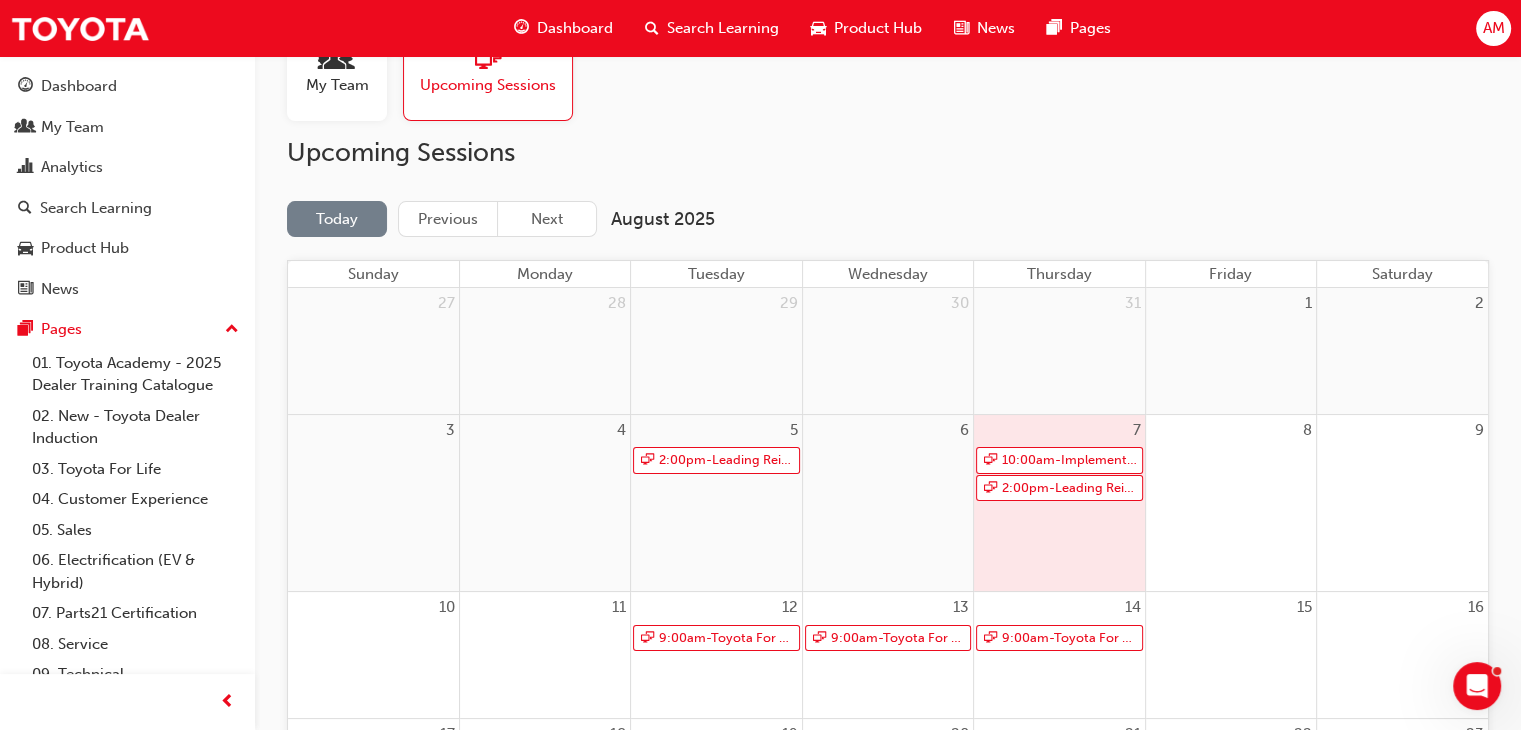 scroll, scrollTop: 100, scrollLeft: 0, axis: vertical 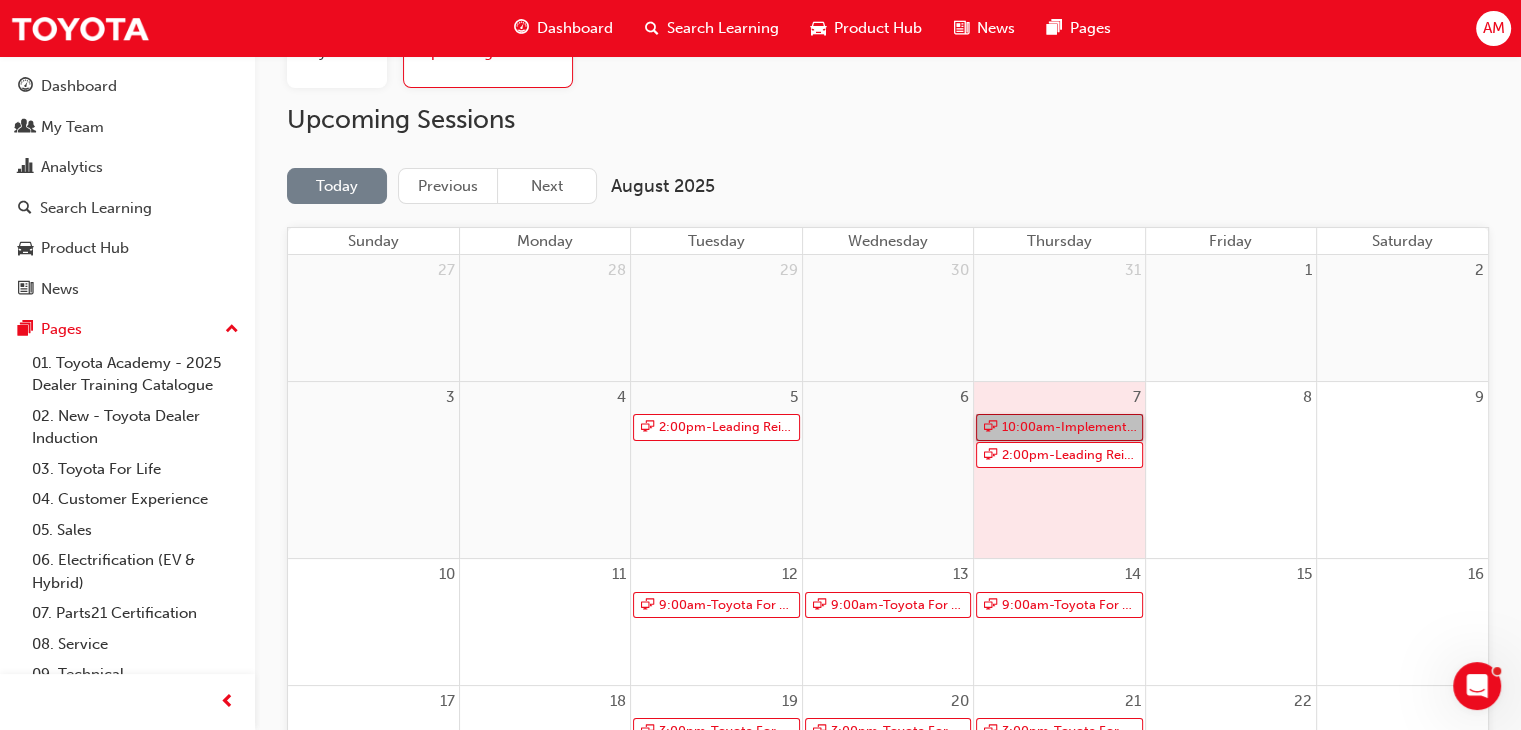 click on "10:00am  -  Implementation of Digital & Social Media Marketing Strategy" at bounding box center (1059, 427) 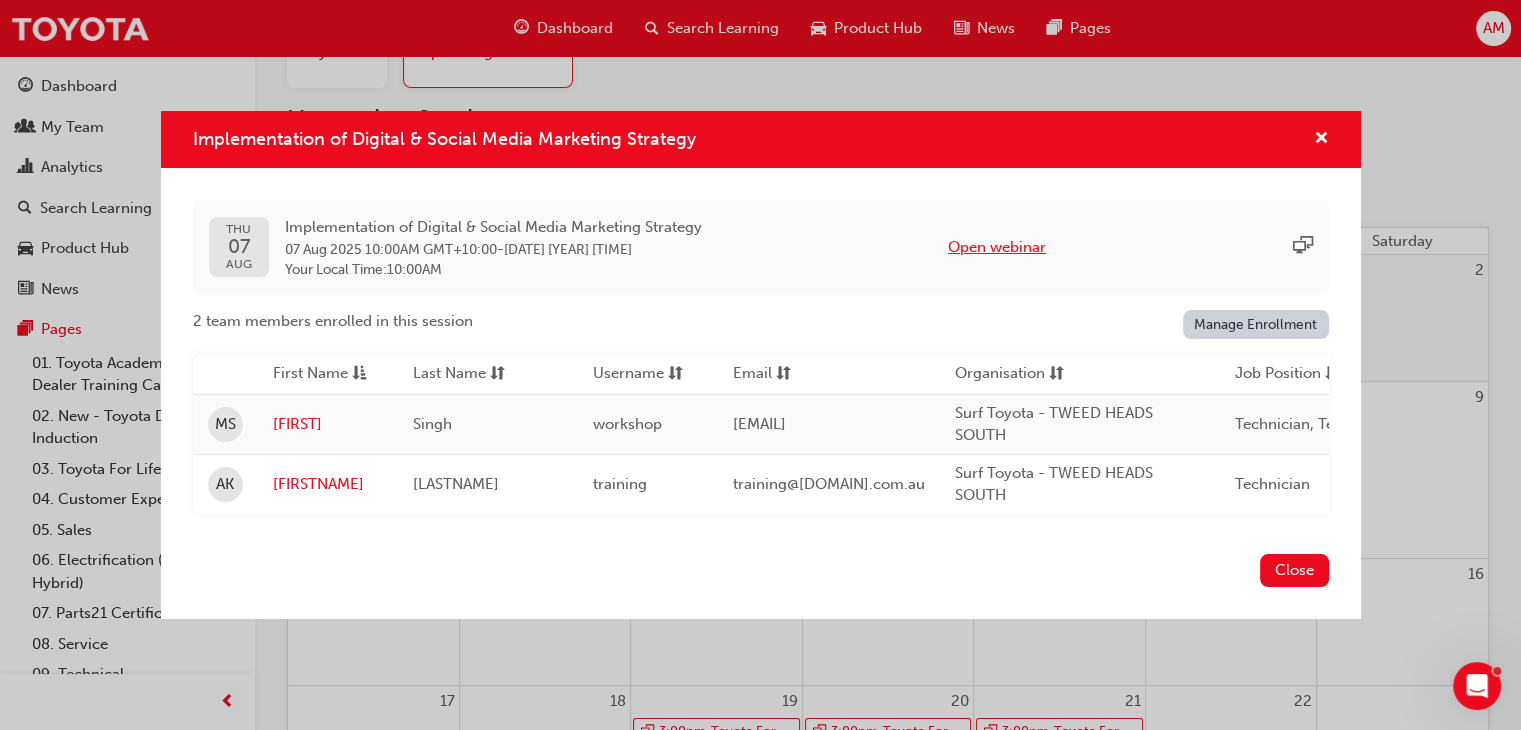click on "Open webinar" at bounding box center [997, 247] 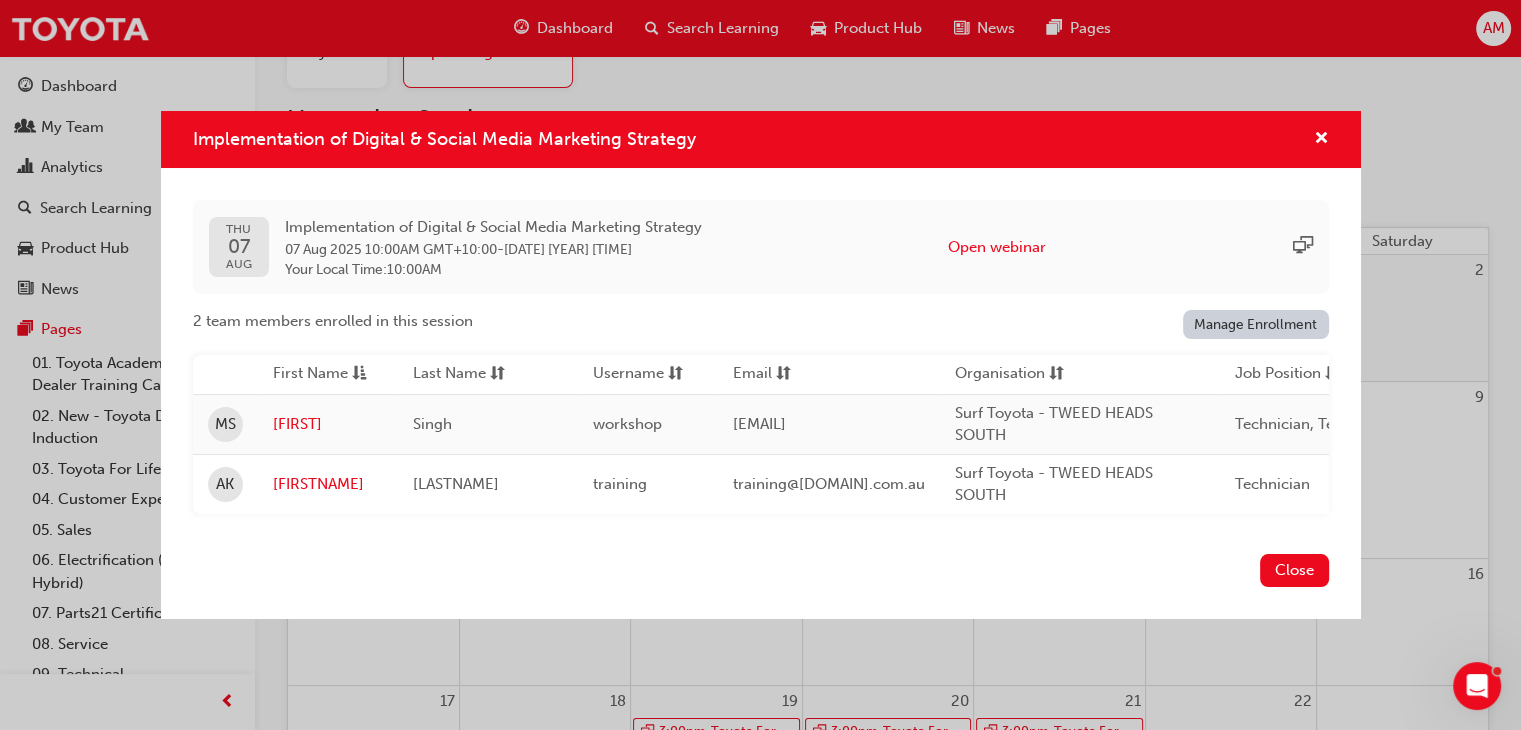 click on "Close" at bounding box center (761, 582) 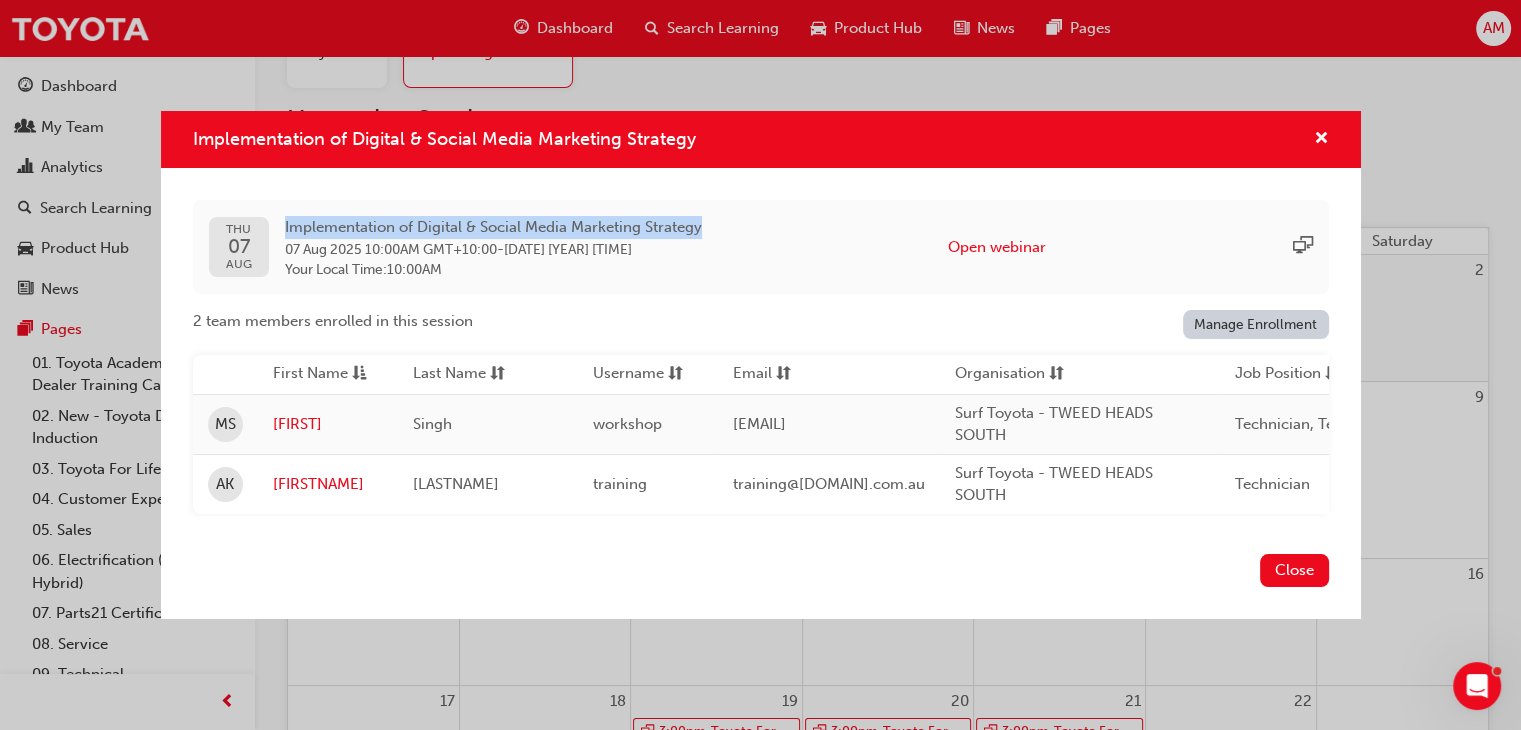 drag, startPoint x: 286, startPoint y: 217, endPoint x: 724, endPoint y: 217, distance: 438 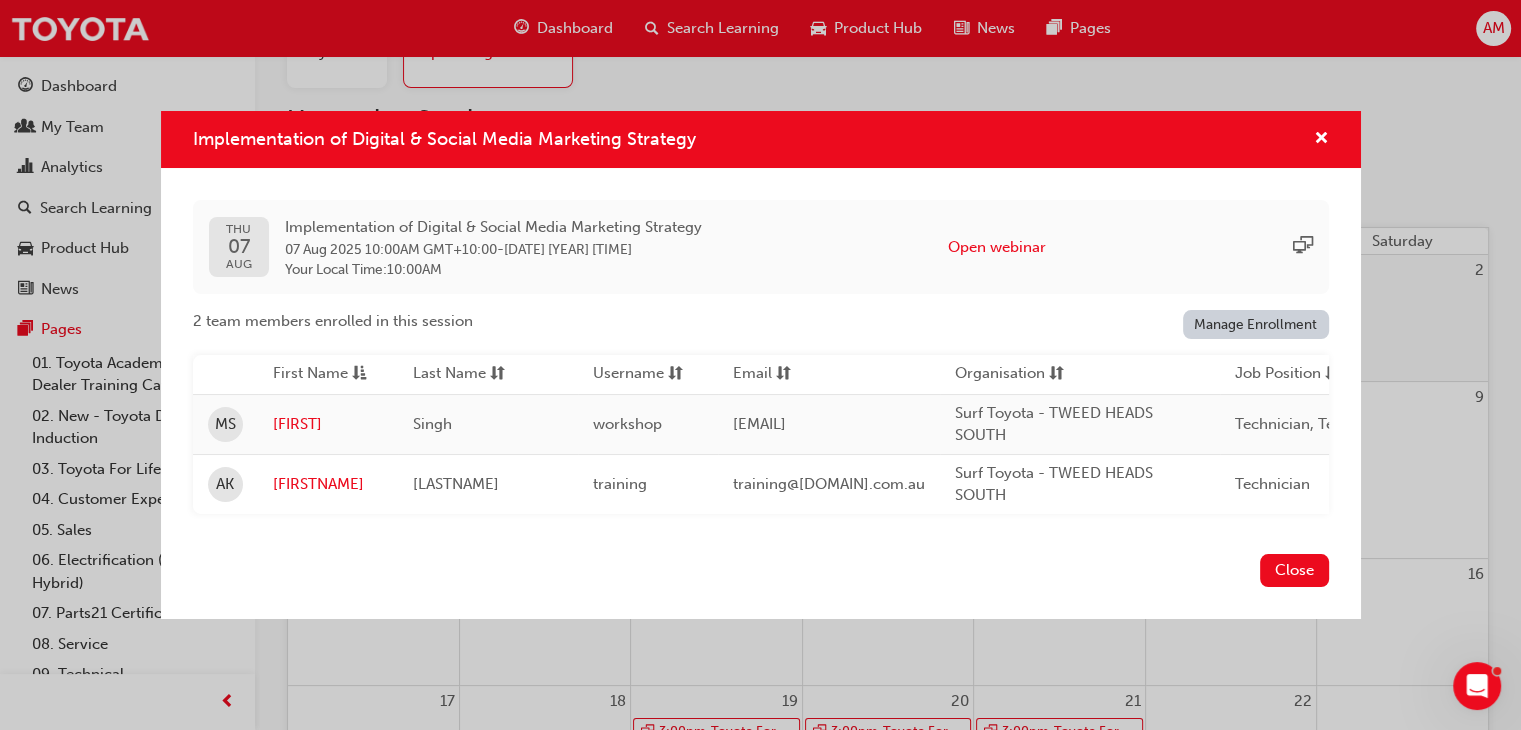 click on "Implementation of Digital & Social Media Marketing Strategy THU [DATE] [YEAR] Implementation of Digital & Social Media Marketing Strategy [DATE] [YEAR] [TIME] GMT+10:00 - [TIME] Your Local Time : [TIME] Open webinar 2 team members enrolled in this session Manage Enrollment First Name Last Name Username Email Organisation Job Position Department Status MS [FIRSTNAME] [LASTNAME] workshop workshop@[DOMAIN].com.au Surf Toyota - TWEED HEADS SOUTH Technician, Technical Advisor Service Active AK [FIRSTNAME] [LASTNAME] training training@[DOMAIN].com.au Surf Toyota - TWEED HEADS SOUTH Technician Service Active Close" at bounding box center (760, 365) 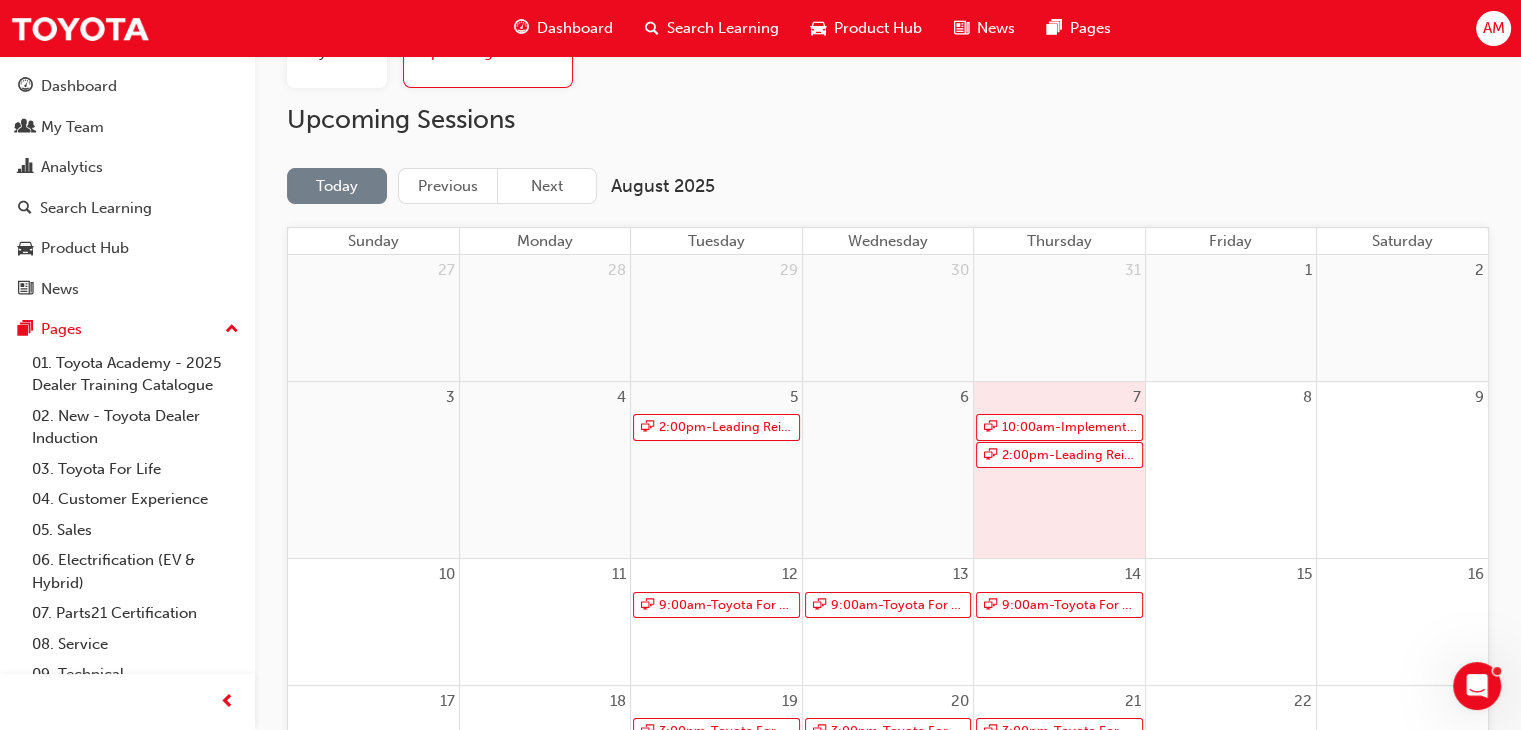 click on "Search Learning" at bounding box center (712, 28) 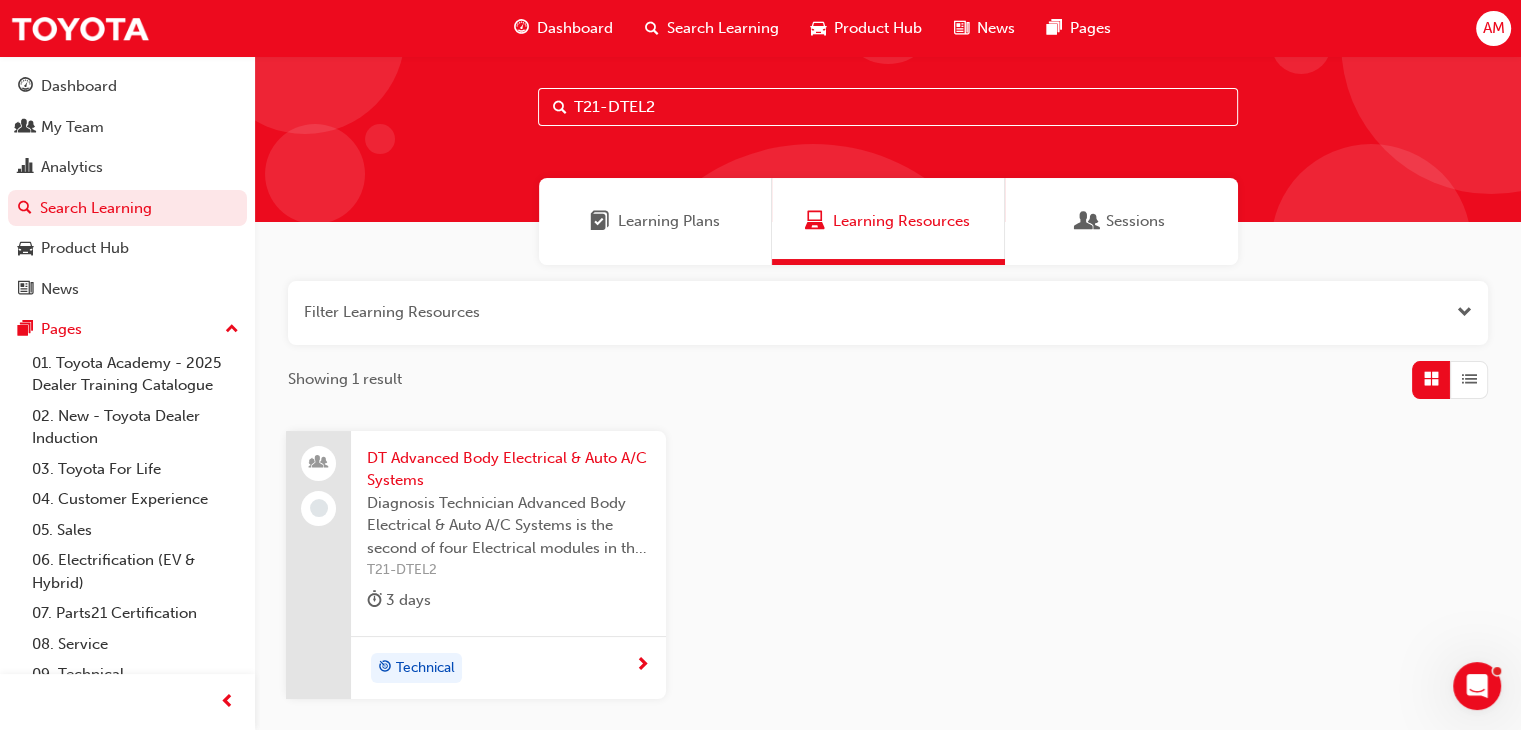 scroll, scrollTop: 0, scrollLeft: 0, axis: both 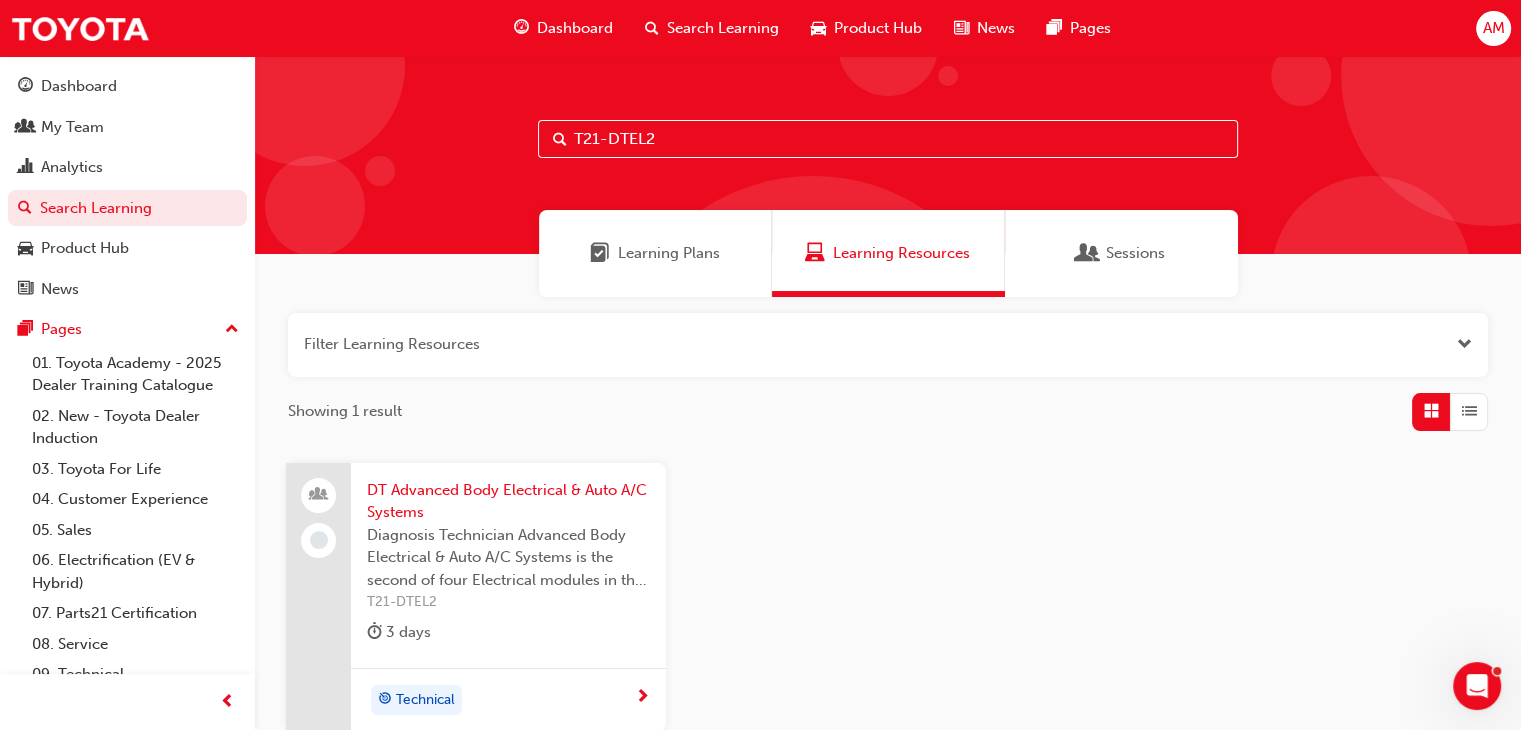 drag, startPoint x: 653, startPoint y: 137, endPoint x: 554, endPoint y: 137, distance: 99 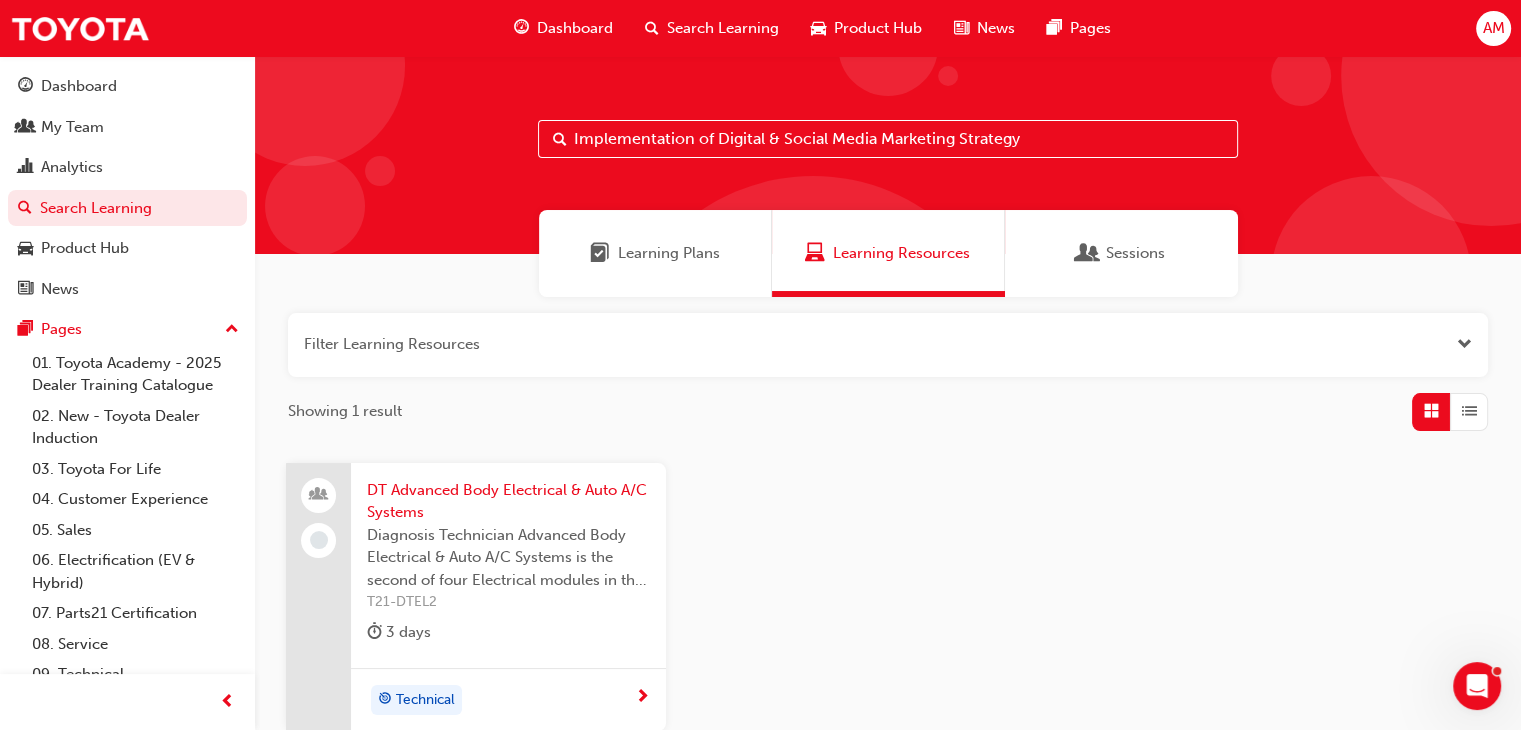 type on "Implementation of Digital & Social Media Marketing Strategy" 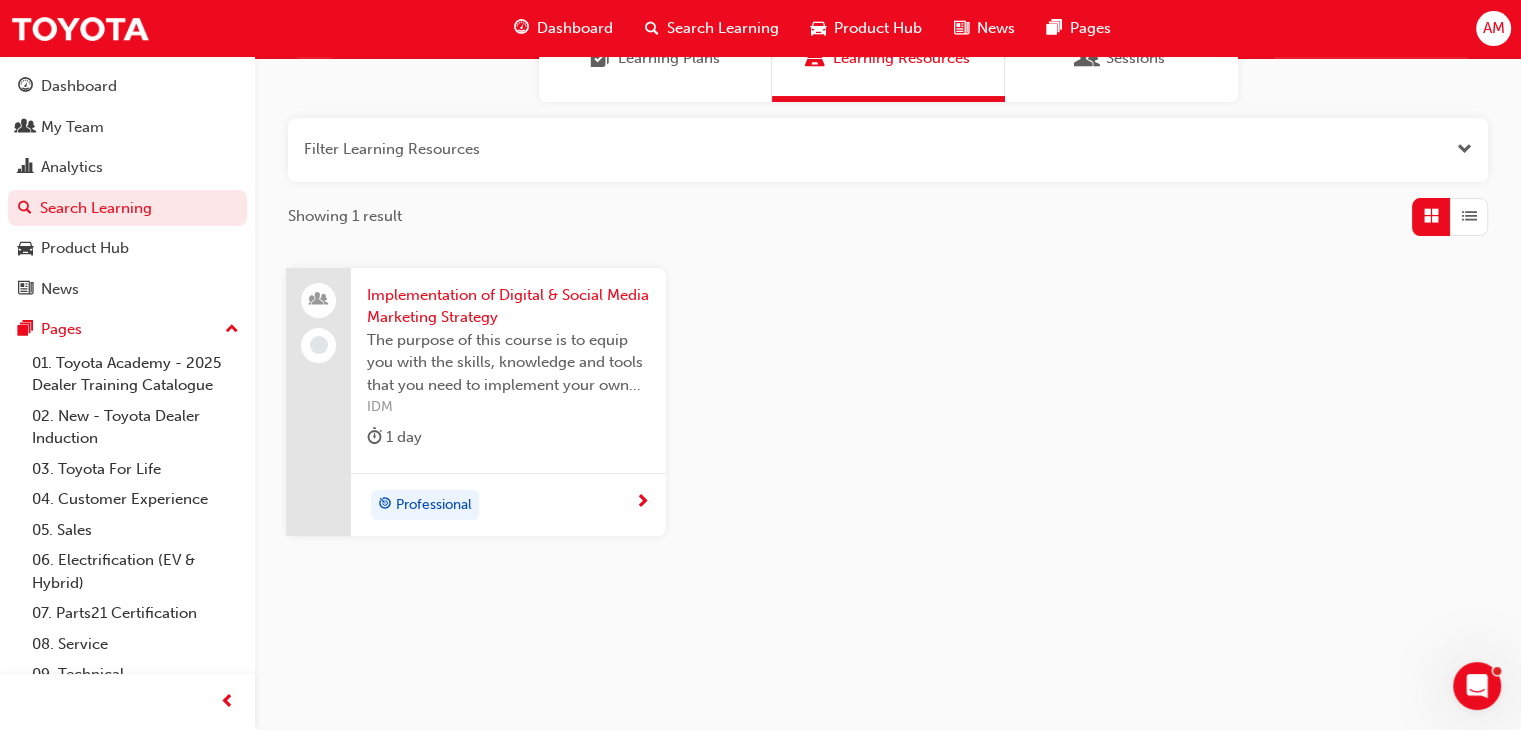 click on "Implementation of Digital & Social Media Marketing Strategy" at bounding box center [508, 306] 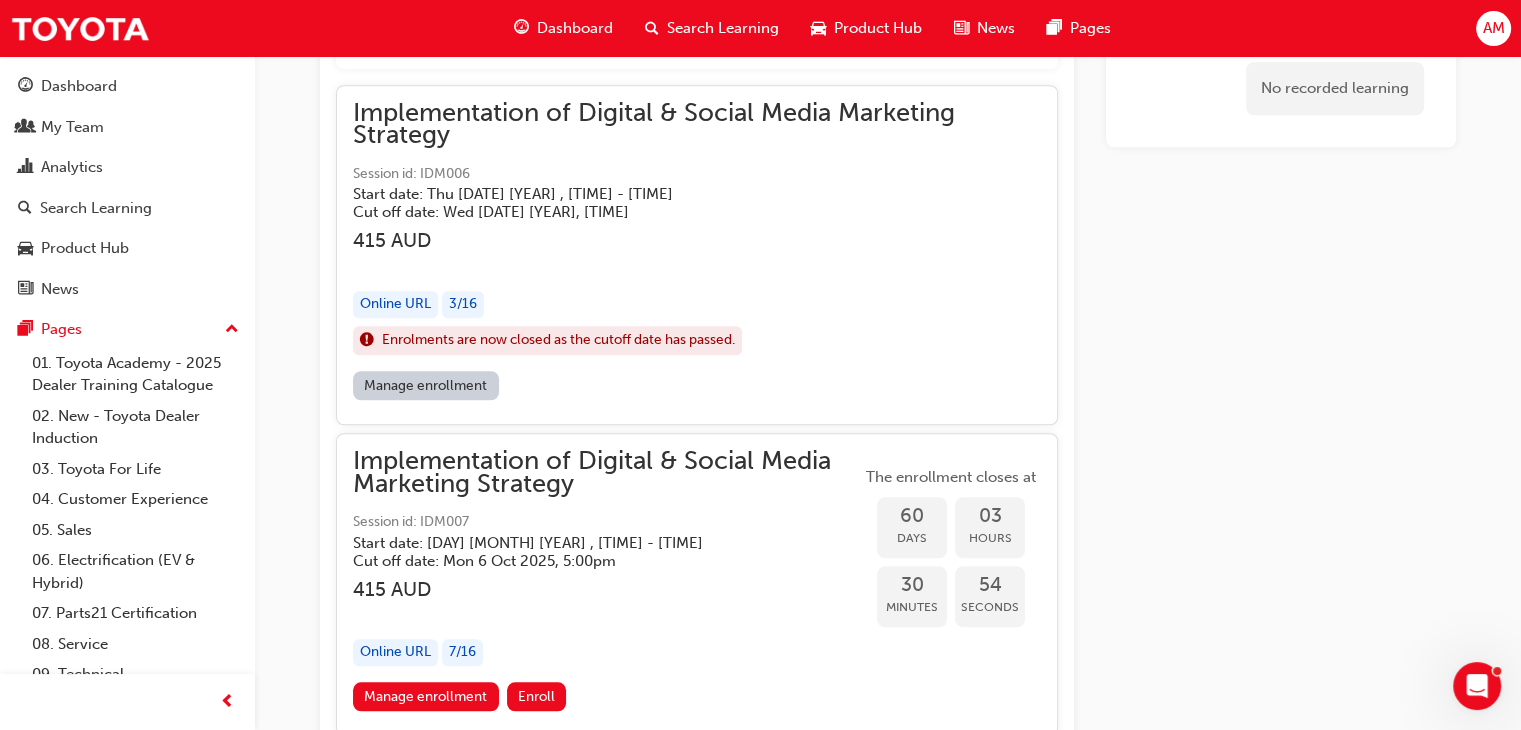 scroll, scrollTop: 1623, scrollLeft: 0, axis: vertical 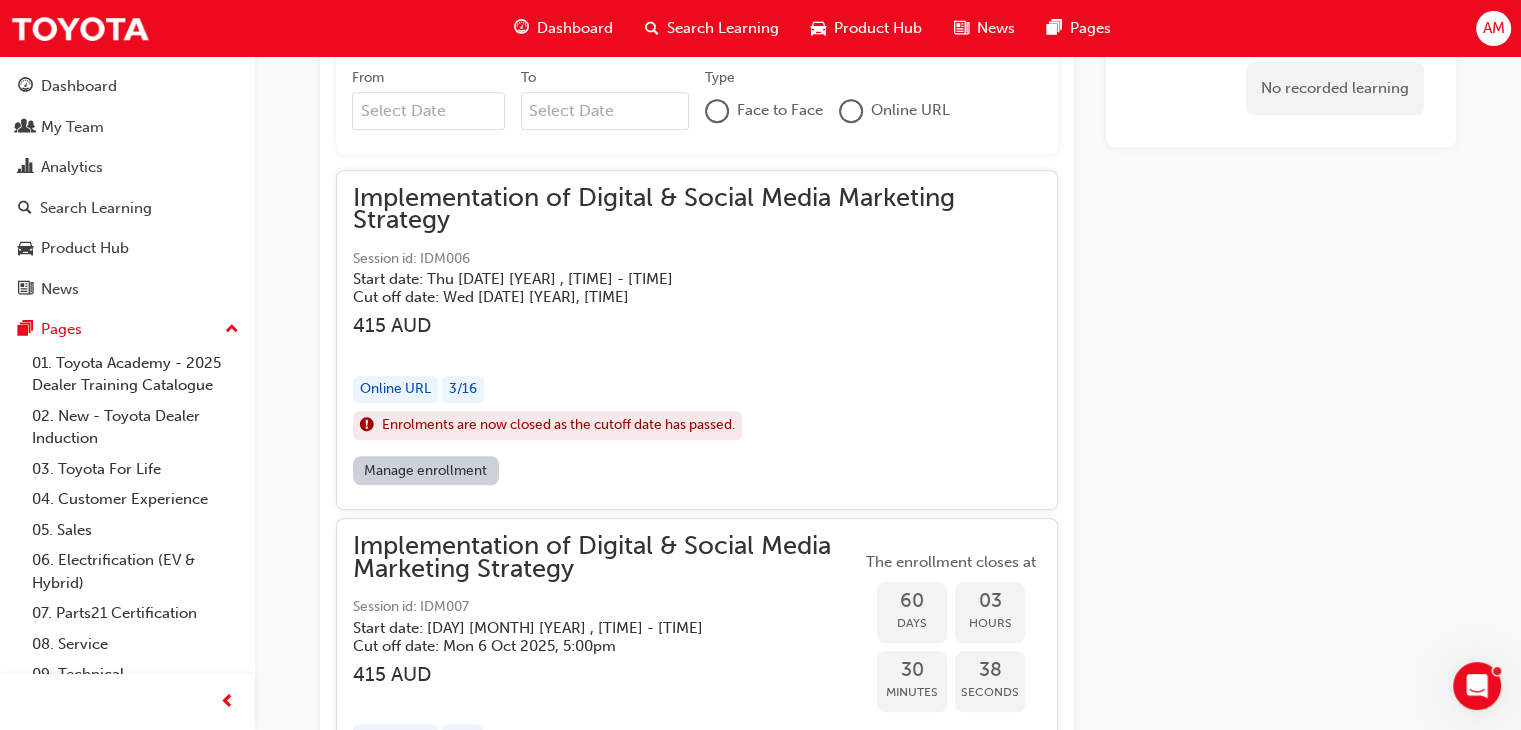 click on "Implementation of Digital & Social Media Marketing Strategy" at bounding box center (697, 209) 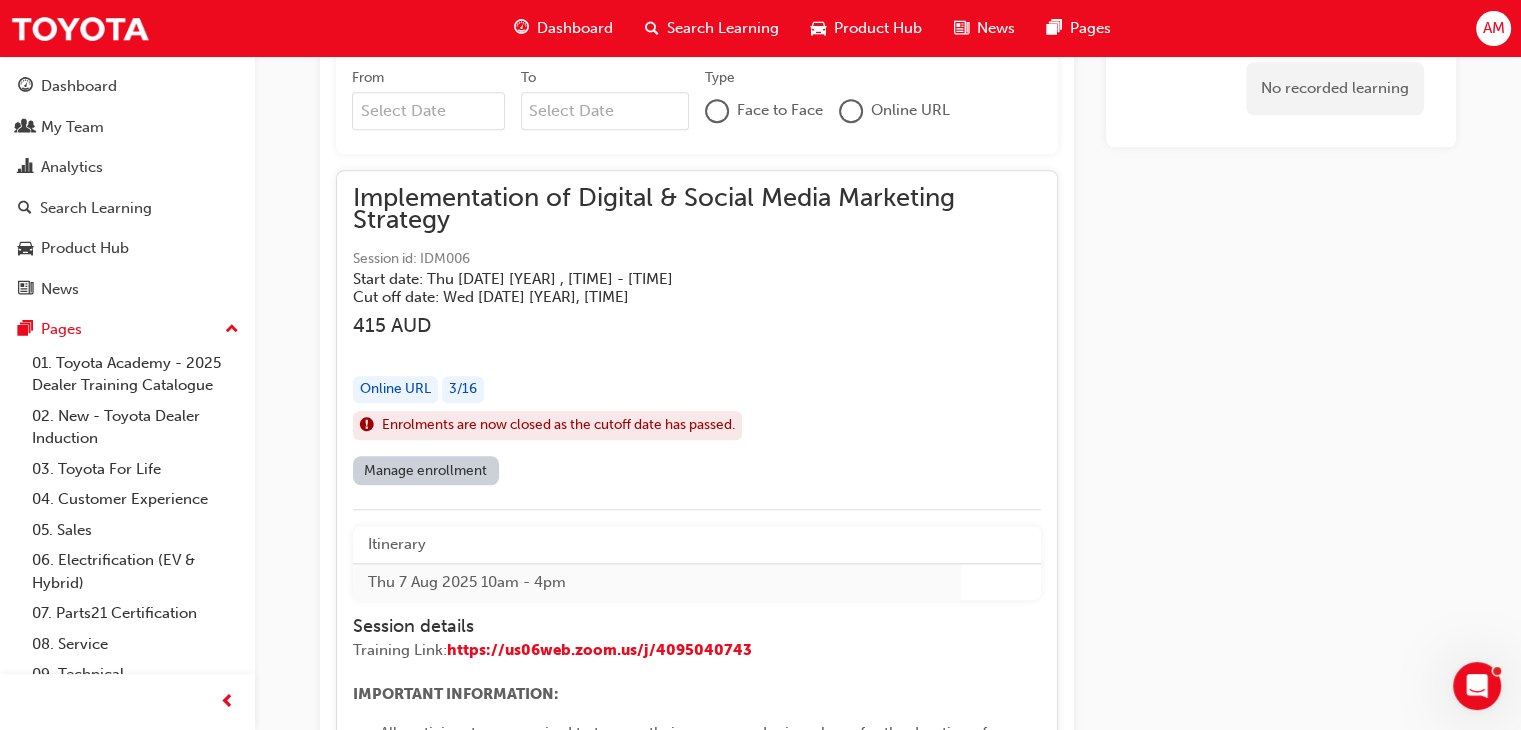 click on "Implementation of Digital & Social Media Marketing Strategy" at bounding box center (697, 209) 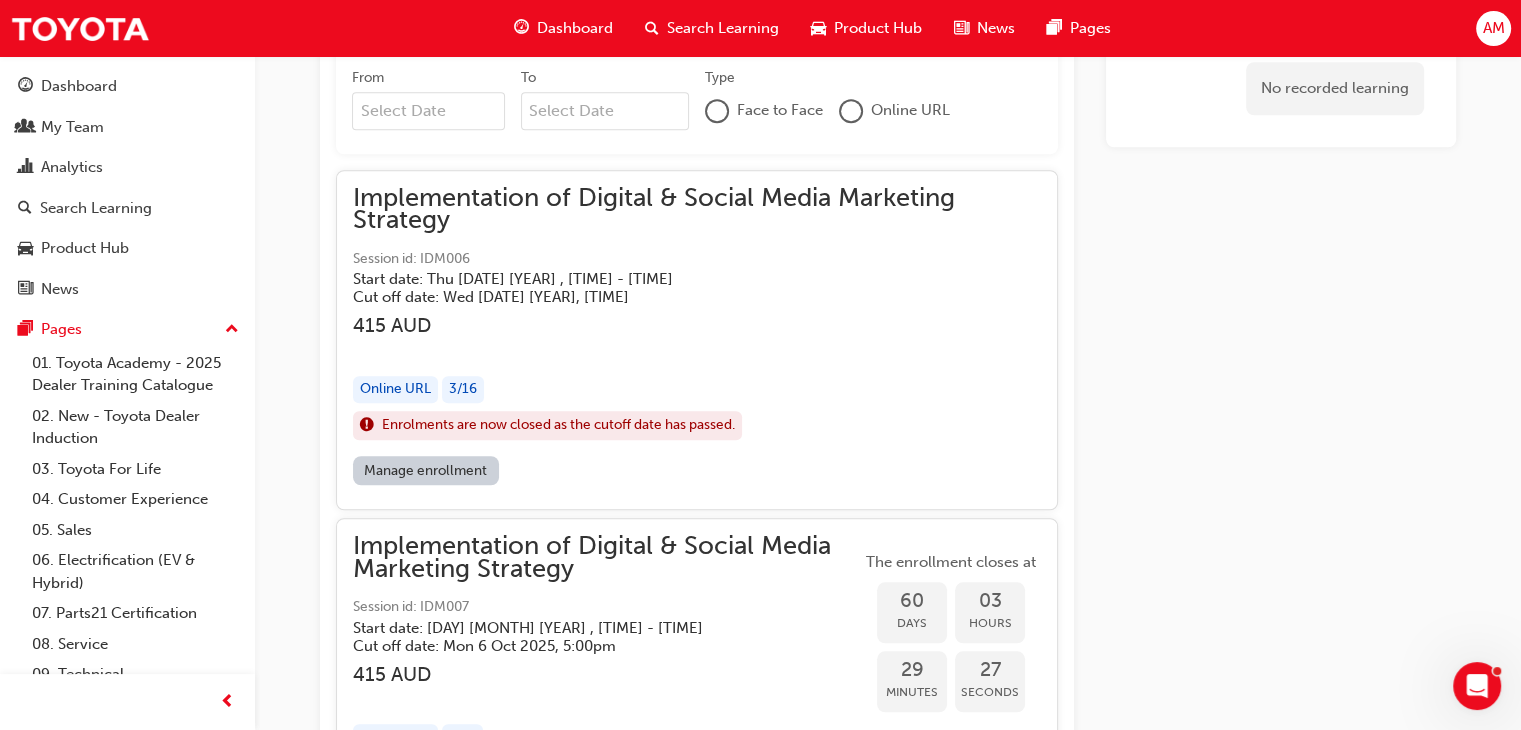 click on "Implementation of Digital & Social Media Marketing Strategy" at bounding box center [697, 209] 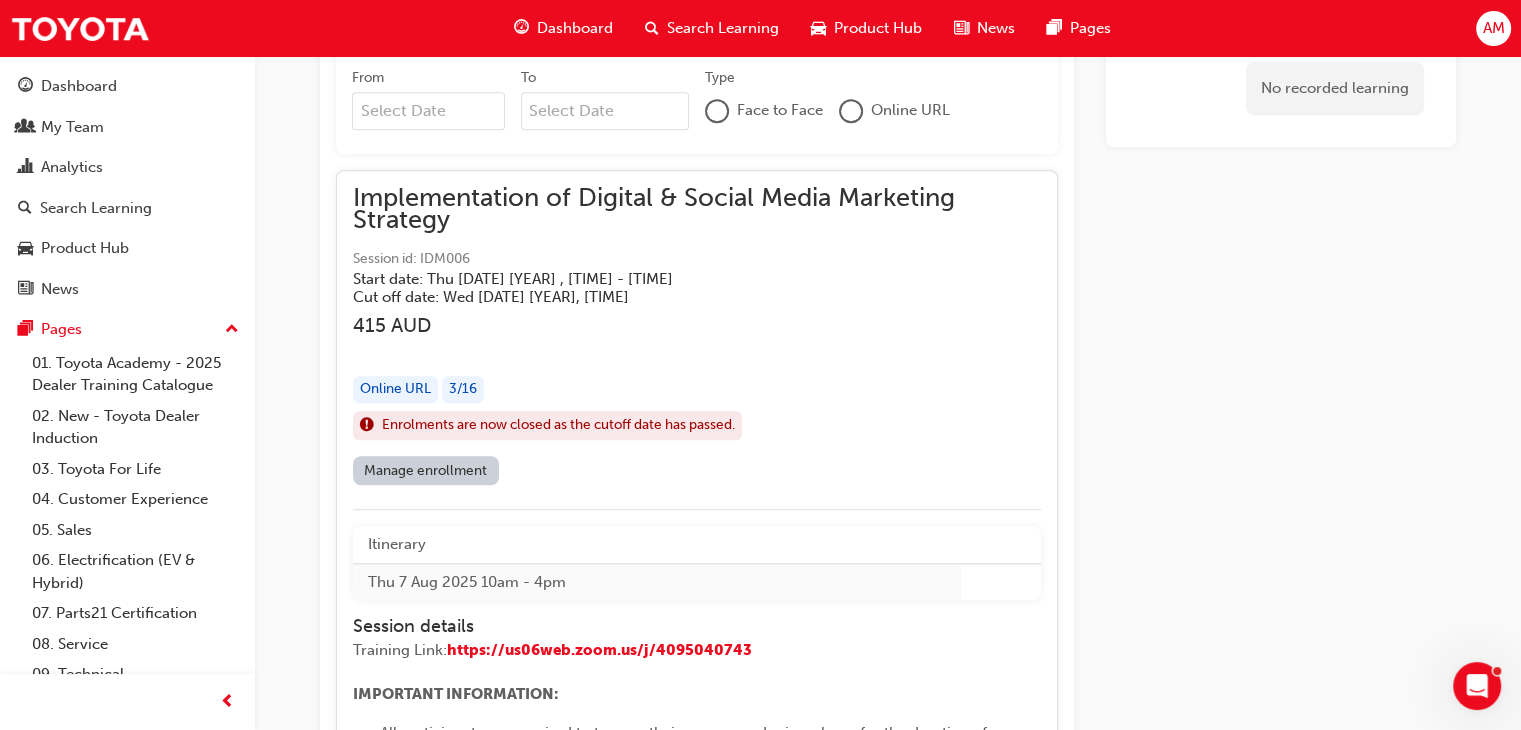 click on "Manage enrollment" at bounding box center (426, 470) 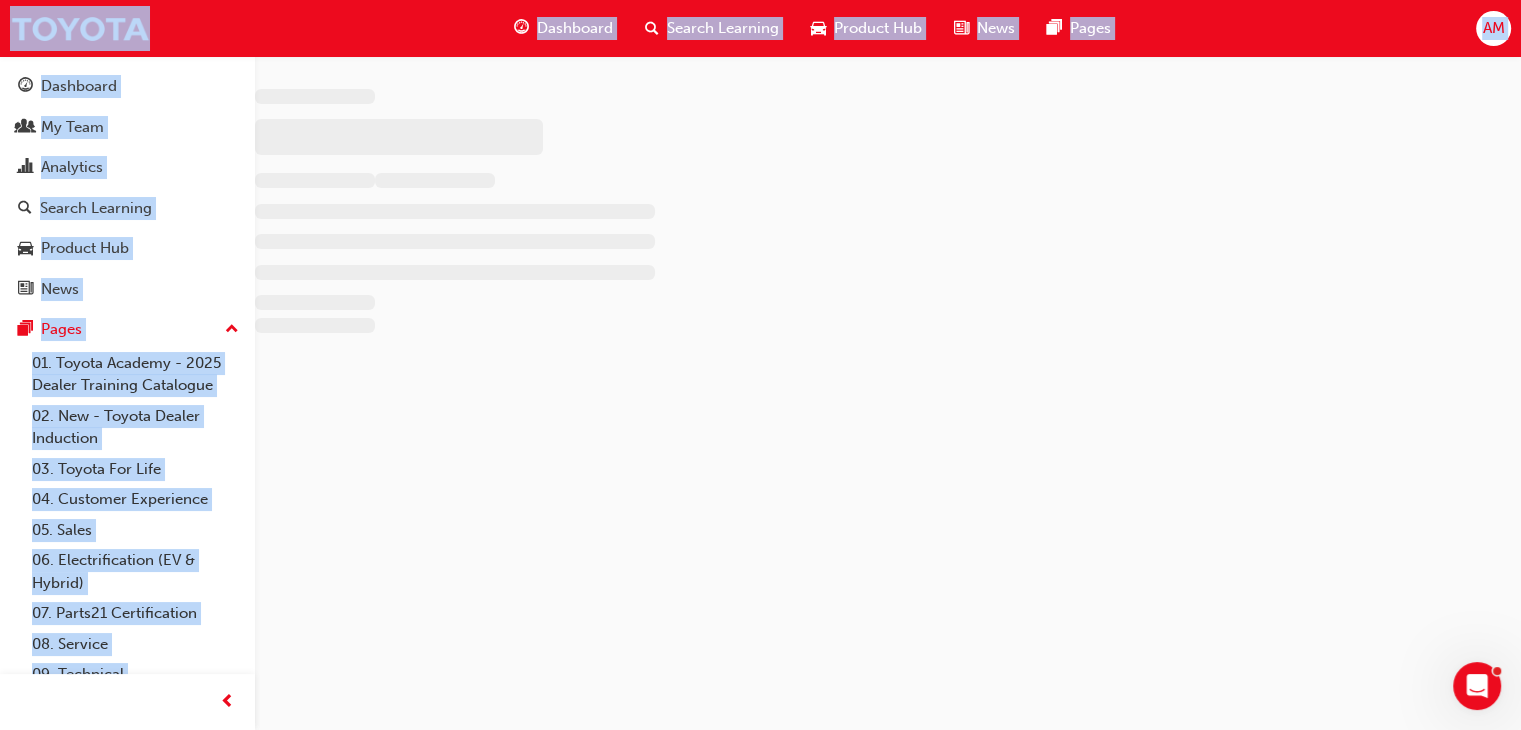 scroll, scrollTop: 0, scrollLeft: 0, axis: both 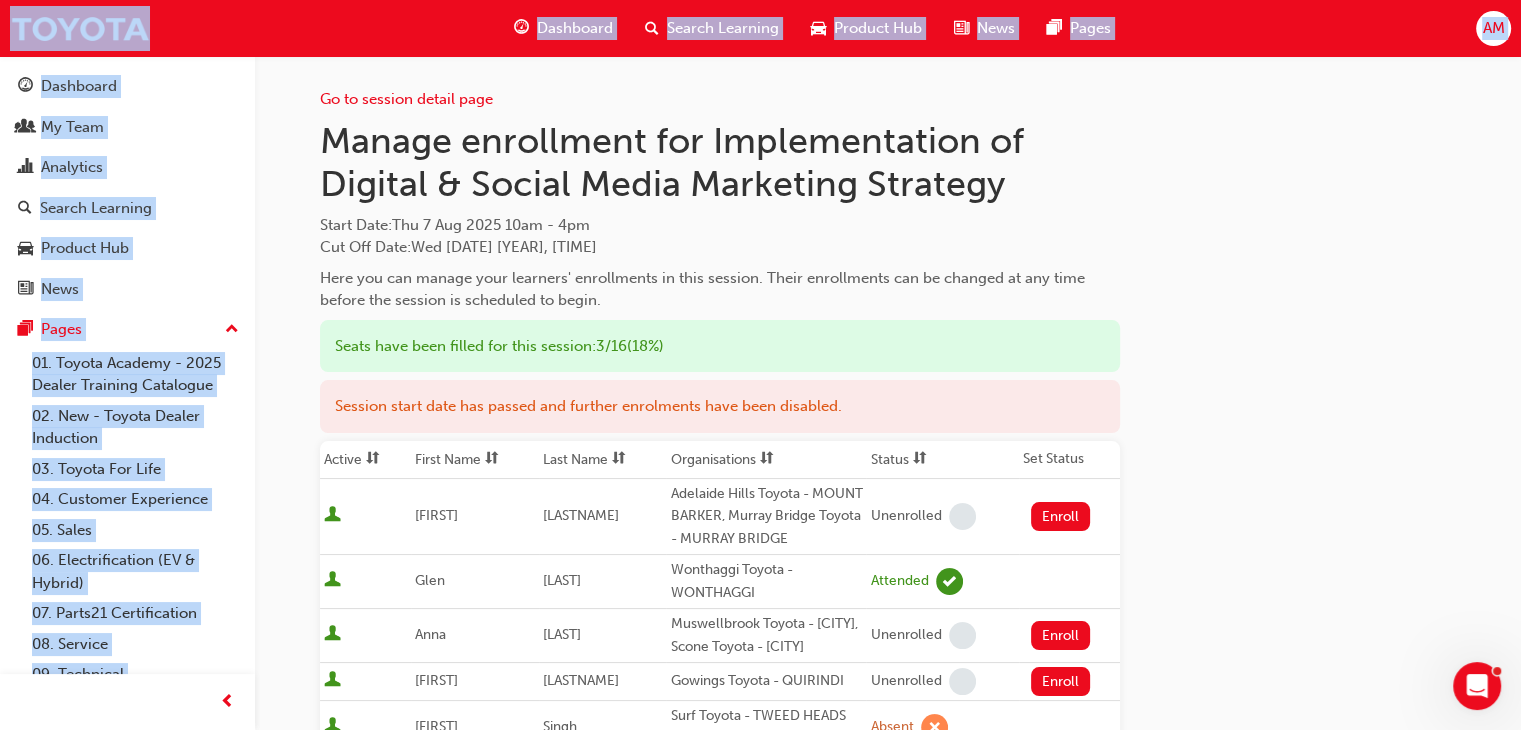 click on "Go to session detail page Manage enrollment for Implementation of Digital & Social Media Marketing Strategy Start Date : [DAY] [MONTH] [YEAR] 10am - 4pm Cut Off Date : [DAY] [MONTH] [YEAR], 5:00pm Here you can manage your learners' enrollments in this session. Their enrollments can be changed at any time before the session is scheduled to begin. Seats have been filled for this session : 3 / 16 ( 18% ) Session start date has passed and further enrolments have been disabled. Active First Name Last Name Organisations Status Set Status [FIRST] [LAST] Adelaide Hills Toyota - [CITY], Murray Bridge Toyota - [CITY] Unenrolled Enroll [FIRST] [LAST] Wonthaggi Toyota - [CITY] Attended [FIRST] [LAST] Muswellbrook Toyota - [CITY], Scone Toyota - [CITY] Unenrolled Enroll [FIRST] [LAST] Gowings Toyota - [CITY] Unenrolled Enroll [FIRST] [LAST] Surf Toyota - [CITY] Absent [FIRST] [LAST] Benalla Toyota - [CITY] Unenrolled Enroll [FIRST] [LAST] Wangaratta Toyota - [CITY] Unenrolled" at bounding box center [888, 615] 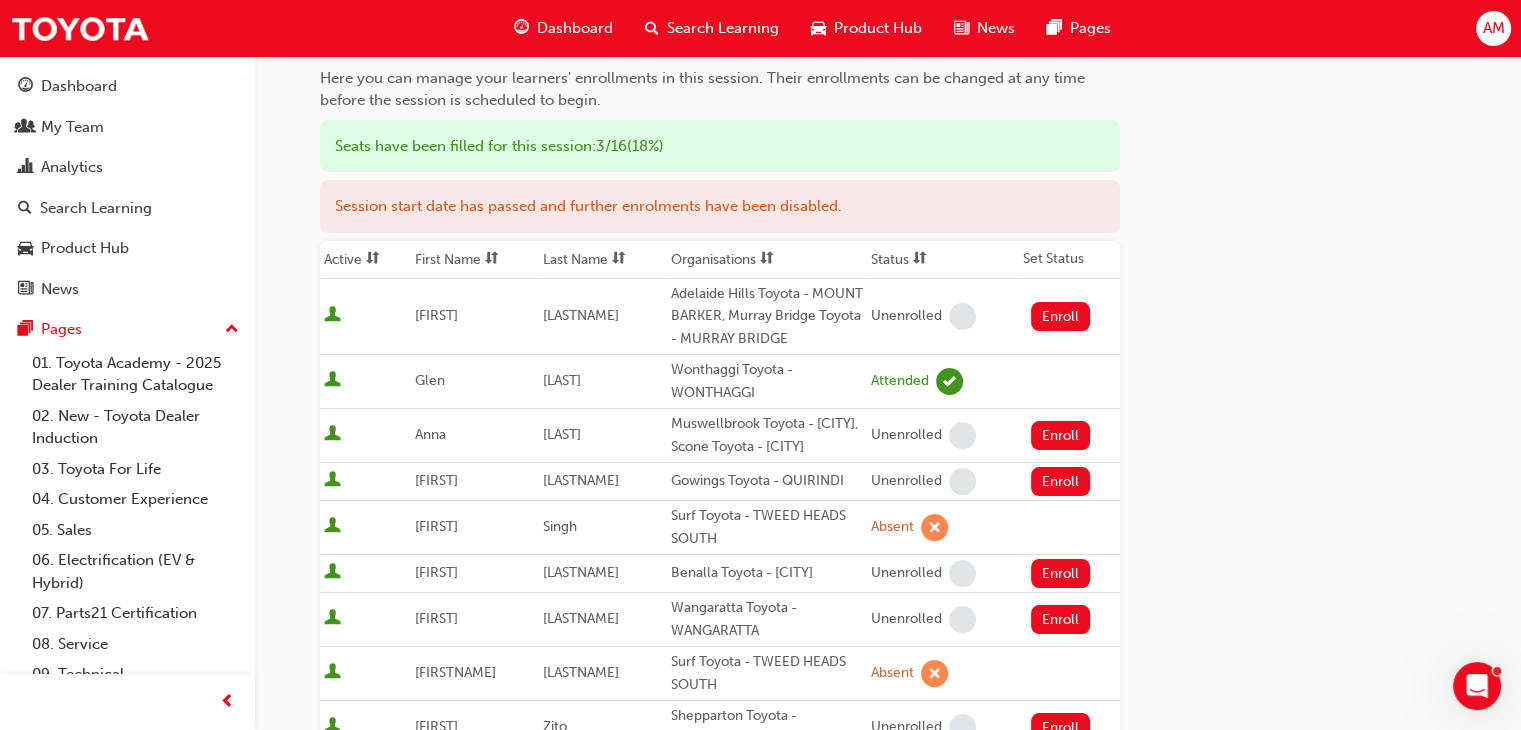 scroll, scrollTop: 0, scrollLeft: 0, axis: both 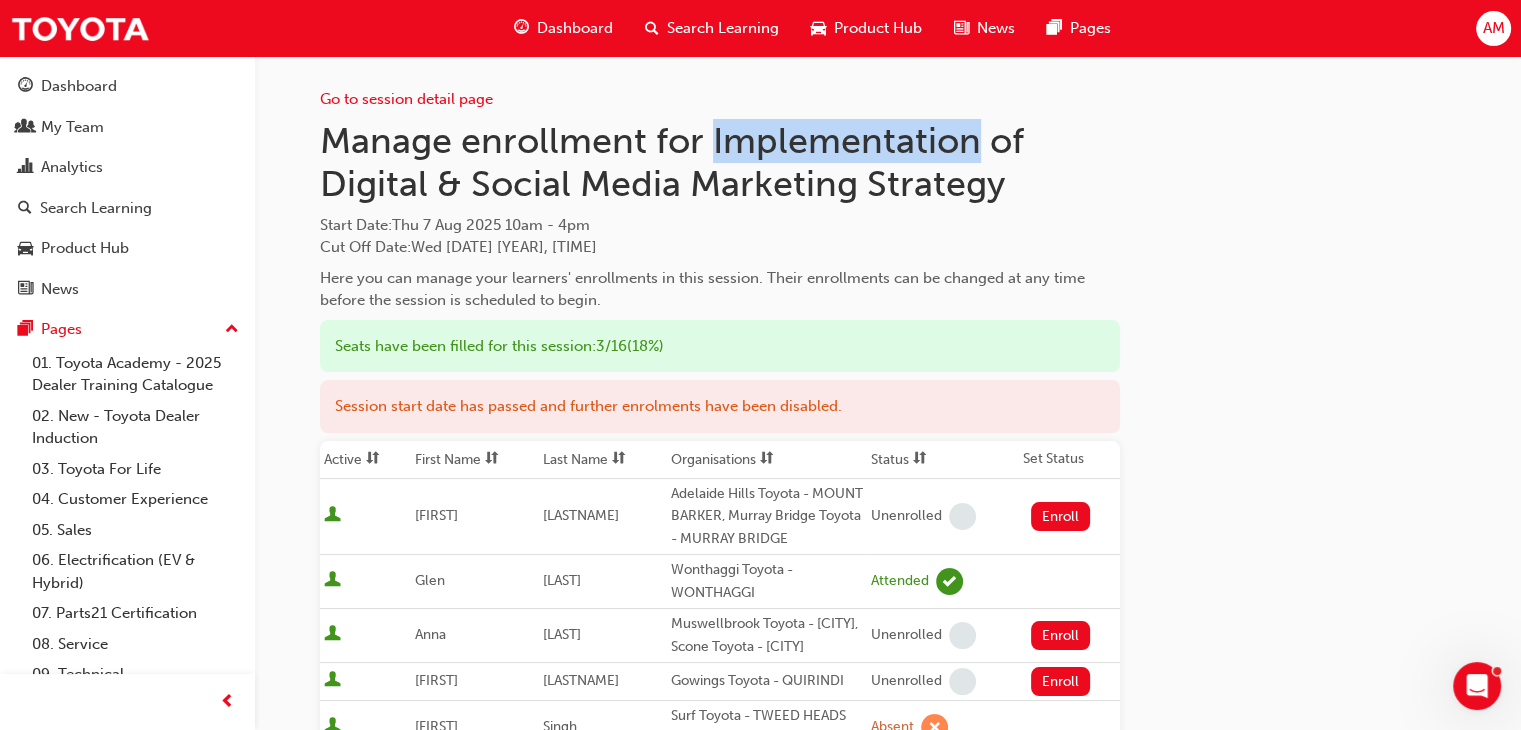 drag, startPoint x: 715, startPoint y: 133, endPoint x: 969, endPoint y: 128, distance: 254.04921 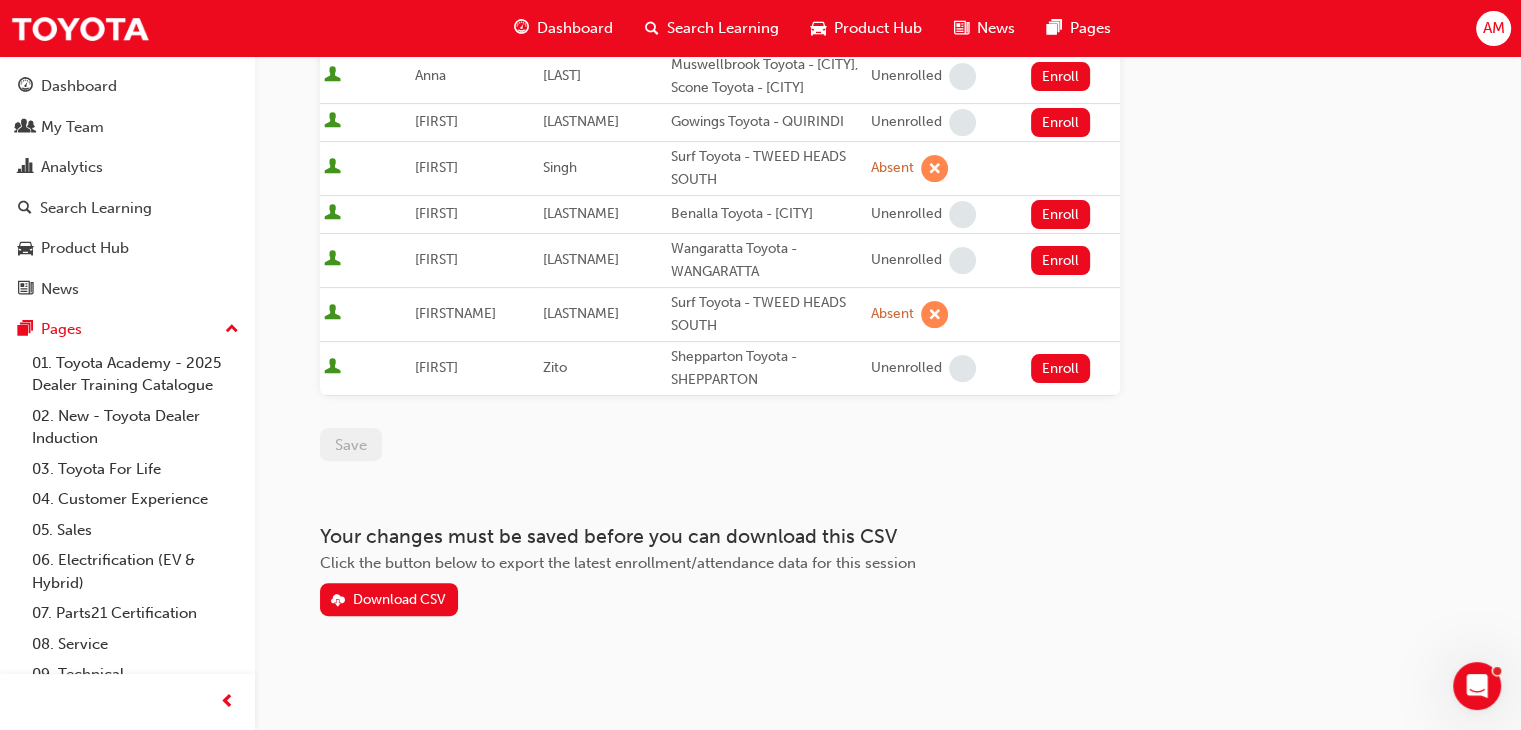 scroll, scrollTop: 501, scrollLeft: 0, axis: vertical 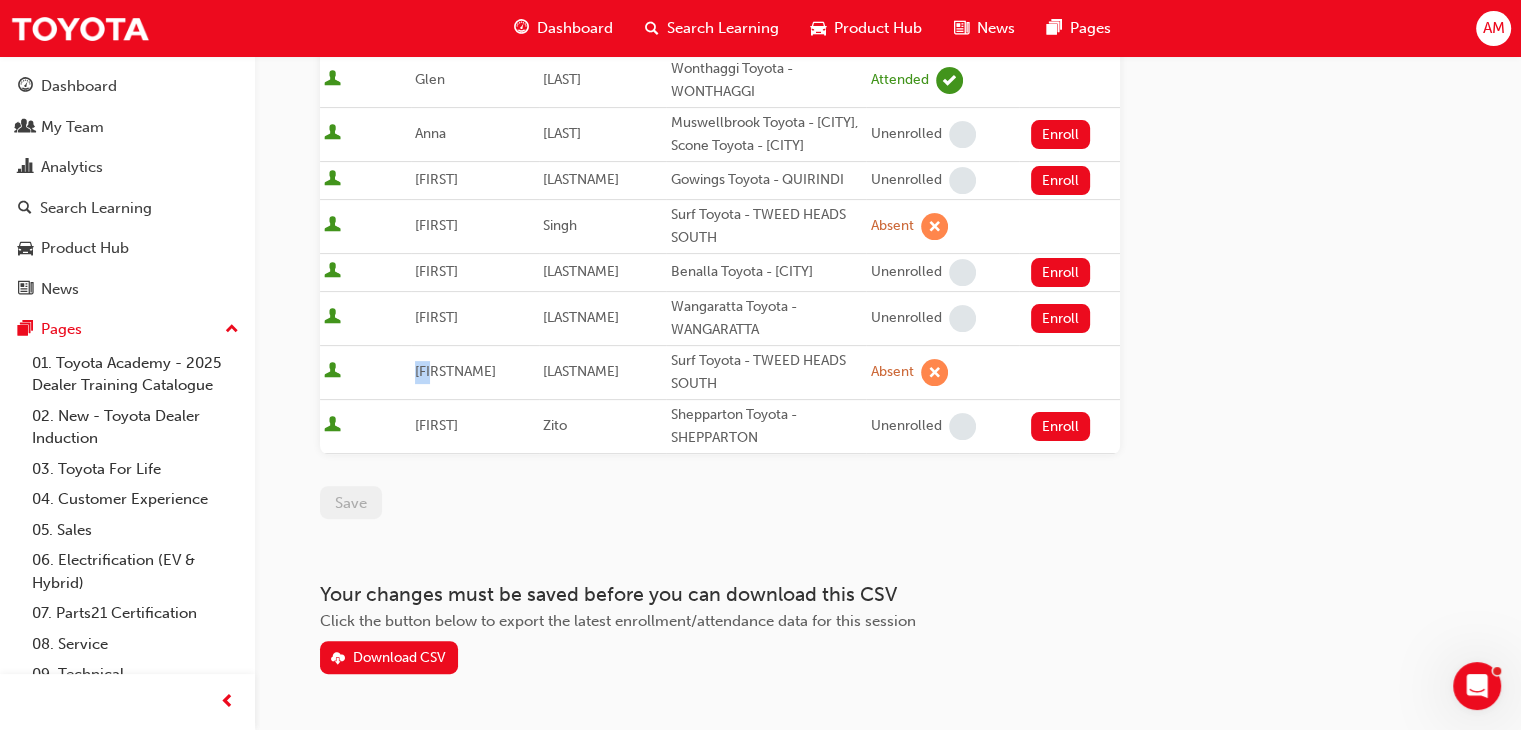 click on "[FIRST] [LAST] Surf Toyota - [CITY] Absent" at bounding box center (720, 373) 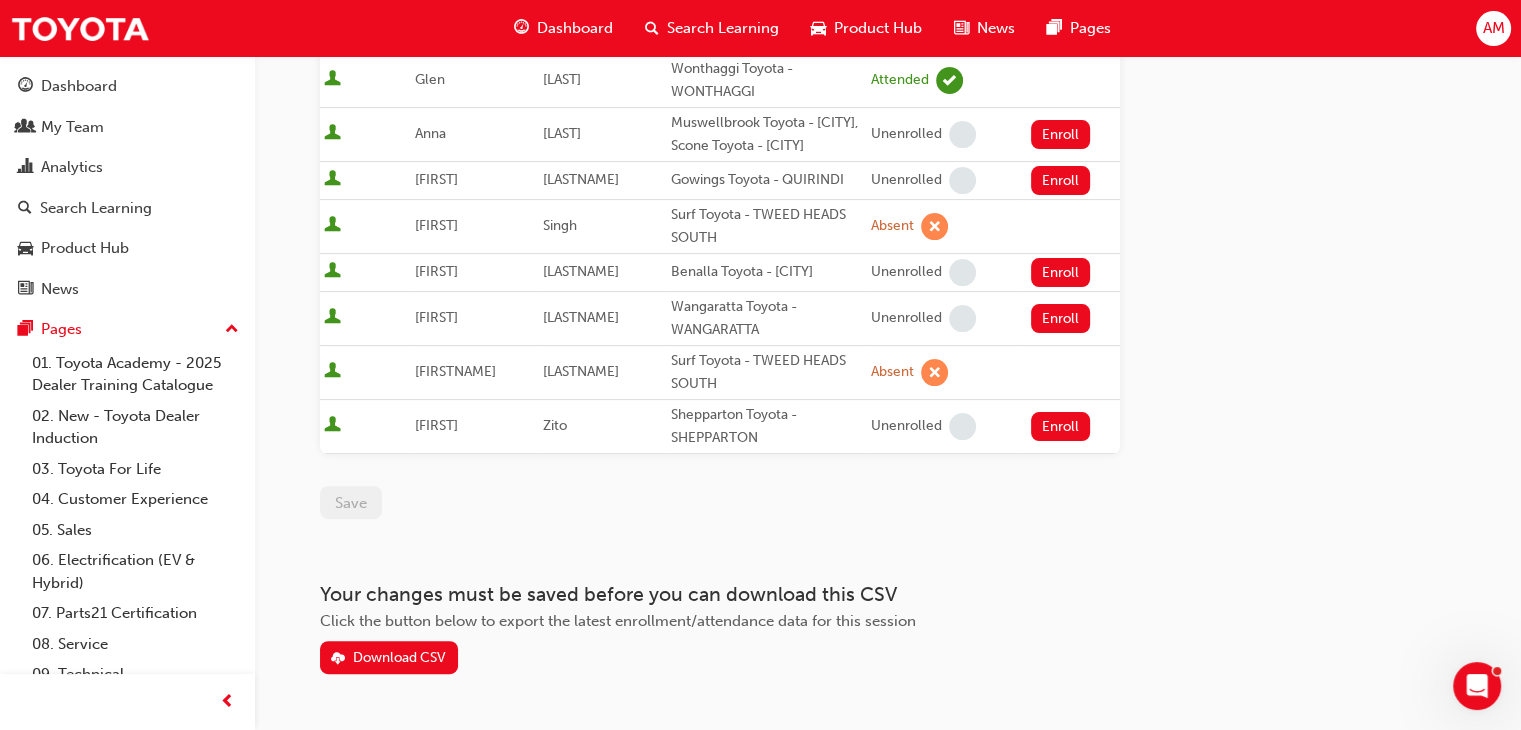 click on "[FIRSTNAME]" at bounding box center (475, 373) 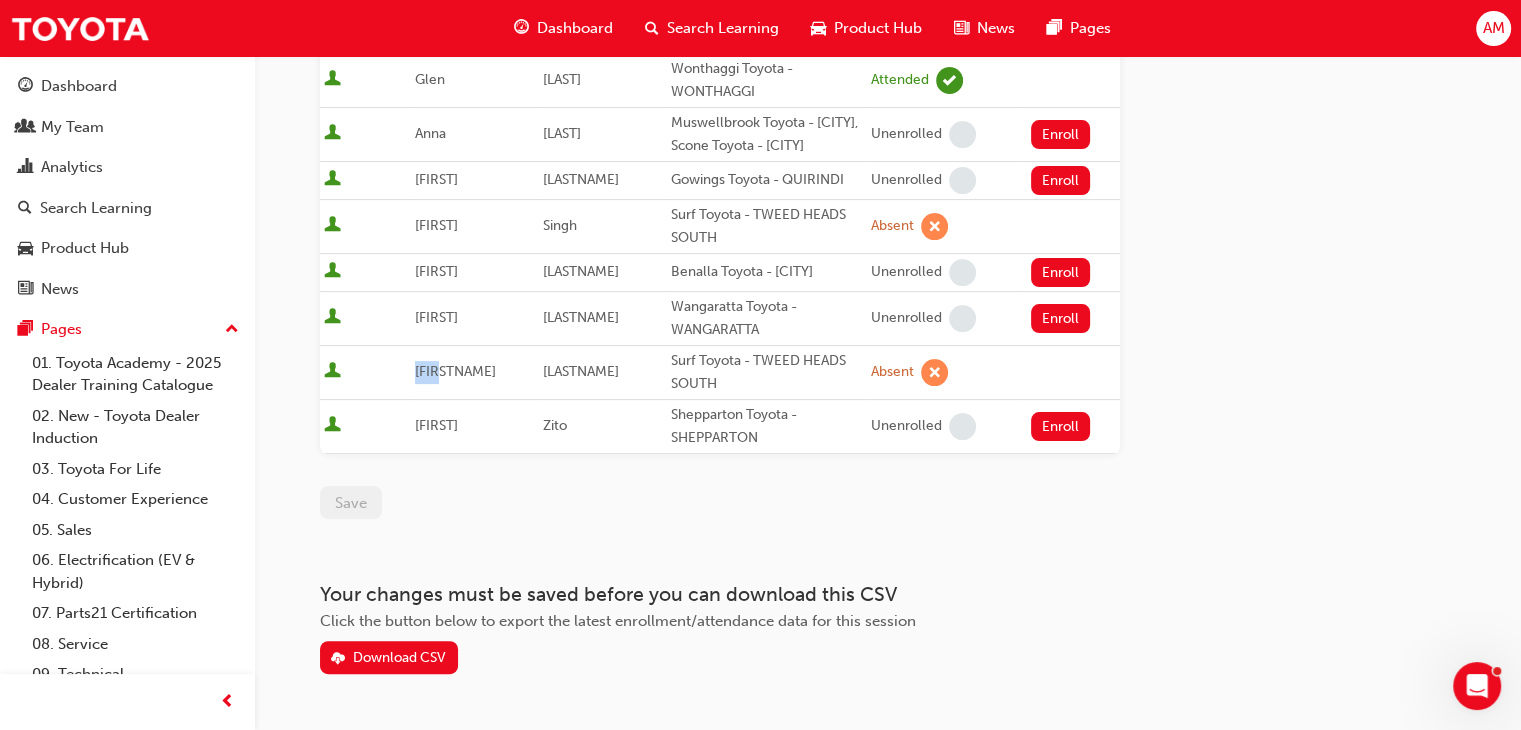 drag, startPoint x: 452, startPoint y: 417, endPoint x: 402, endPoint y: 414, distance: 50.08992 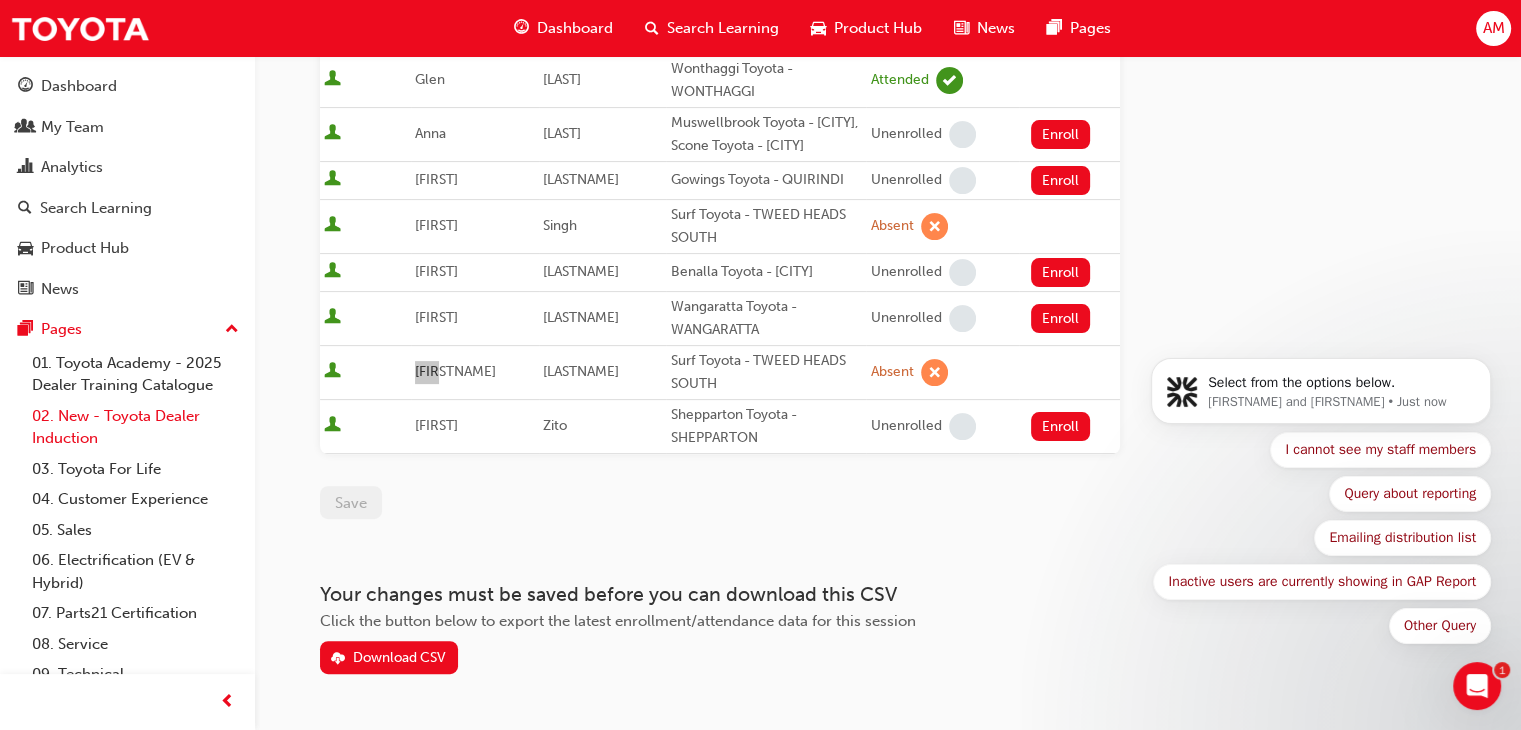 scroll, scrollTop: 0, scrollLeft: 0, axis: both 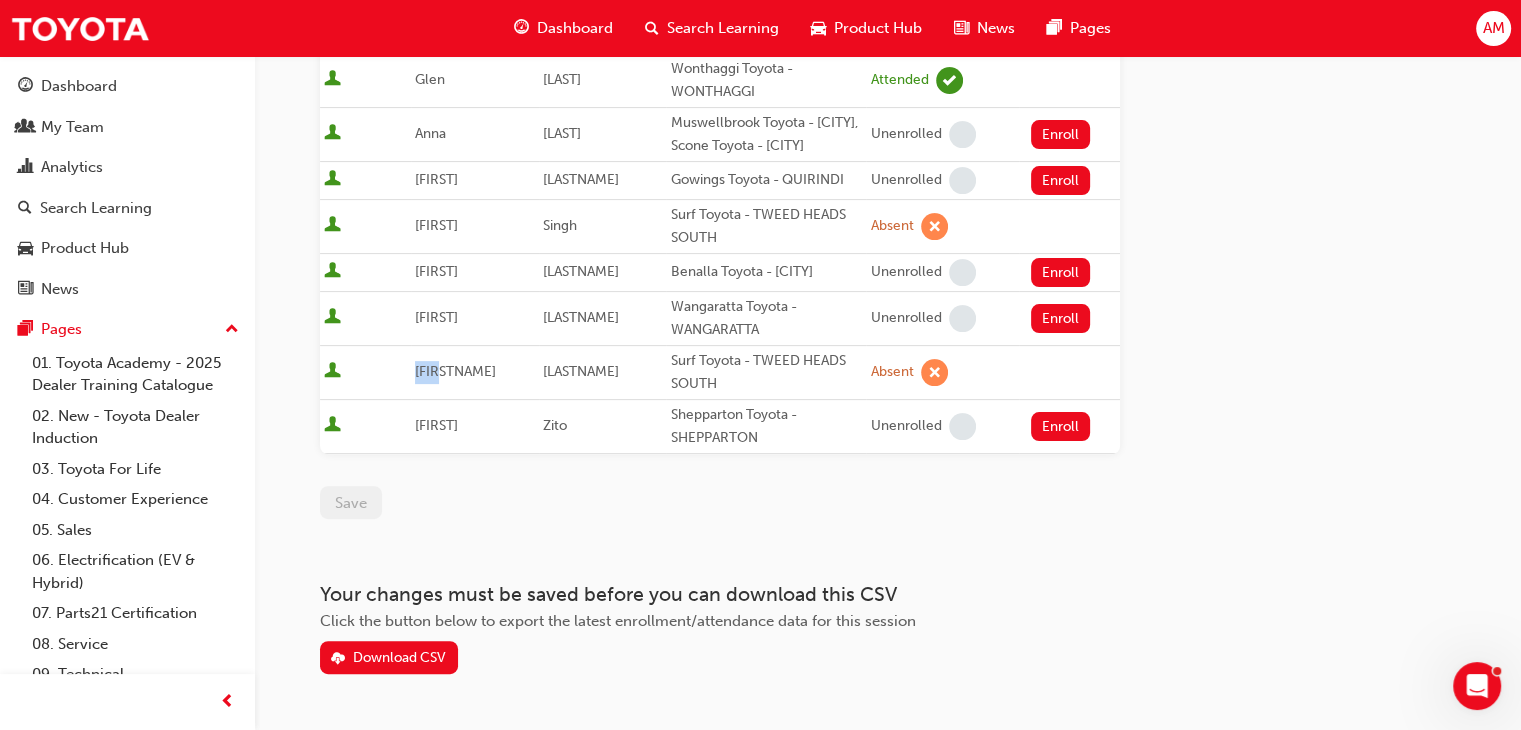 click on "Go to session detail page Manage enrollment for Implementation of Digital & Social Media Marketing Strategy Start Date : [DAY] [MONTH] [YEAR] 10am - 4pm Cut Off Date : [DAY] [MONTH] [YEAR], 5:00pm Here you can manage your learners' enrollments in this session. Their enrollments can be changed at any time before the session is scheduled to begin. Seats have been filled for this session : 3 / 16 ( 18% ) Session start date has passed and further enrolments have been disabled. Active First Name Last Name Organisations Status Set Status [FIRST] [LAST] Adelaide Hills Toyota - [CITY], Murray Bridge Toyota - [CITY] Unenrolled Enroll [FIRST] [LAST] Wonthaggi Toyota - [CITY] Attended [FIRST] [LAST] Muswellbrook Toyota - [CITY], Scone Toyota - [CITY] Unenrolled Enroll [FIRST] [LAST] Gowings Toyota - [CITY] Unenrolled Enroll [FIRST] [LAST] Surf Toyota - [CITY] Absent [FIRST] [LAST] Benalla Toyota - [CITY] Unenrolled Enroll [FIRST] [LAST] Wangaratta Toyota - [CITY] Unenrolled" at bounding box center (760, 143) 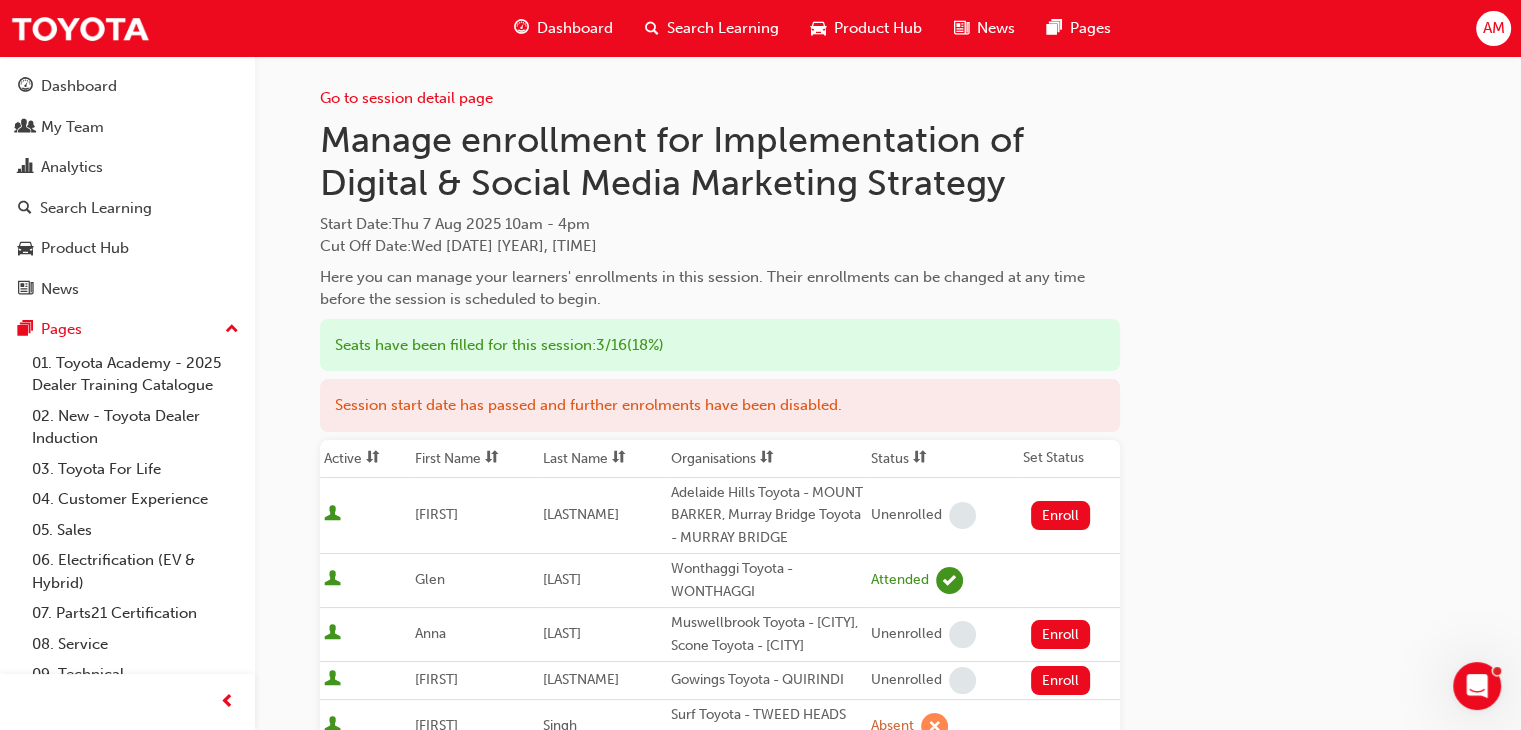 scroll, scrollTop: 0, scrollLeft: 0, axis: both 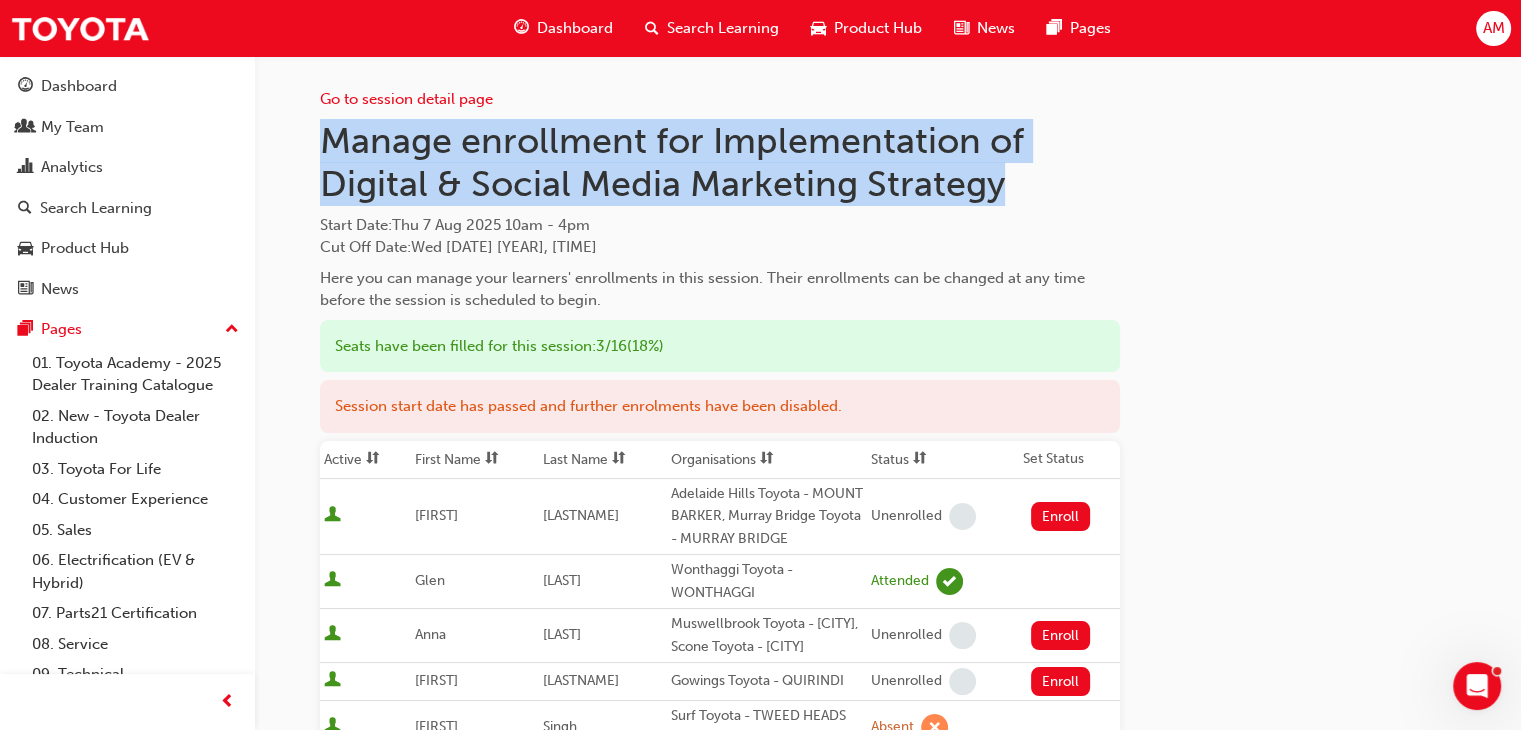 drag, startPoint x: 324, startPoint y: 137, endPoint x: 1056, endPoint y: 183, distance: 733.4439 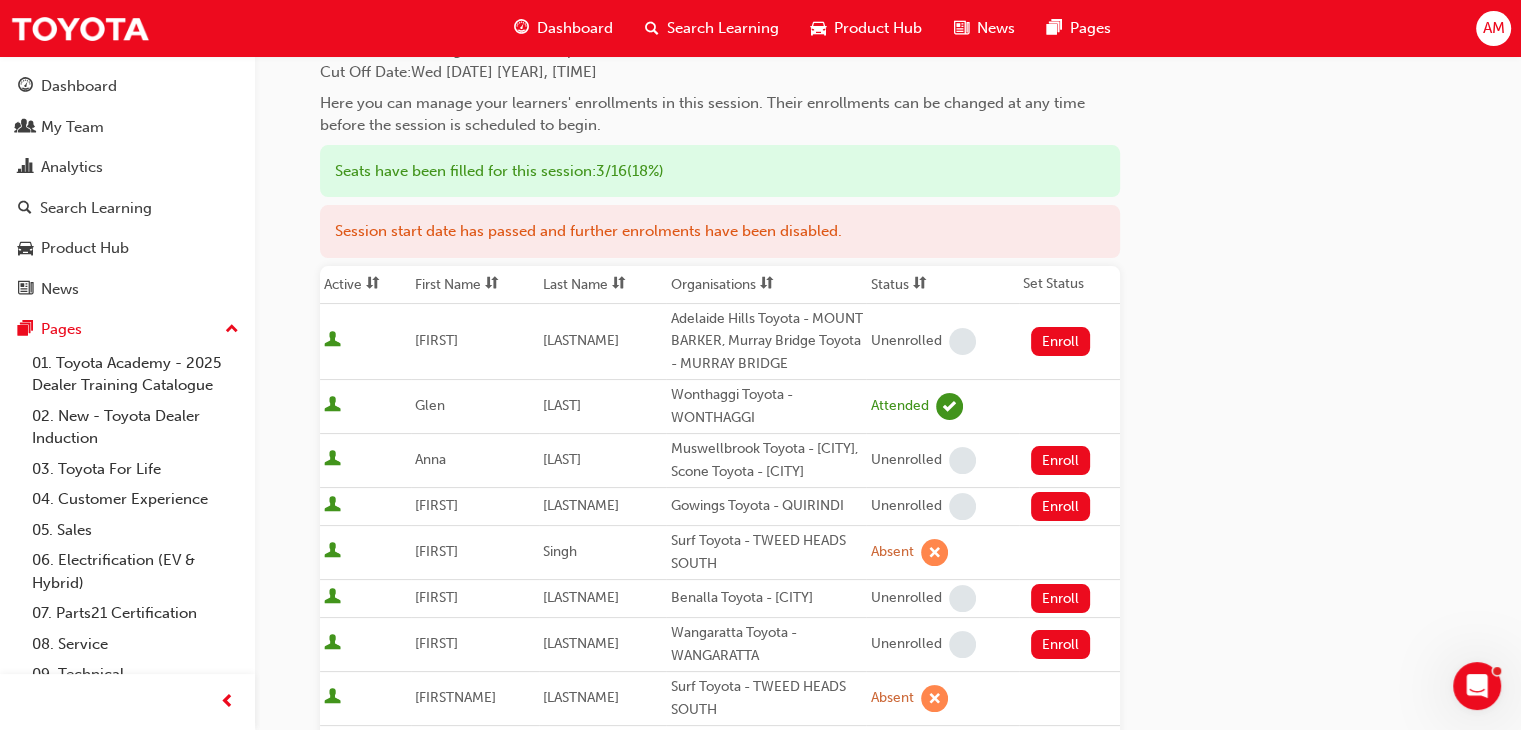 scroll, scrollTop: 300, scrollLeft: 0, axis: vertical 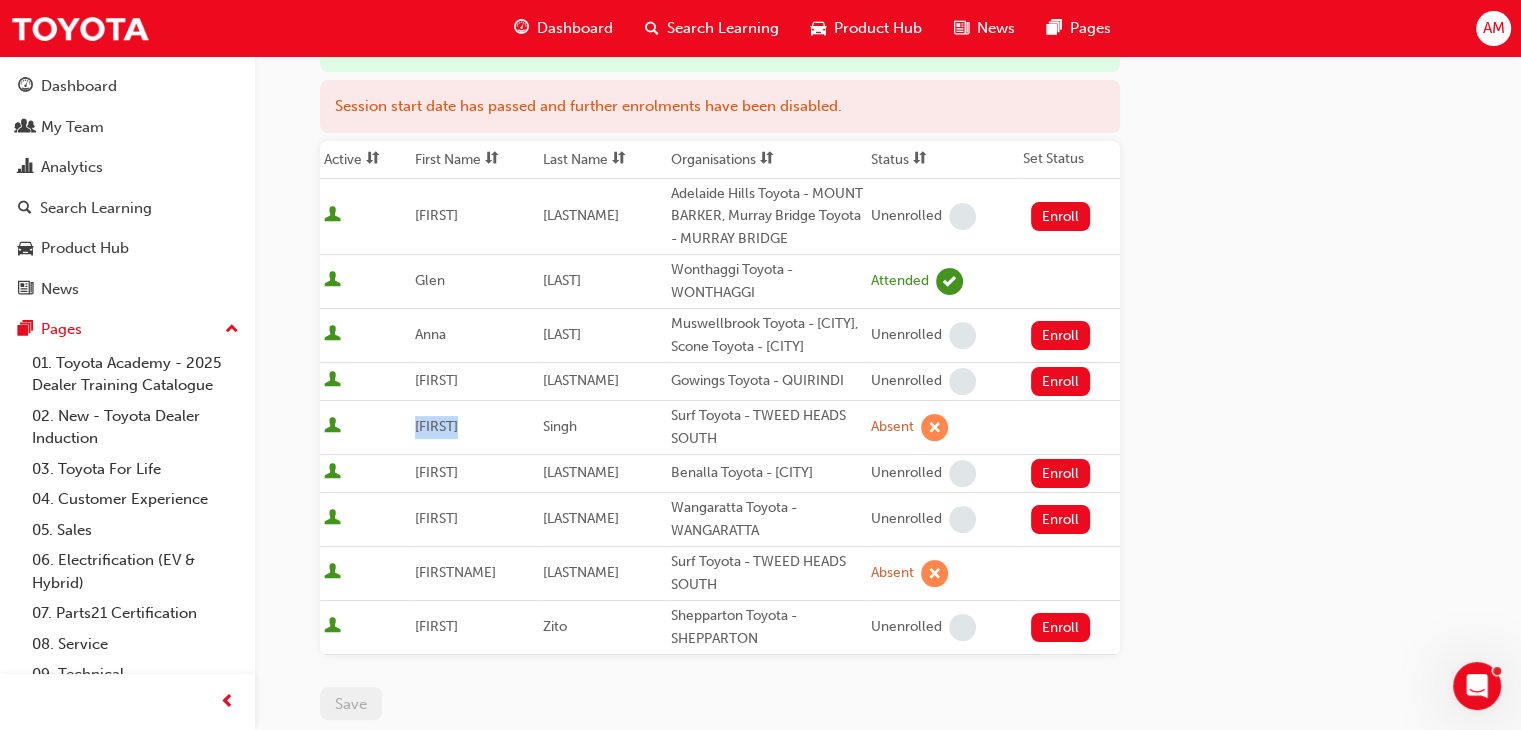 drag, startPoint x: 477, startPoint y: 481, endPoint x: 393, endPoint y: 477, distance: 84.095184 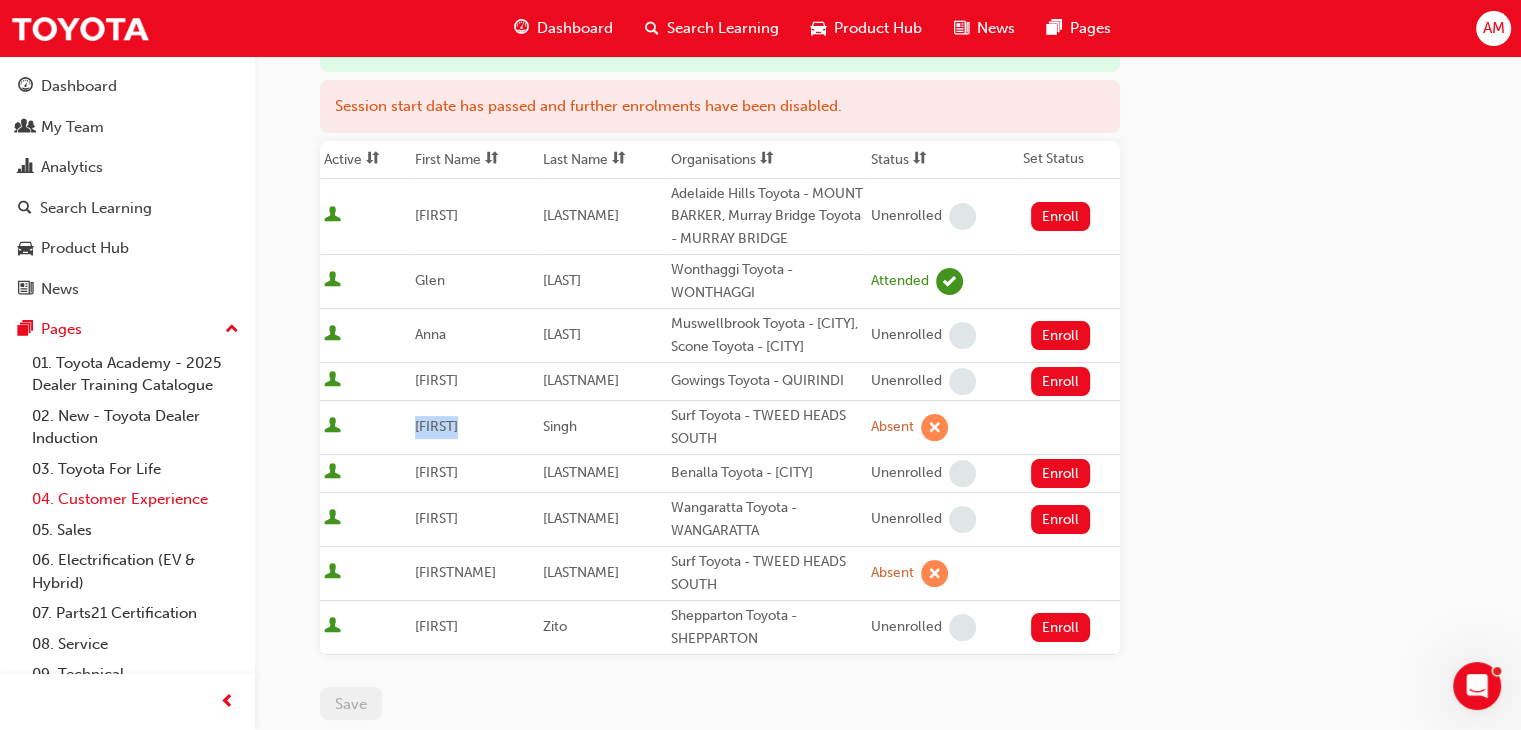 copy on "[FIRST]" 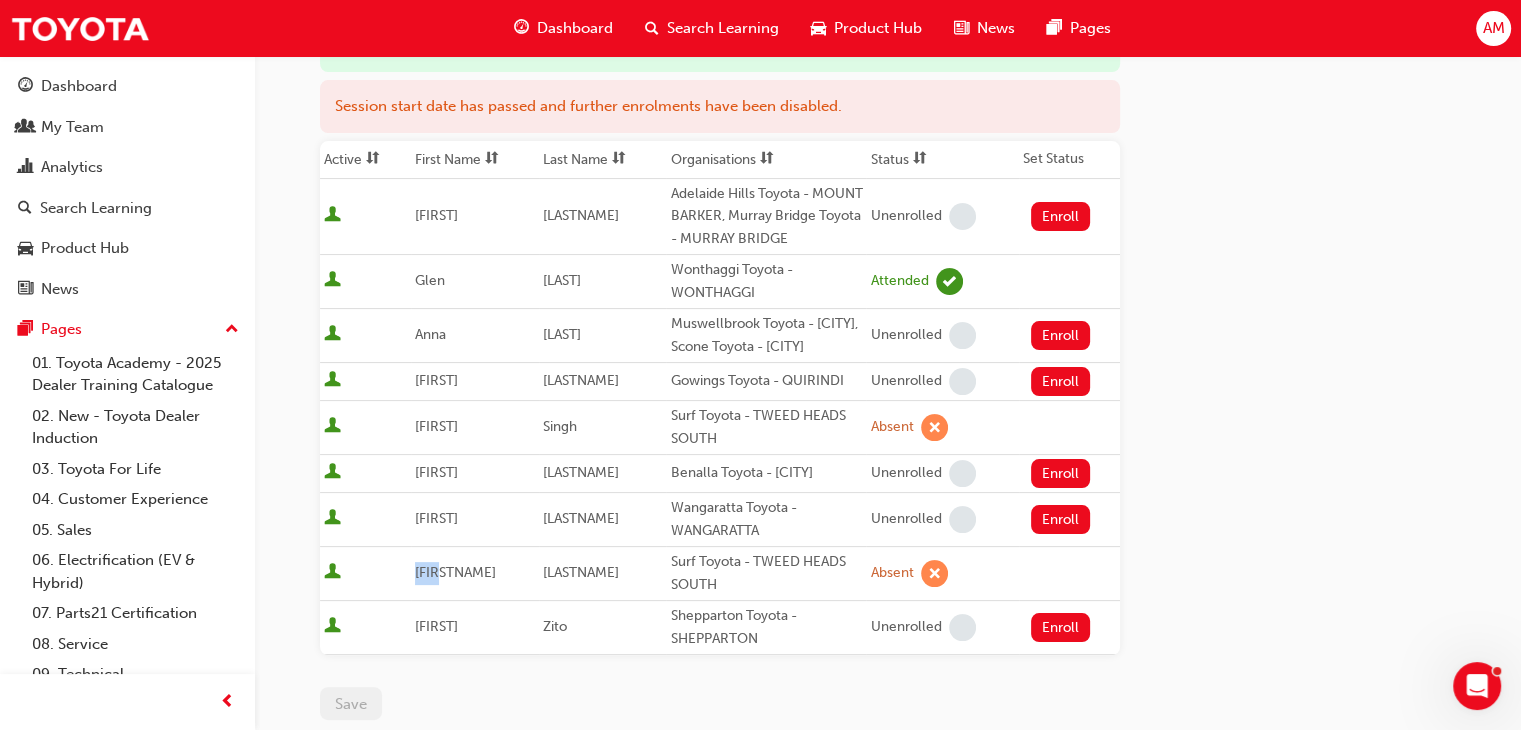 drag, startPoint x: 442, startPoint y: 619, endPoint x: 403, endPoint y: 615, distance: 39.20459 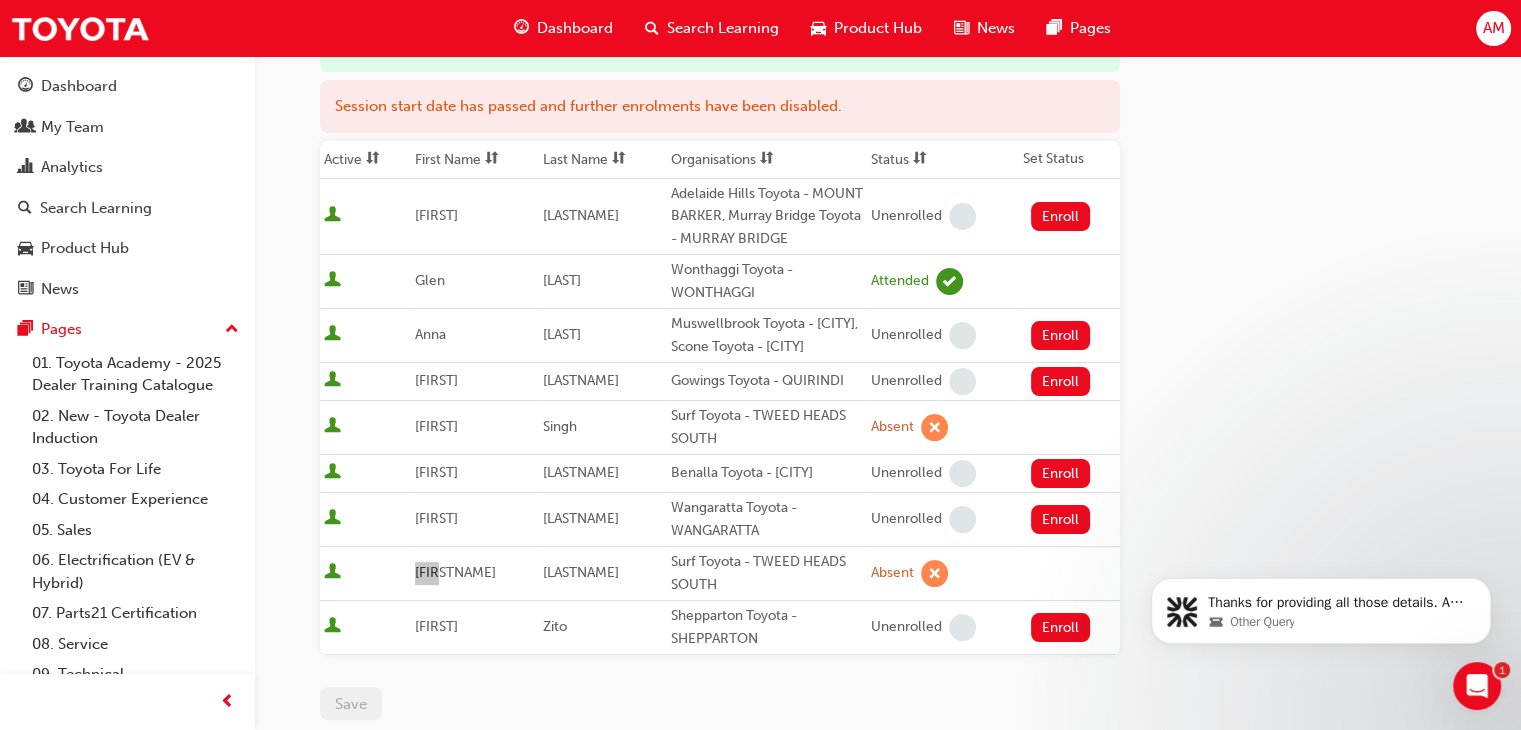 scroll, scrollTop: 0, scrollLeft: 0, axis: both 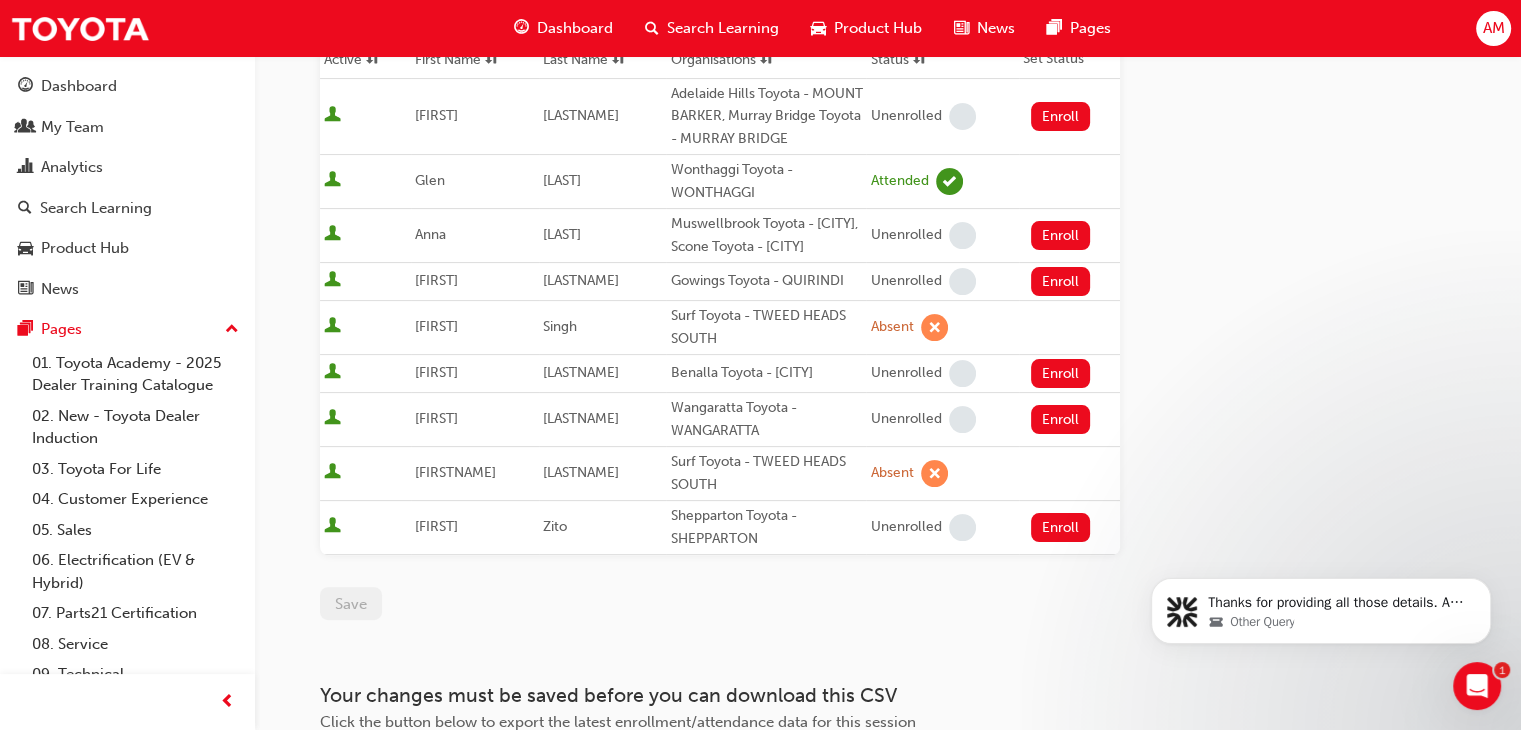 click at bounding box center [365, 327] 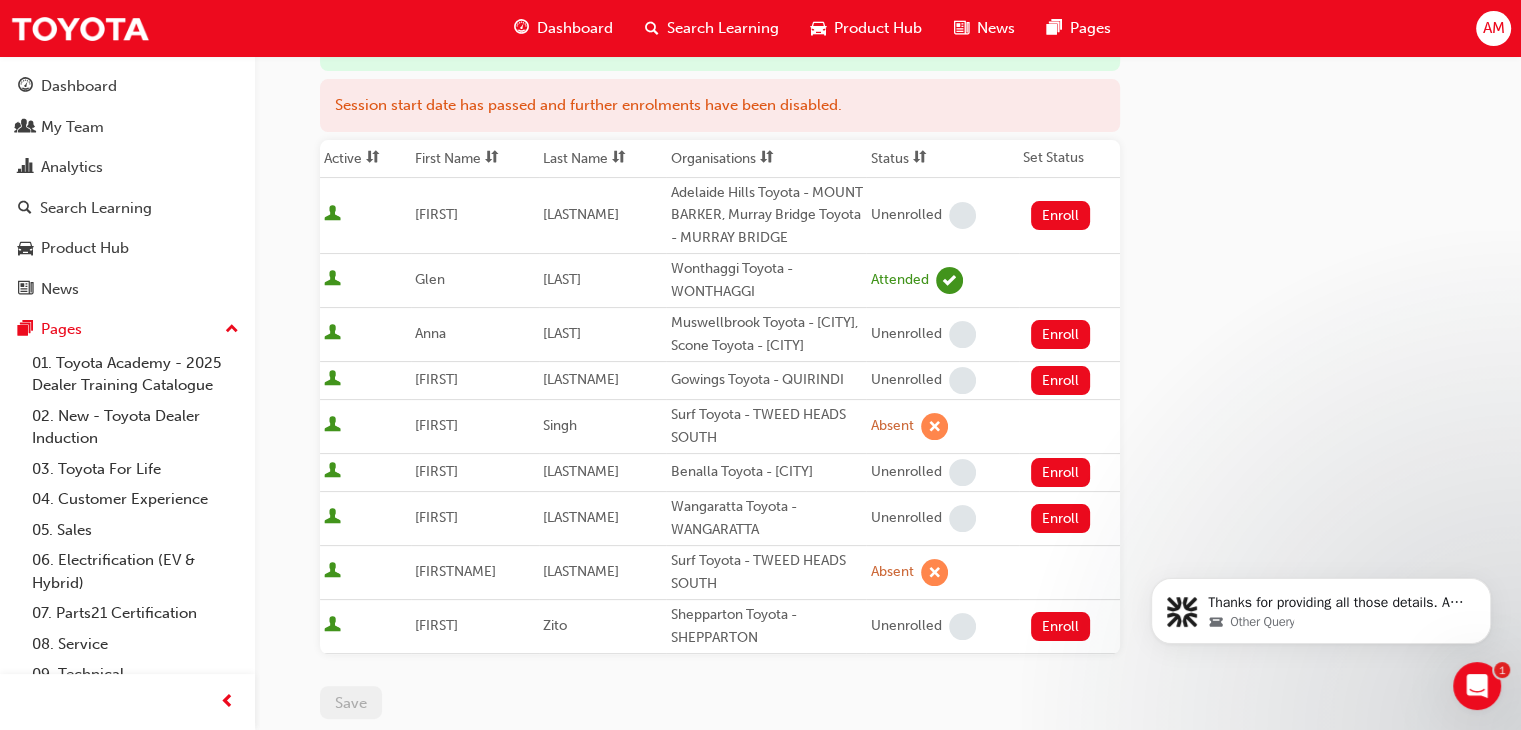 scroll, scrollTop: 1, scrollLeft: 0, axis: vertical 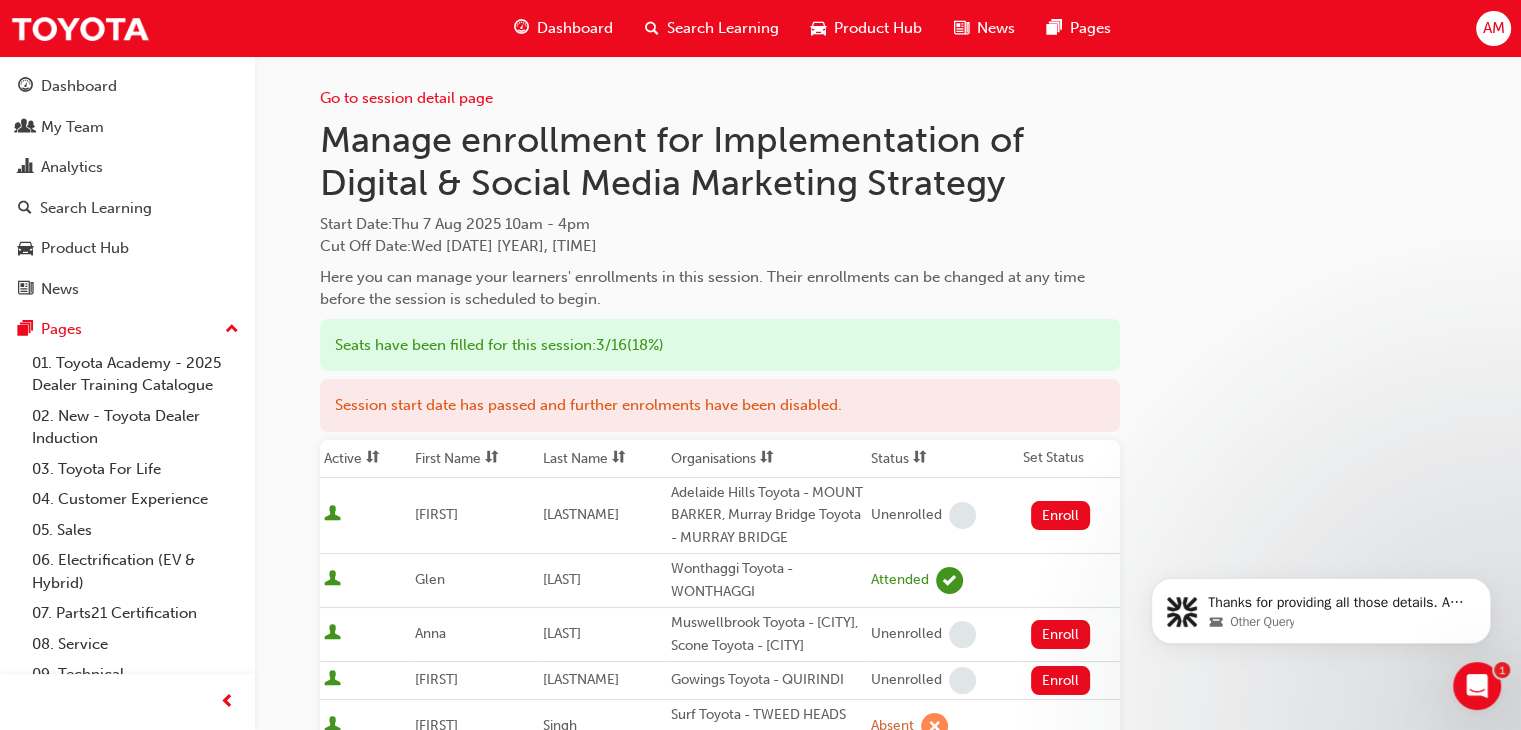 click 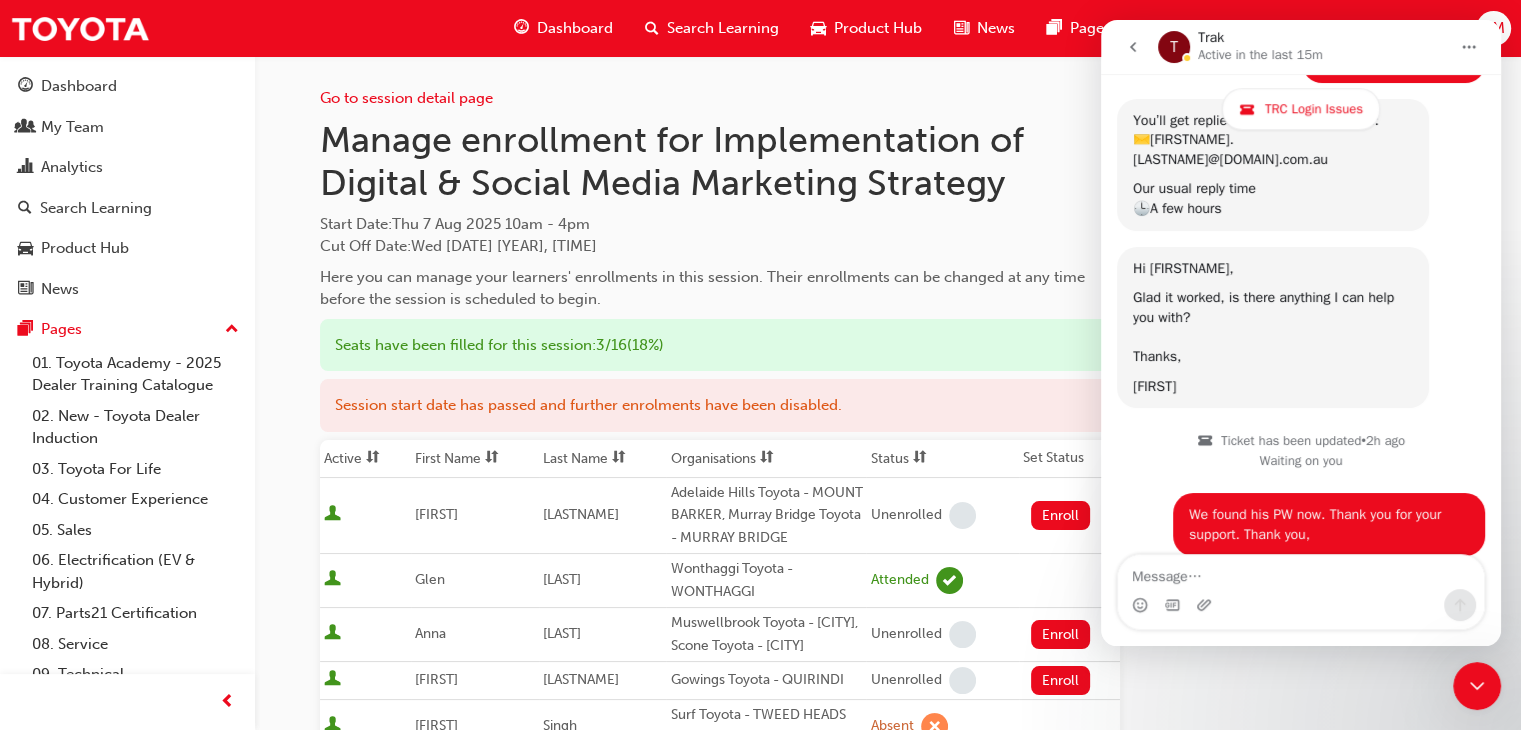 scroll, scrollTop: 1973, scrollLeft: 0, axis: vertical 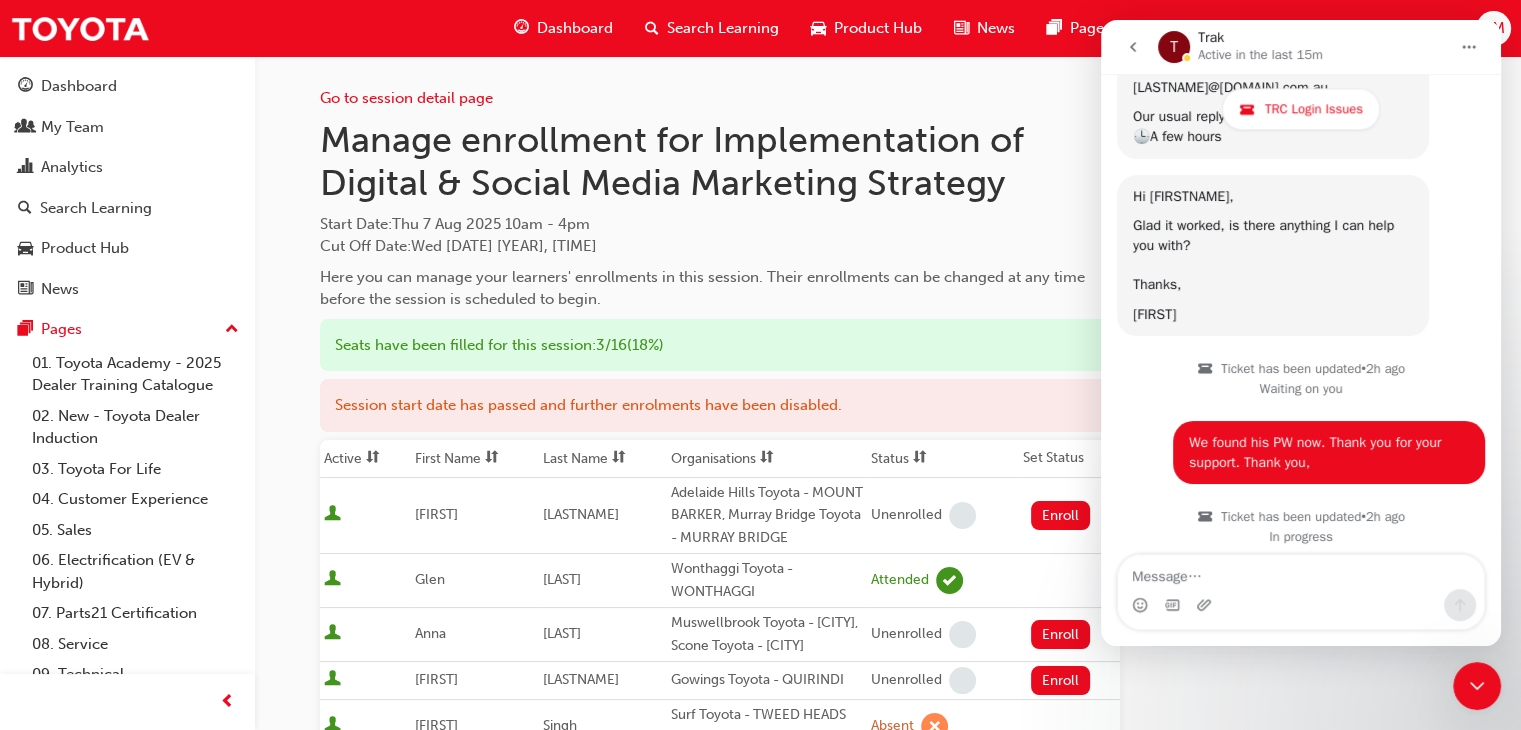 click 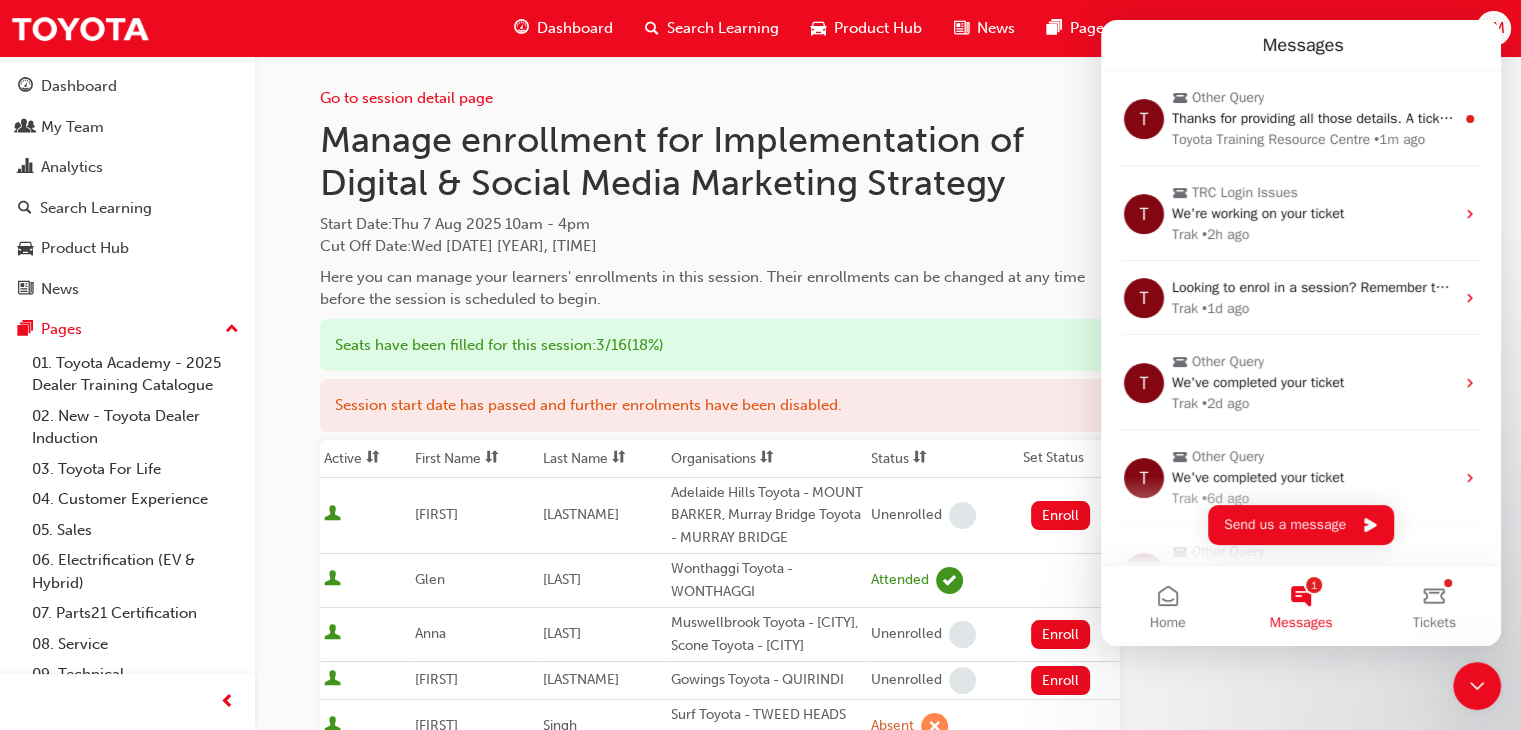scroll, scrollTop: 0, scrollLeft: 0, axis: both 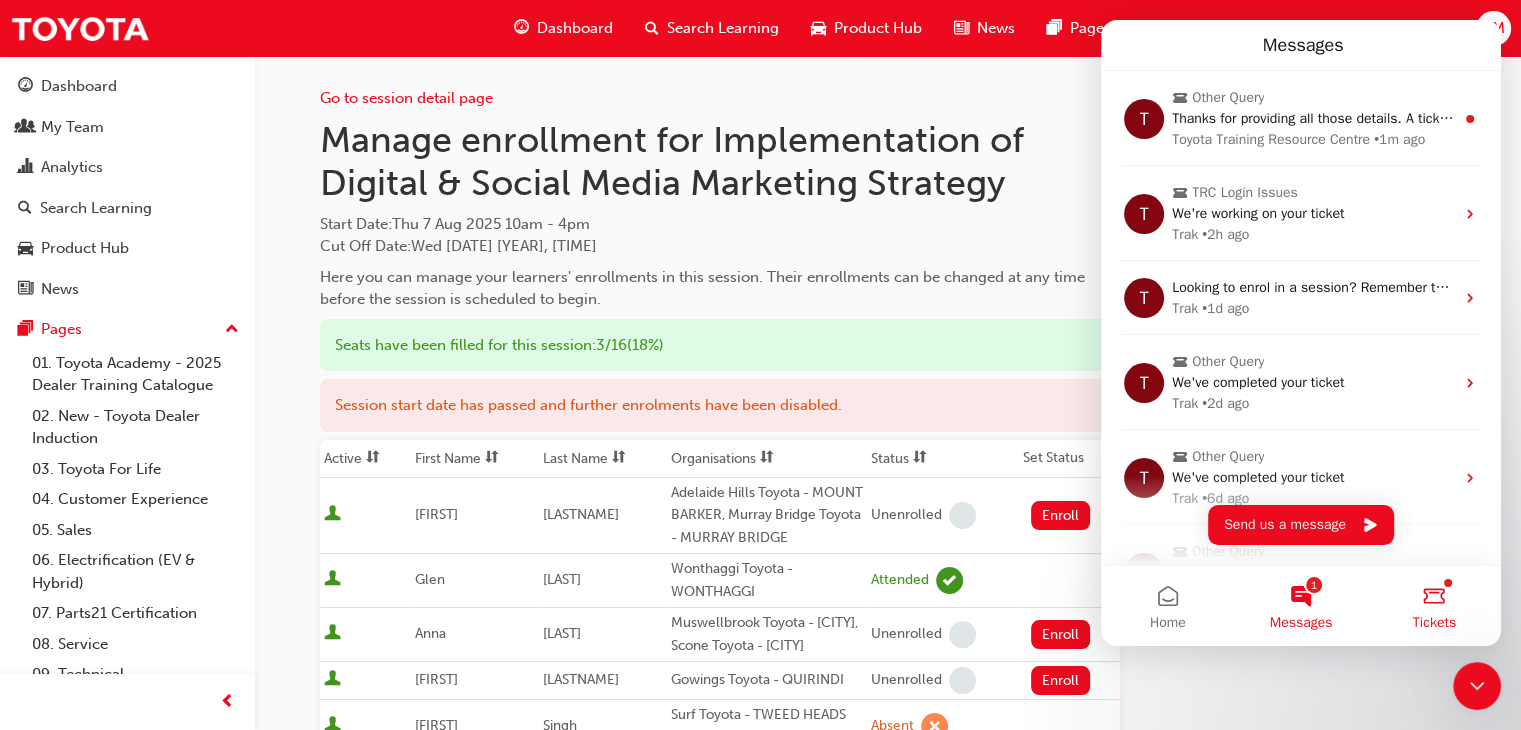 click on "Tickets" at bounding box center [1434, 606] 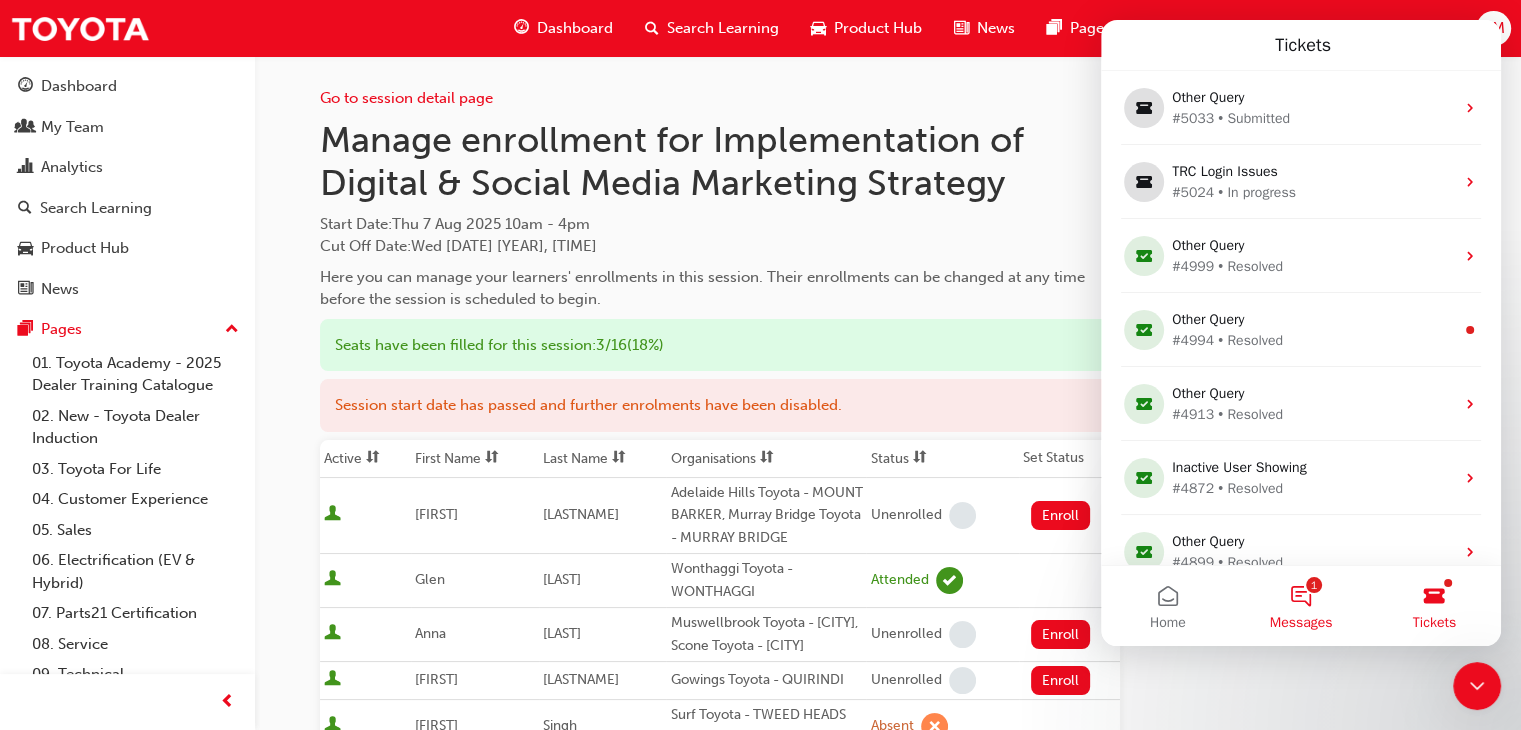 click on "1 Messages" at bounding box center [1300, 606] 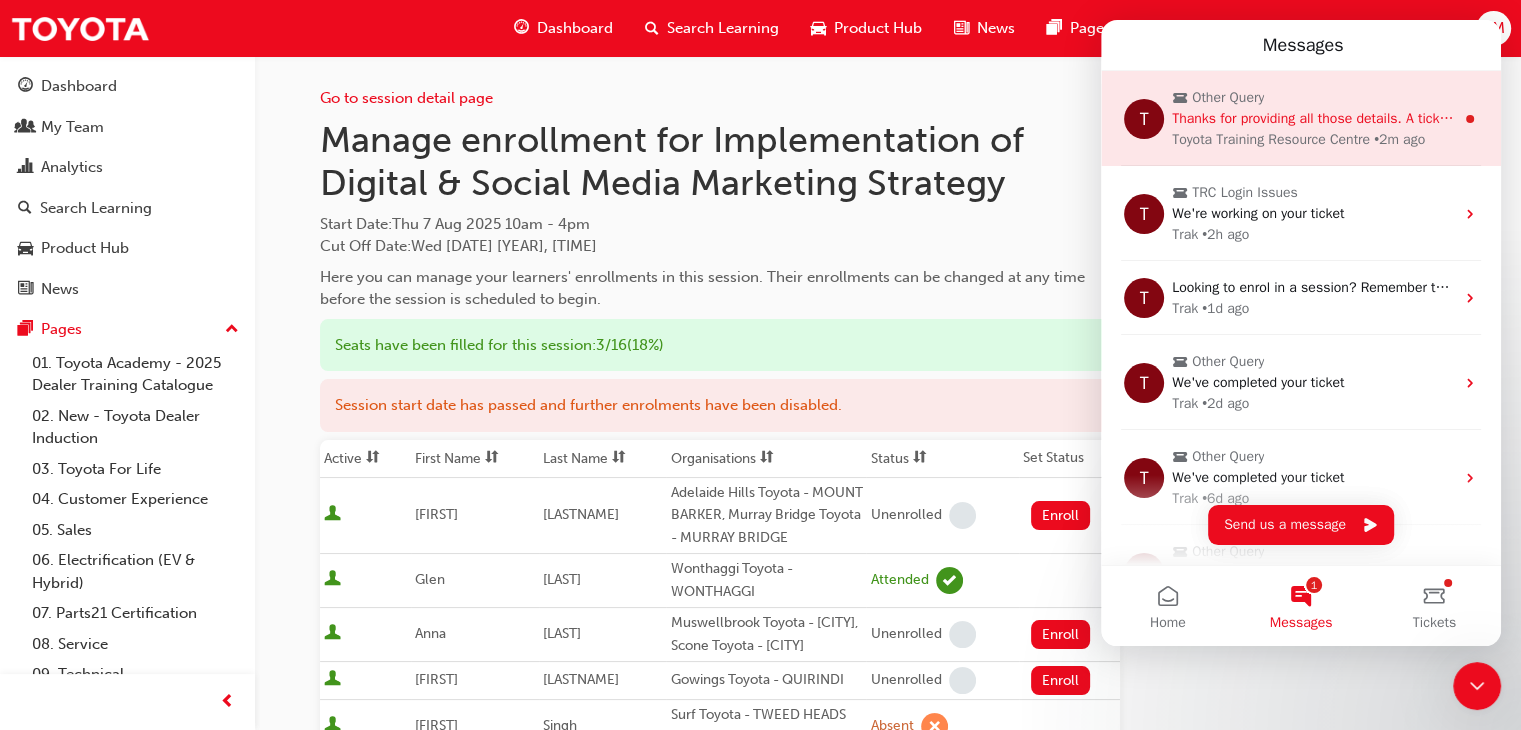 click on "Toyota Training Resource Centre" at bounding box center (1271, 139) 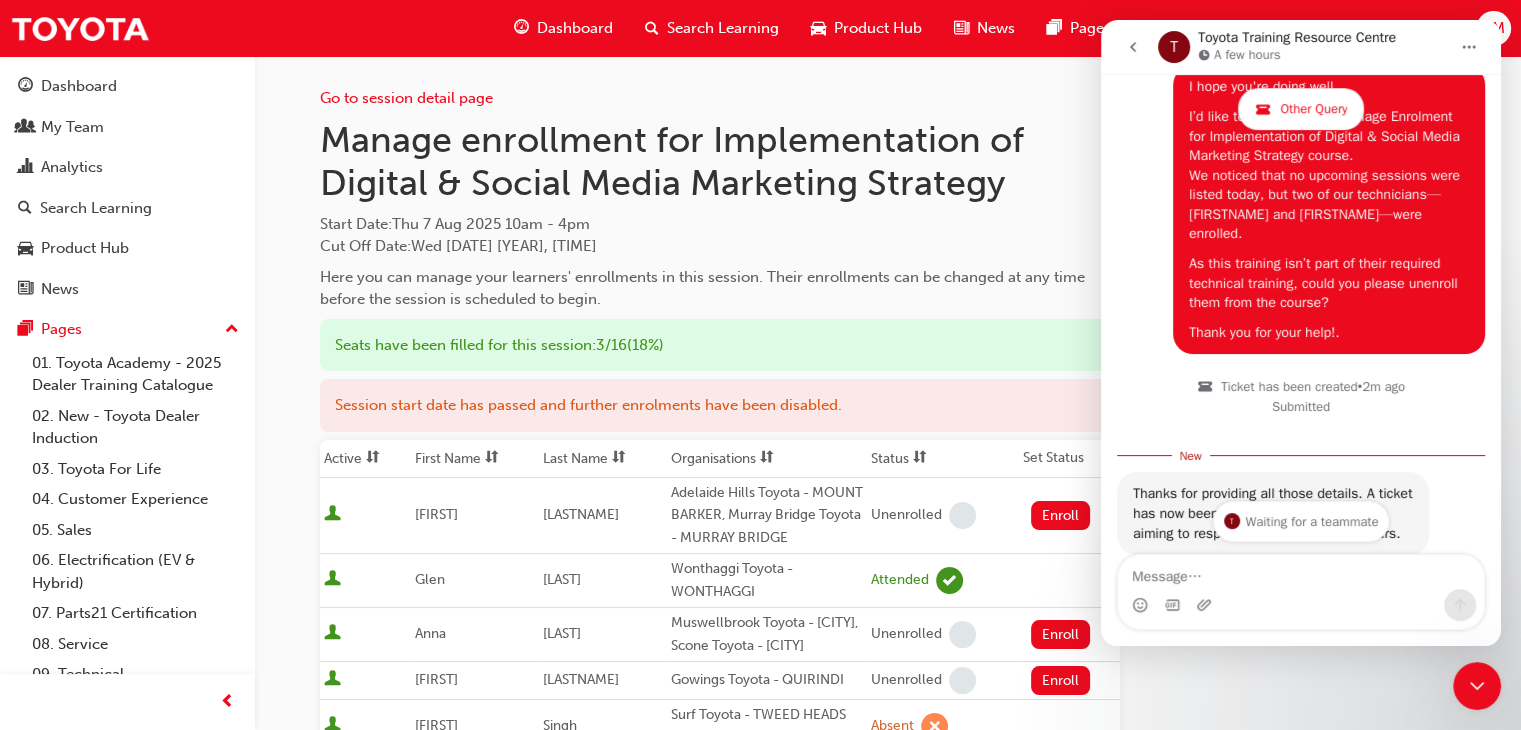 scroll, scrollTop: 678, scrollLeft: 0, axis: vertical 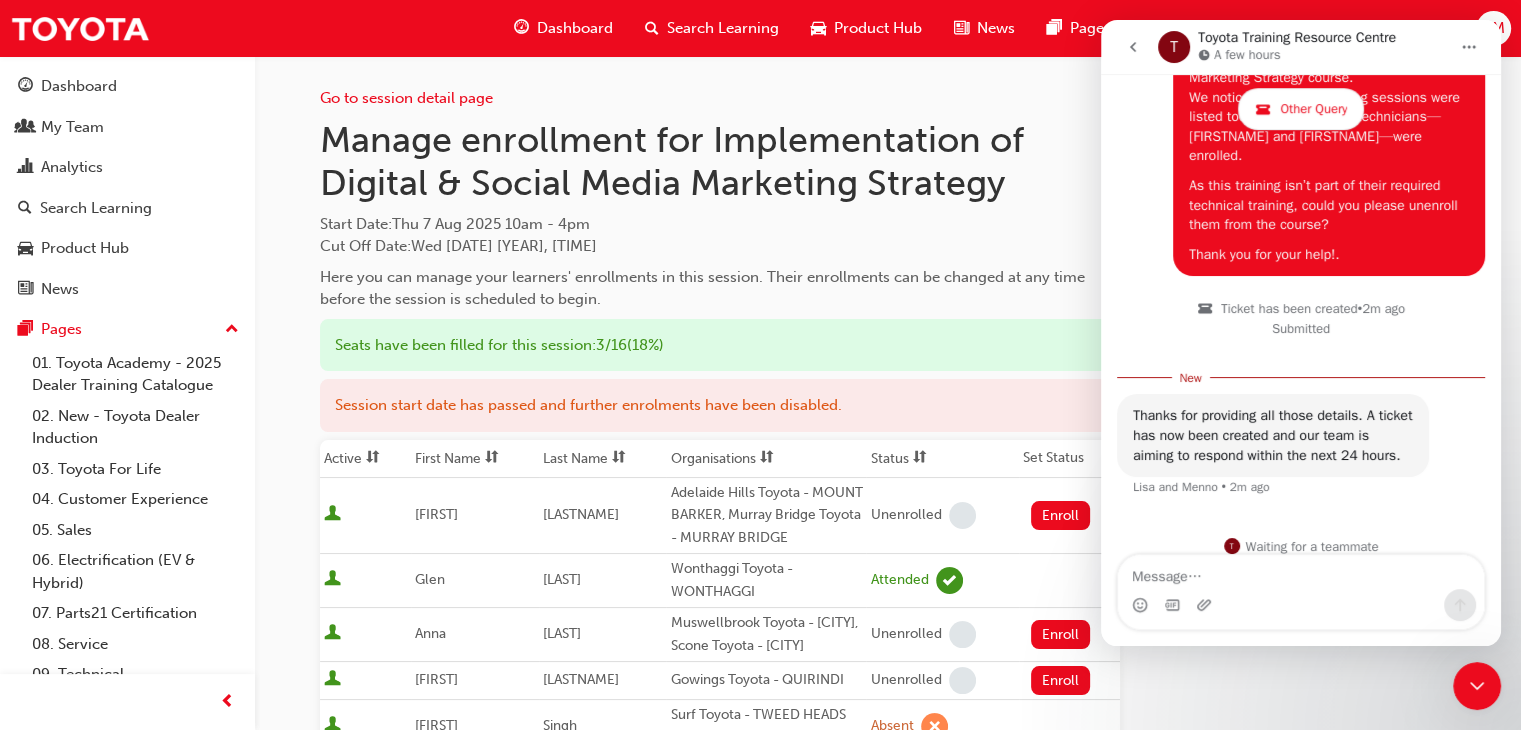 click 